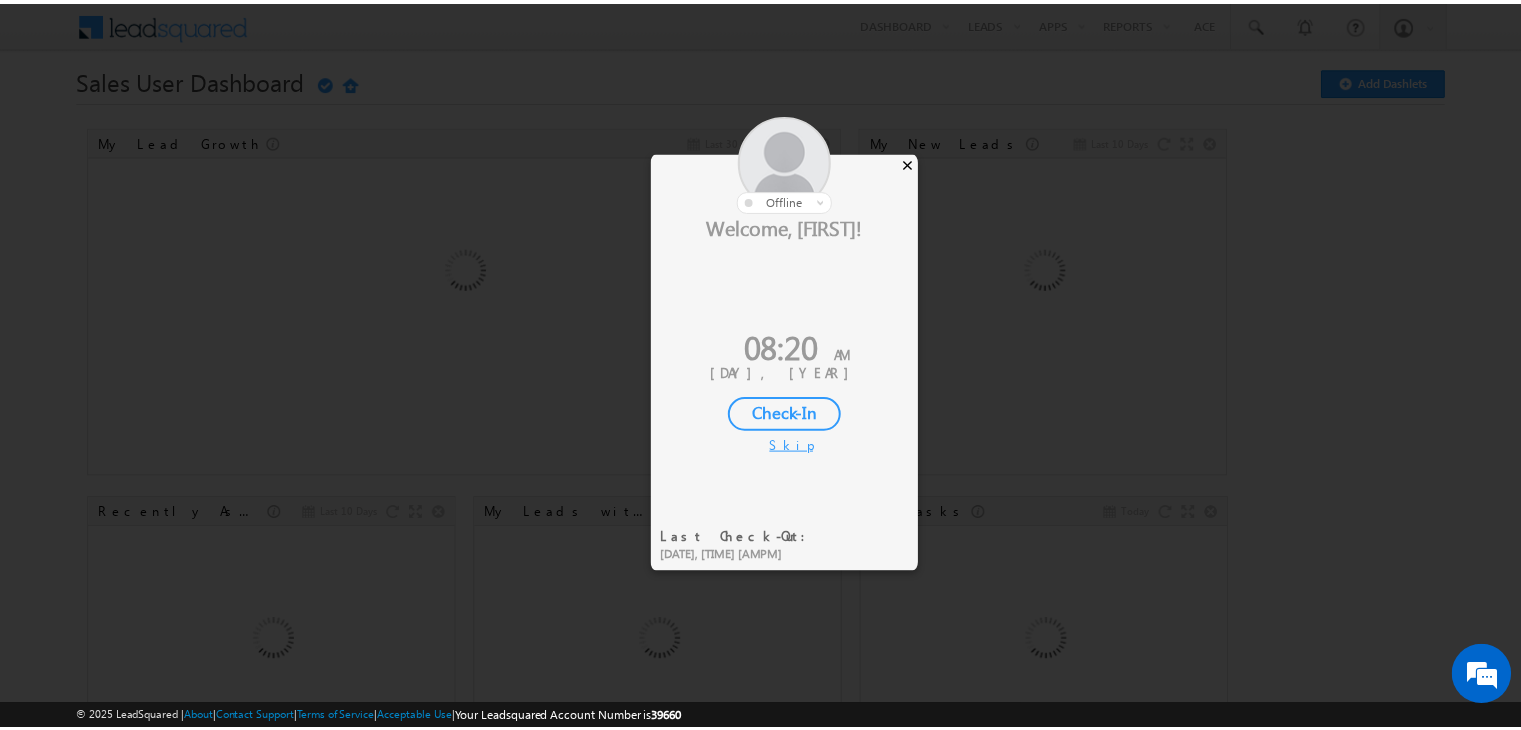 scroll, scrollTop: 0, scrollLeft: 0, axis: both 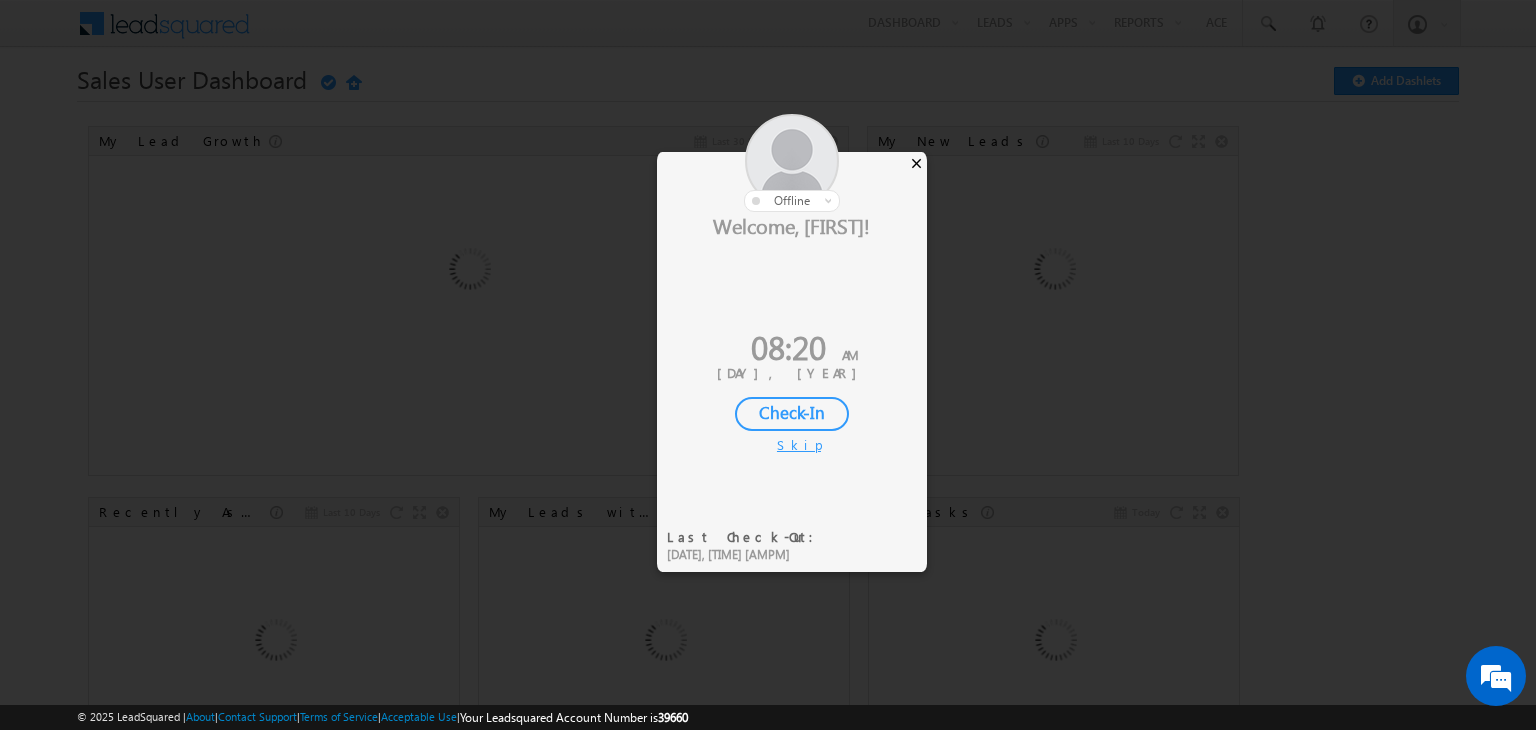 click on "×" at bounding box center [916, 163] 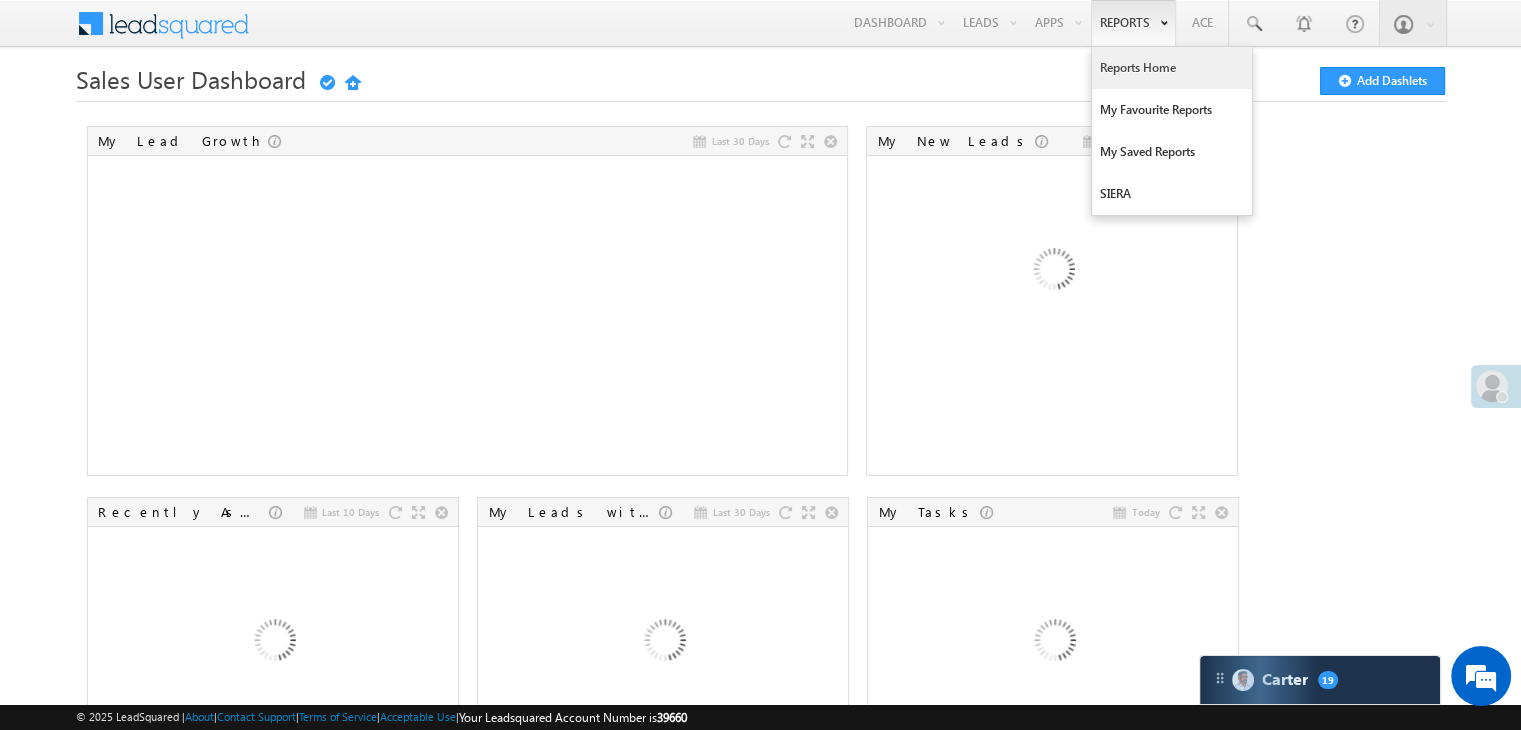 click on "Reports Home" at bounding box center (1172, 68) 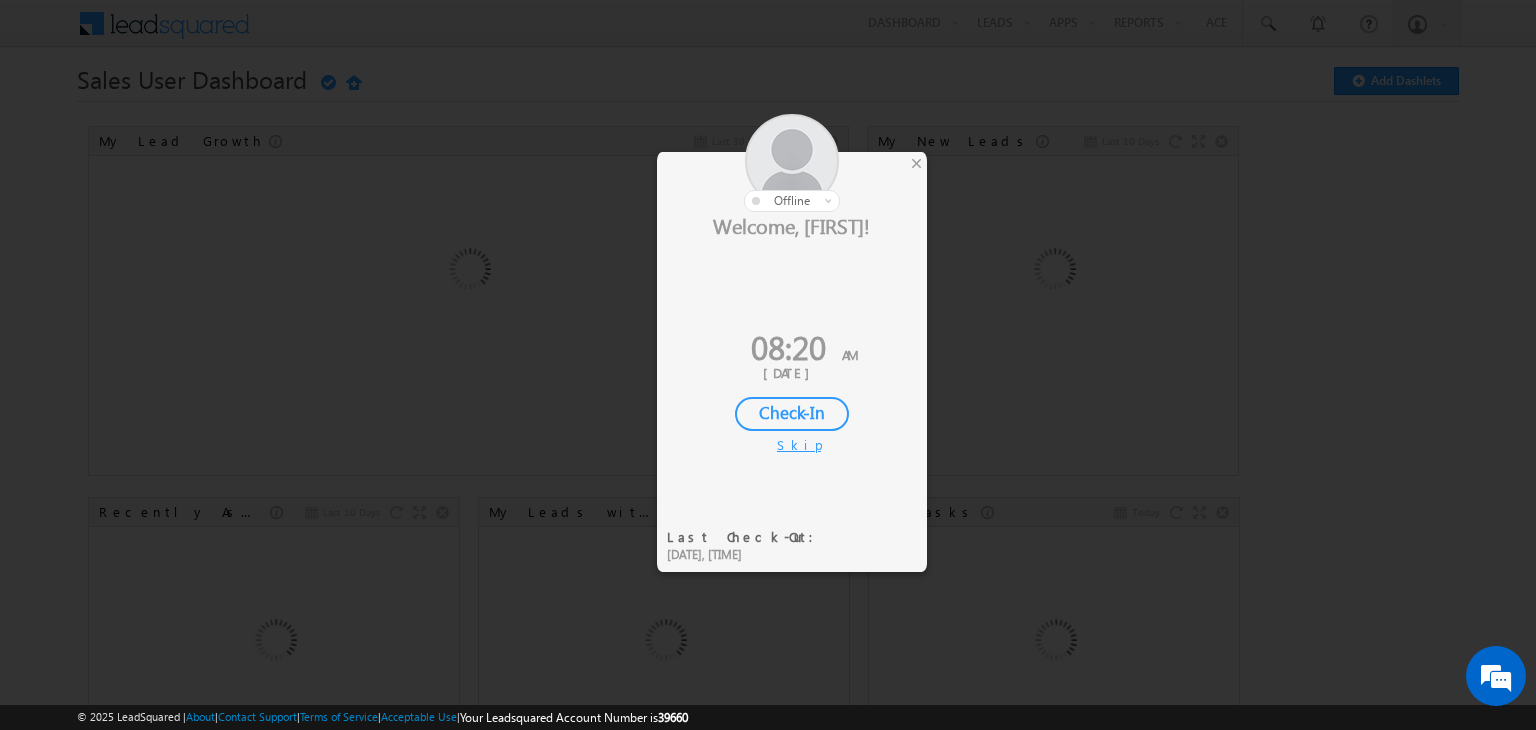 scroll, scrollTop: 0, scrollLeft: 0, axis: both 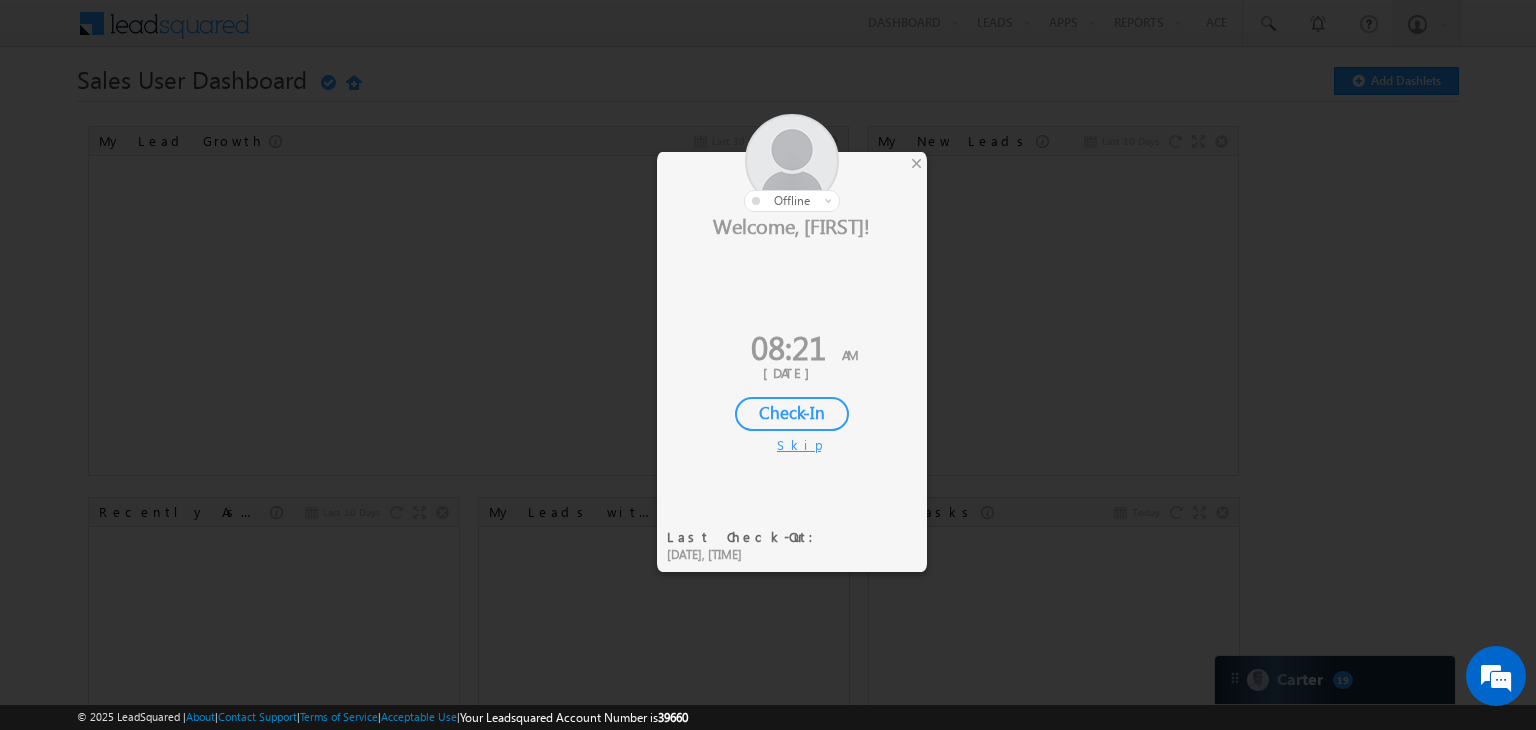 click on "Check-In" at bounding box center [792, 414] 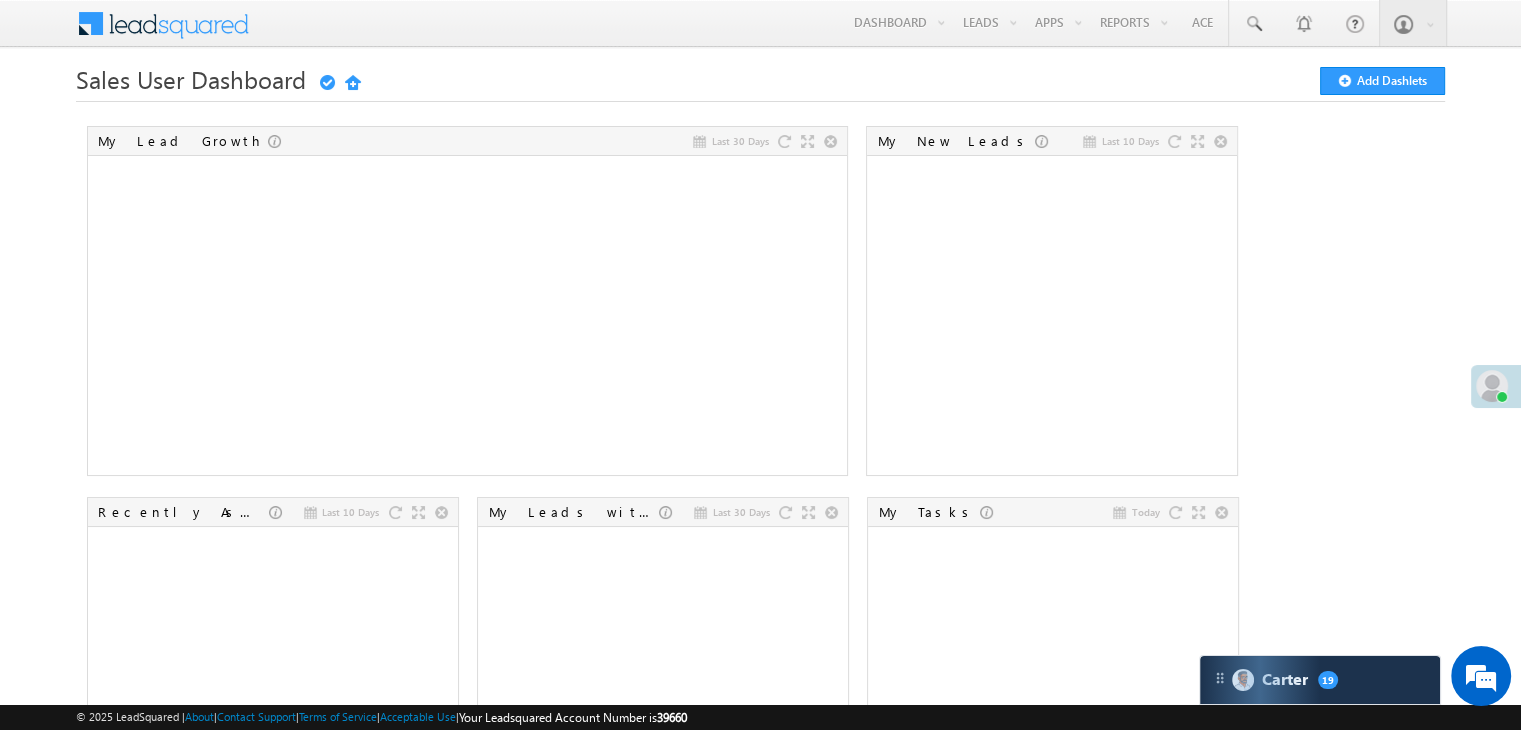 click at bounding box center (1492, 386) 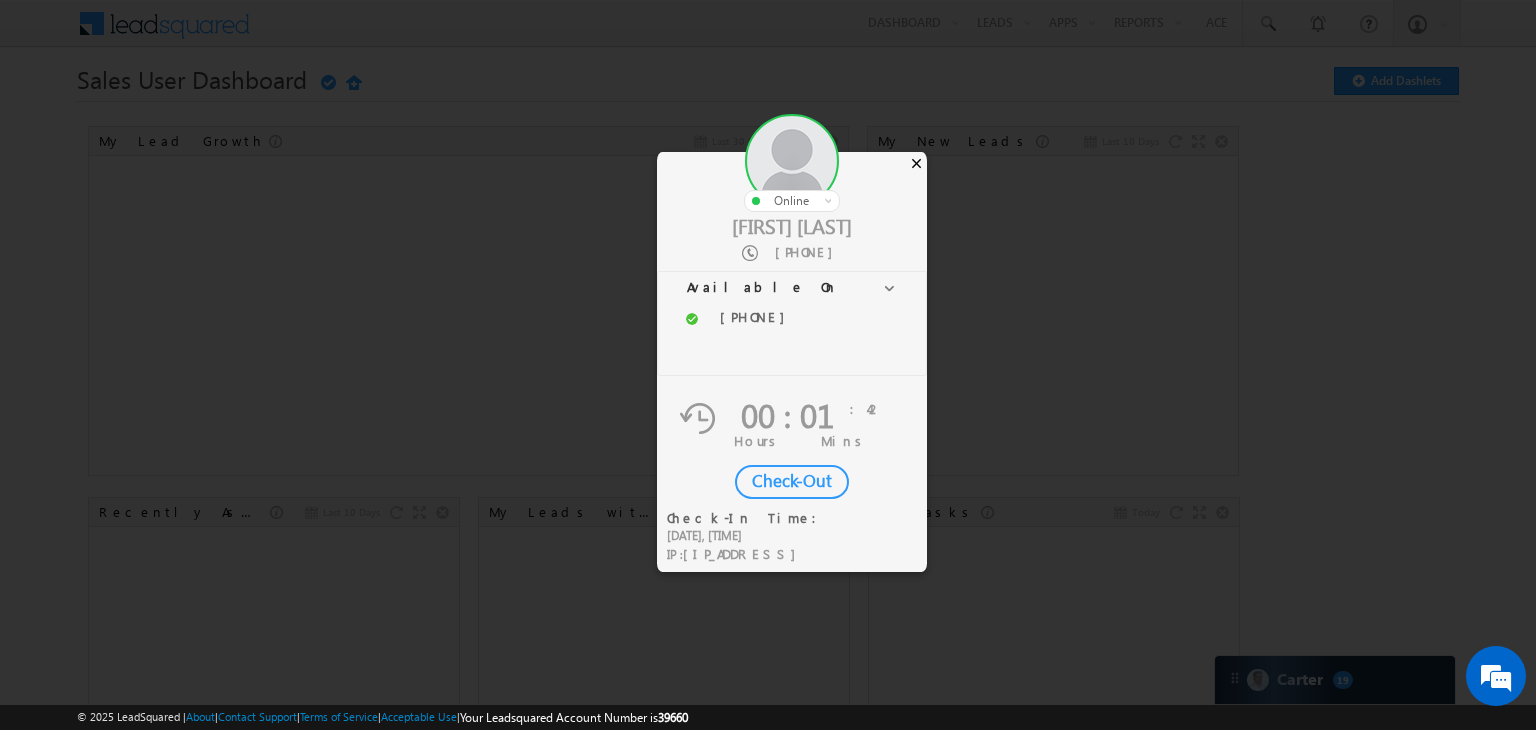 click on "×" at bounding box center [916, 163] 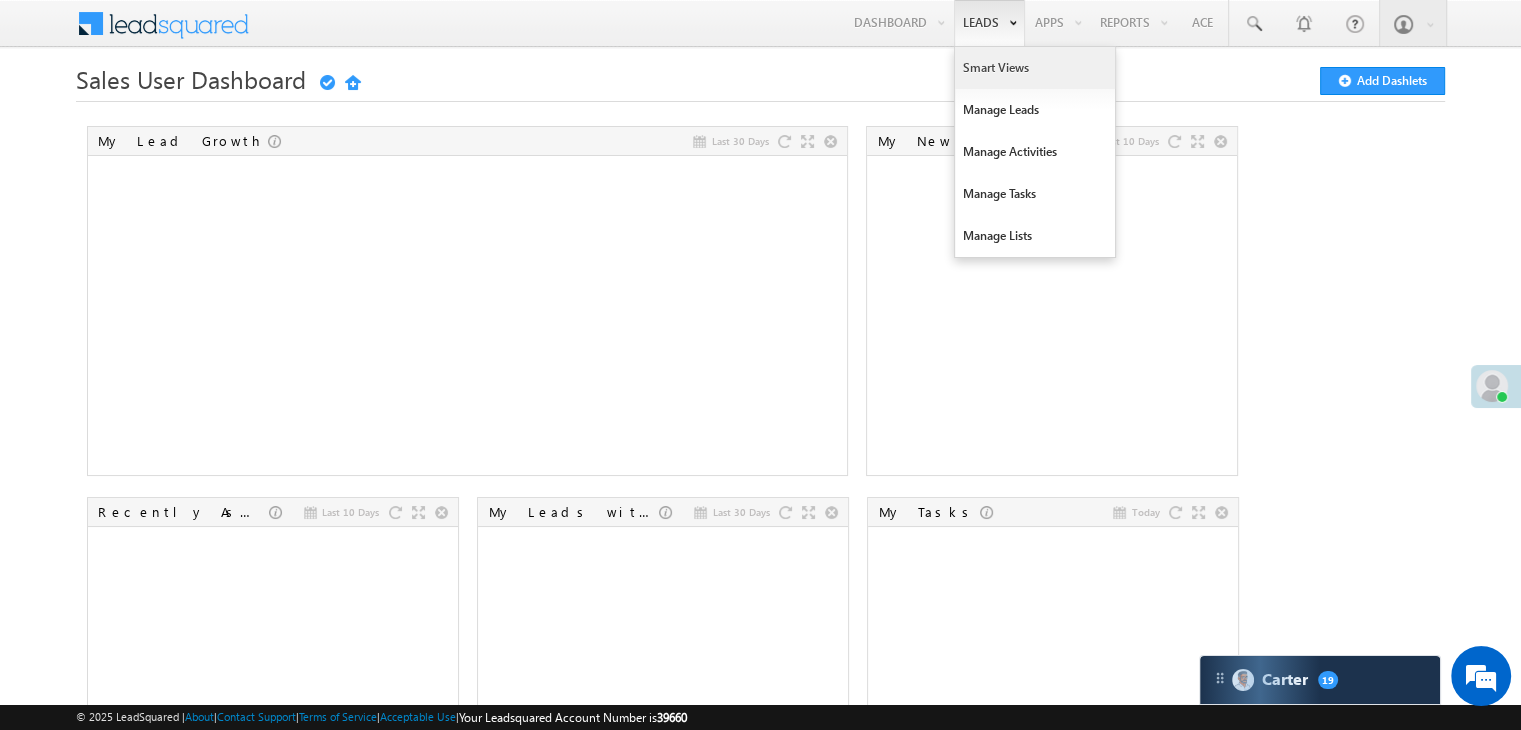 click on "Smart Views" at bounding box center [1035, 68] 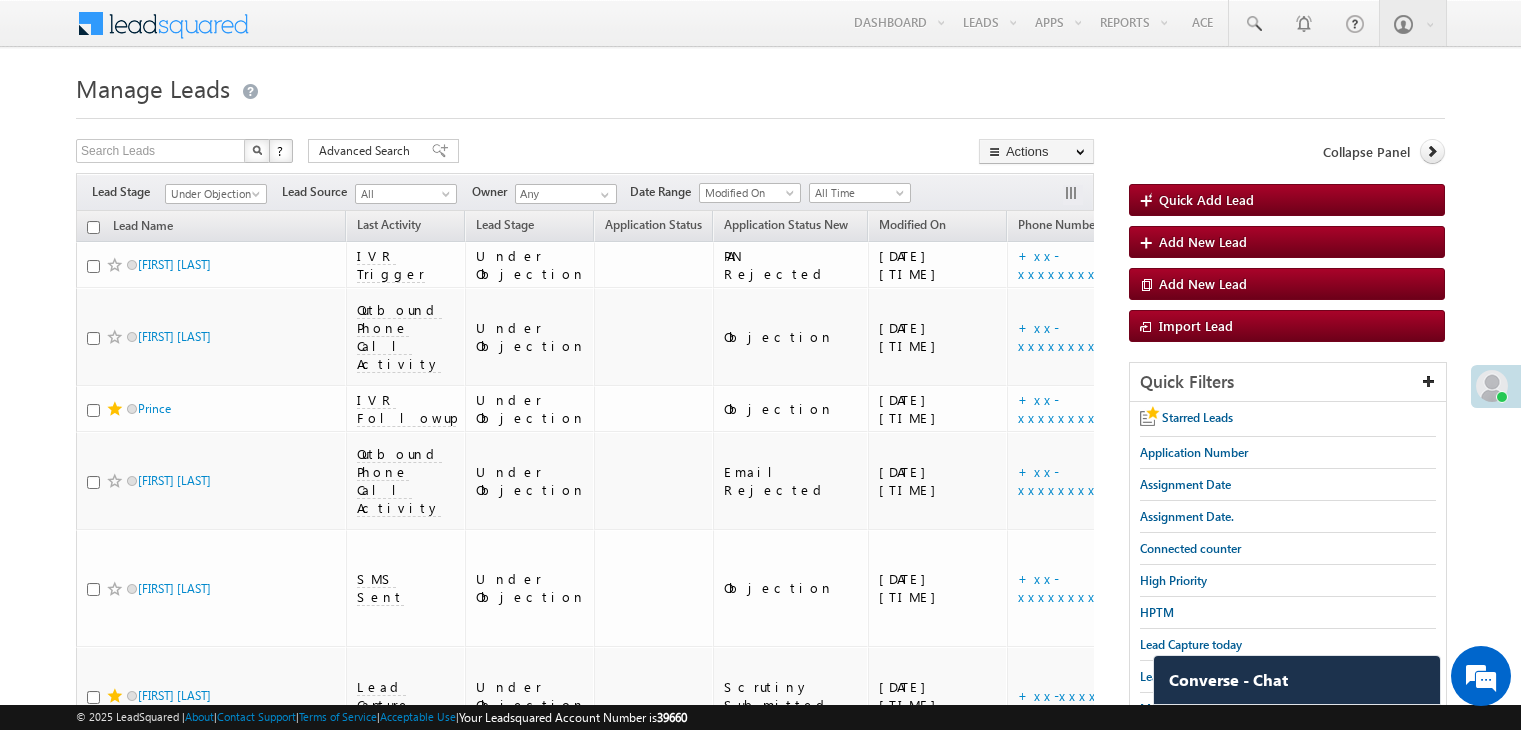 scroll, scrollTop: 6584, scrollLeft: 0, axis: vertical 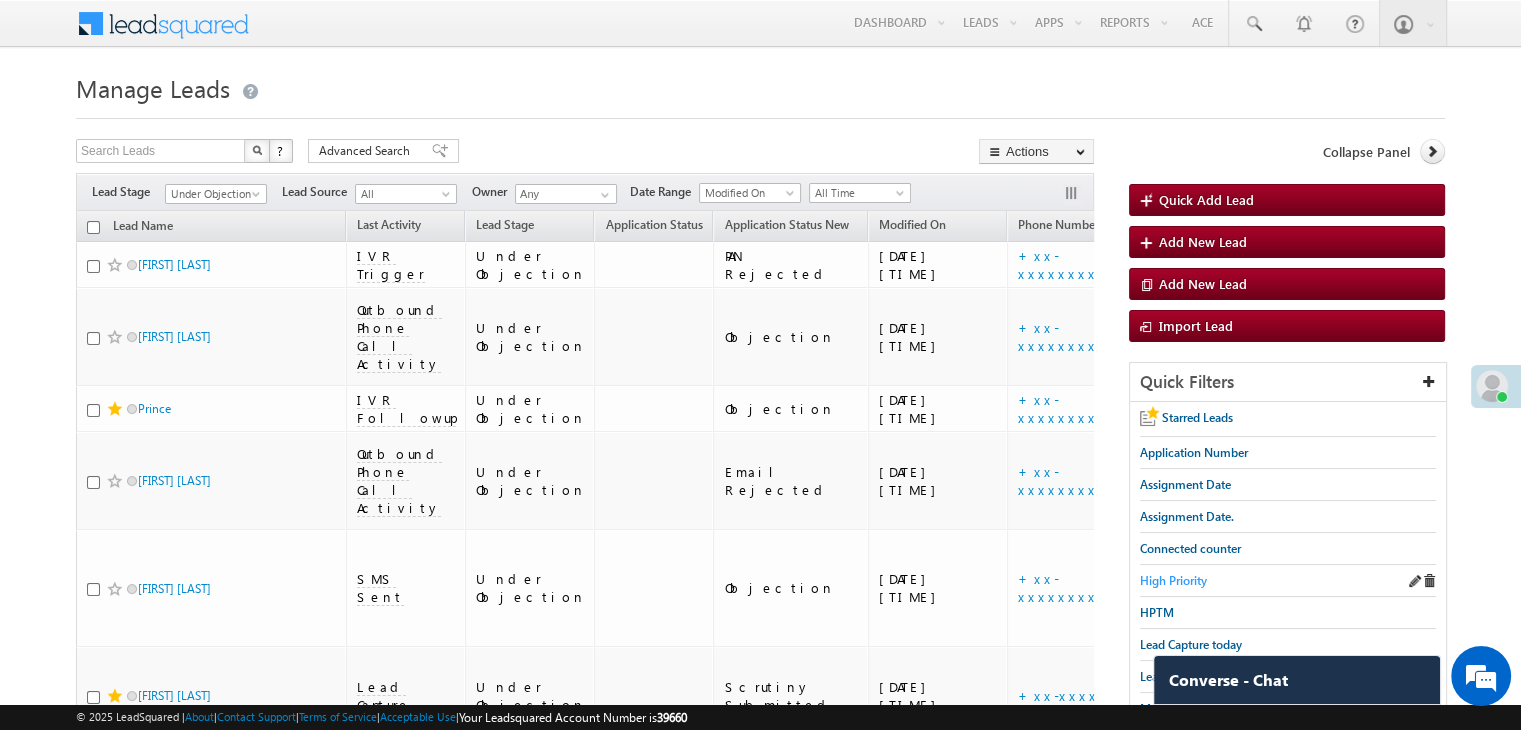 click on "High Priority" at bounding box center [1173, 580] 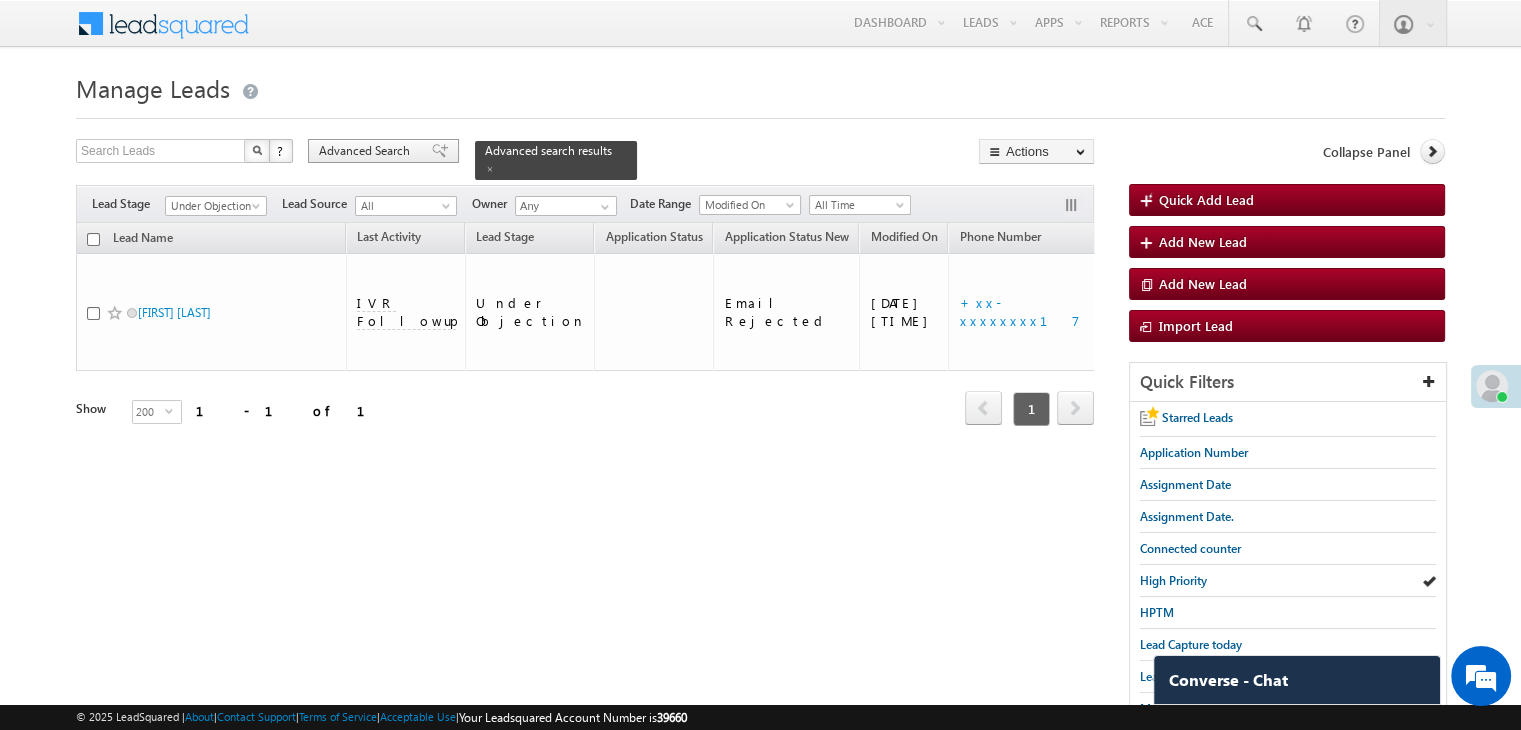 click on "Advanced Search" at bounding box center [367, 151] 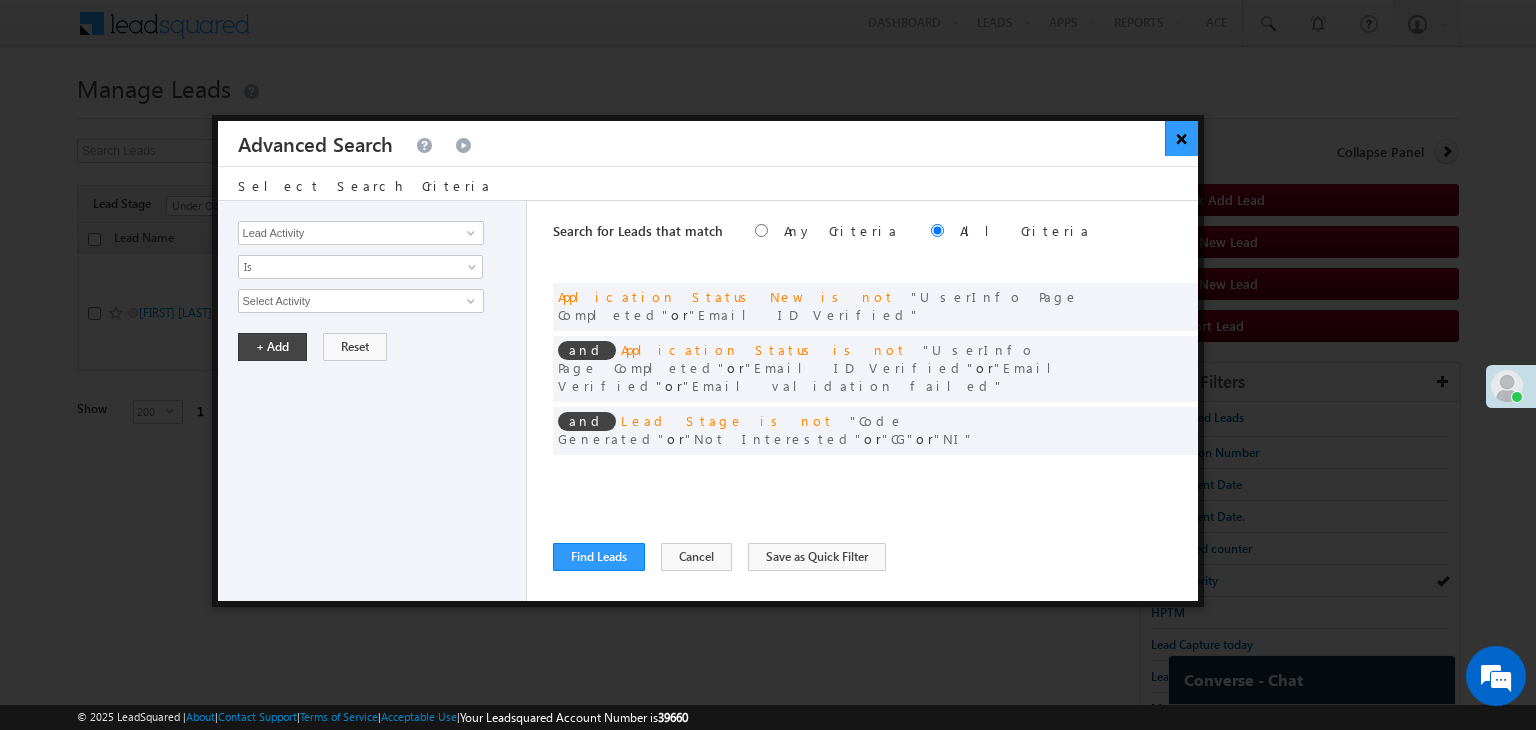 click on "×" at bounding box center [1181, 138] 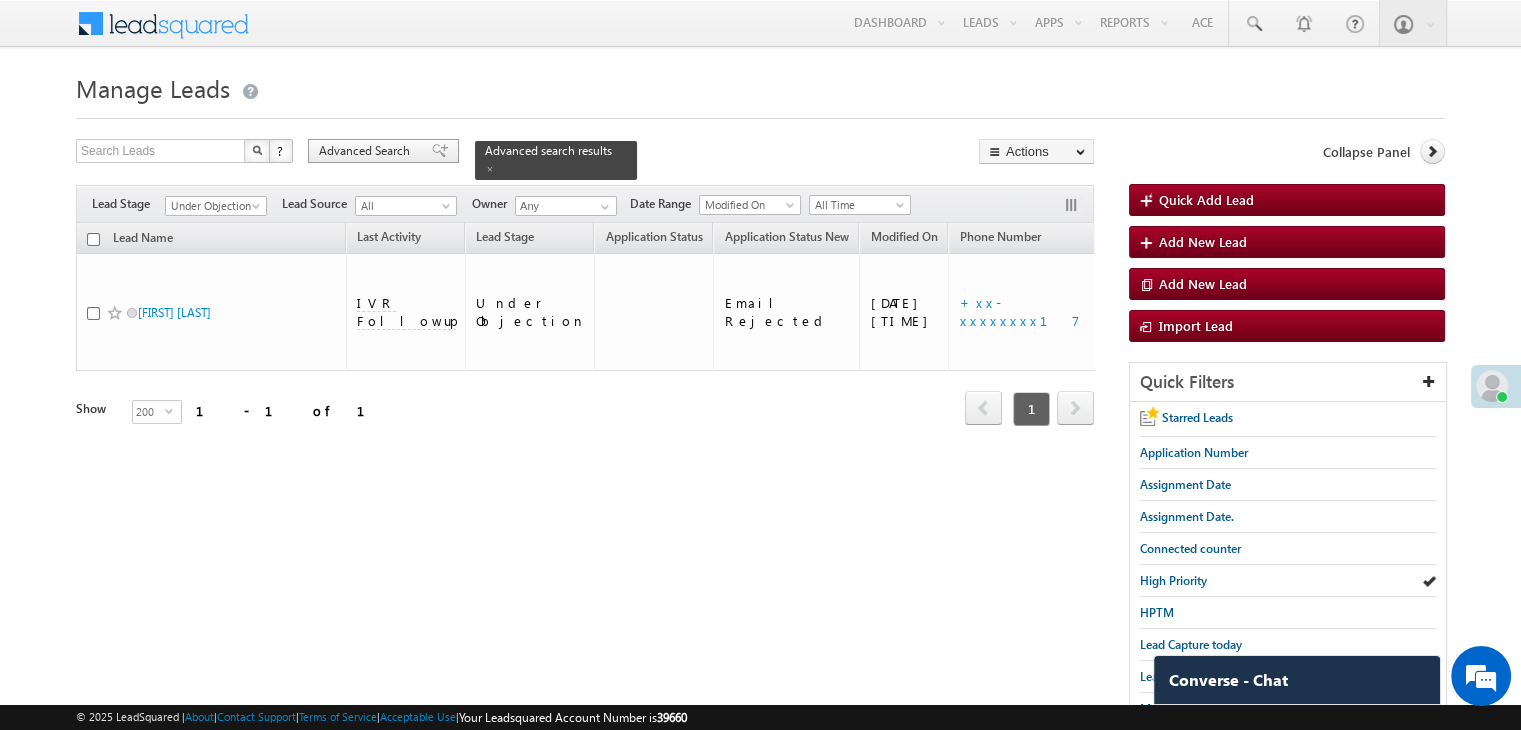 click on "Advanced Search" at bounding box center [383, 151] 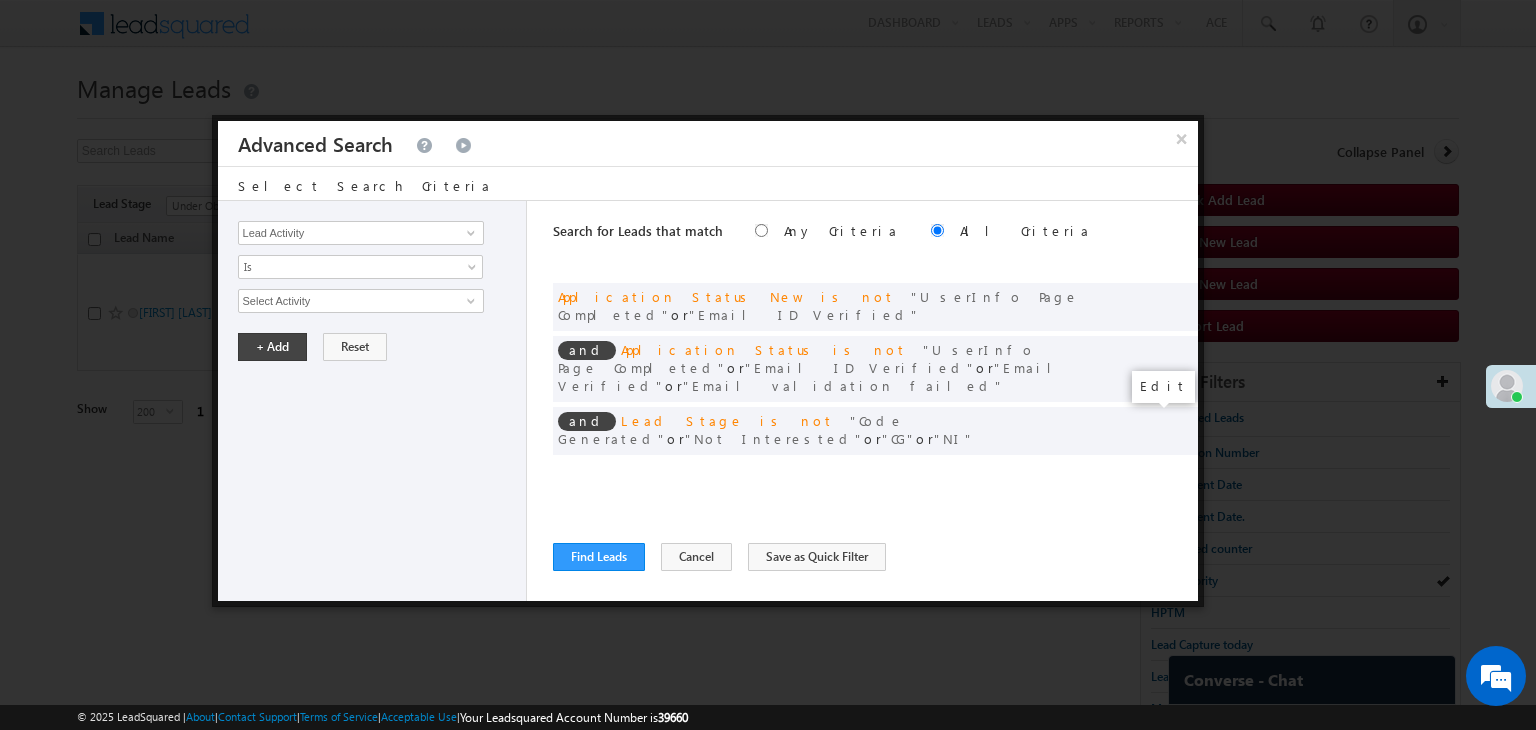 click at bounding box center [1152, 472] 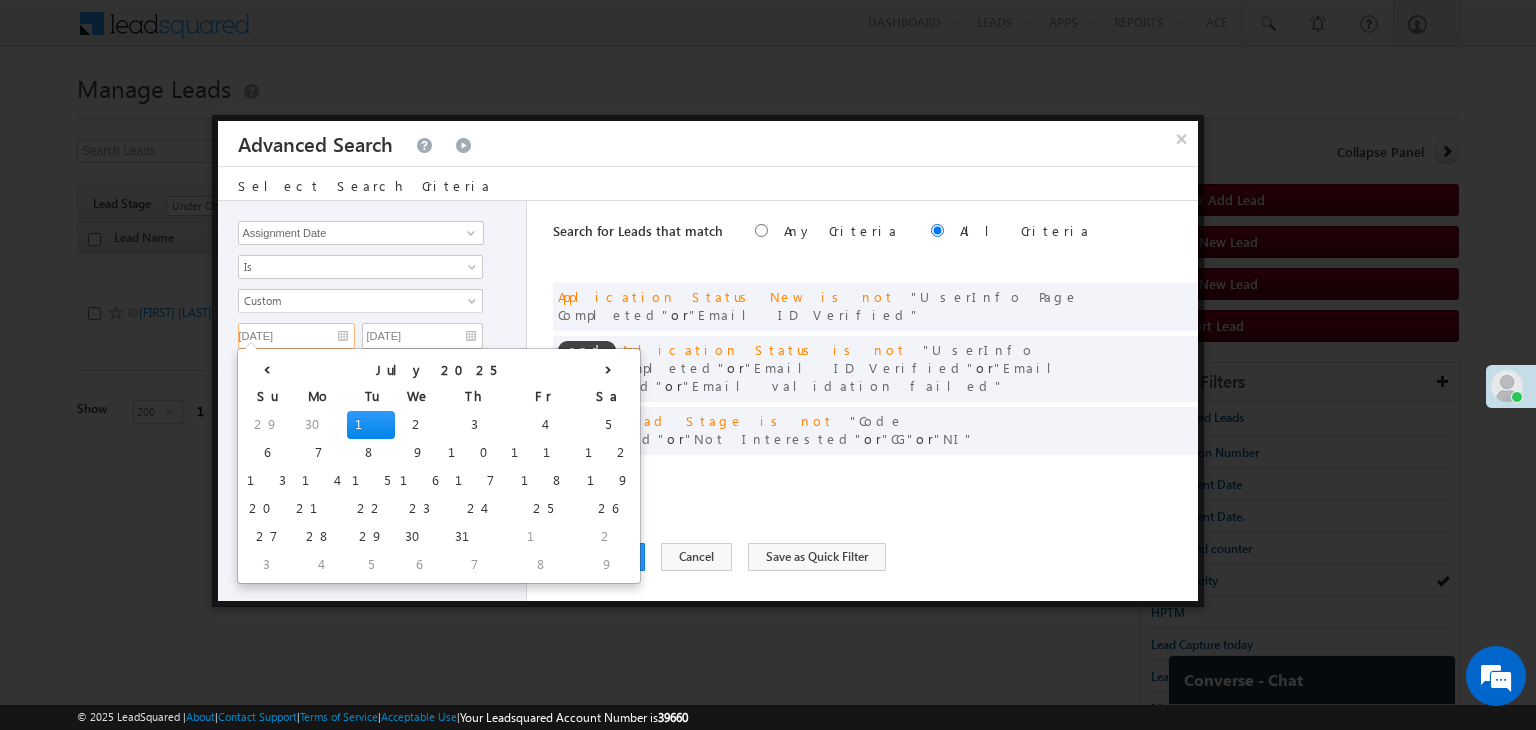 click on "[DATE]" at bounding box center [296, 336] 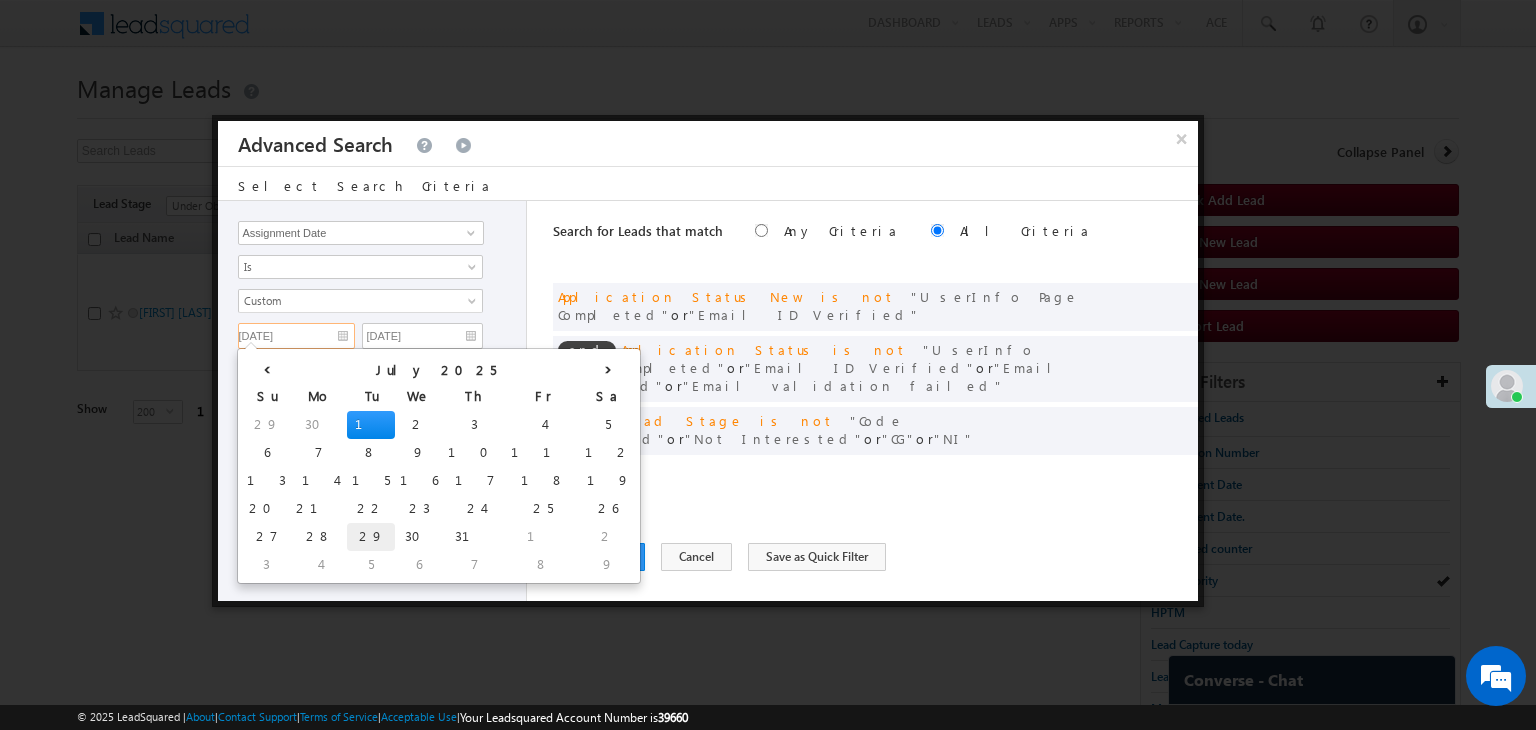 click on "29" at bounding box center (371, 537) 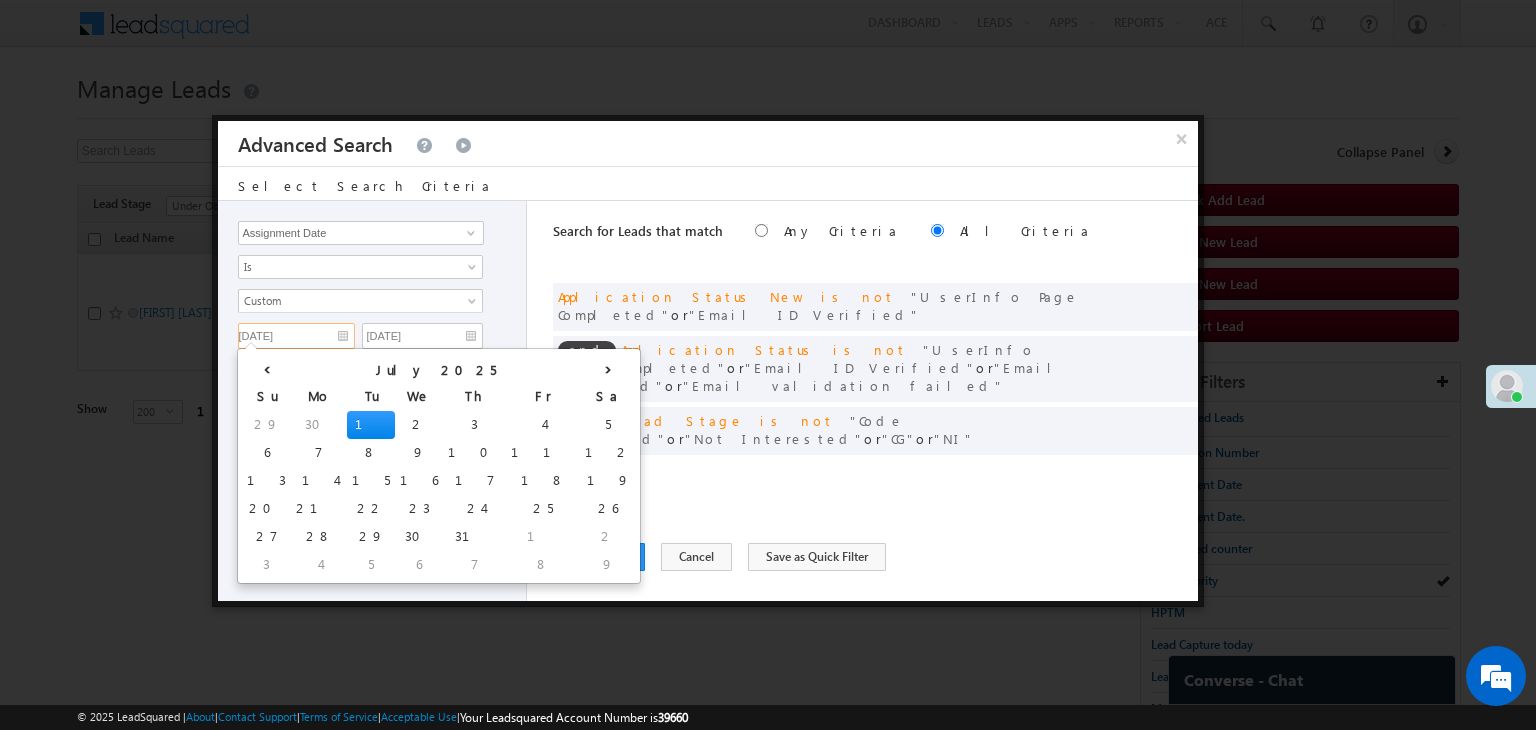 type on "[DATE]" 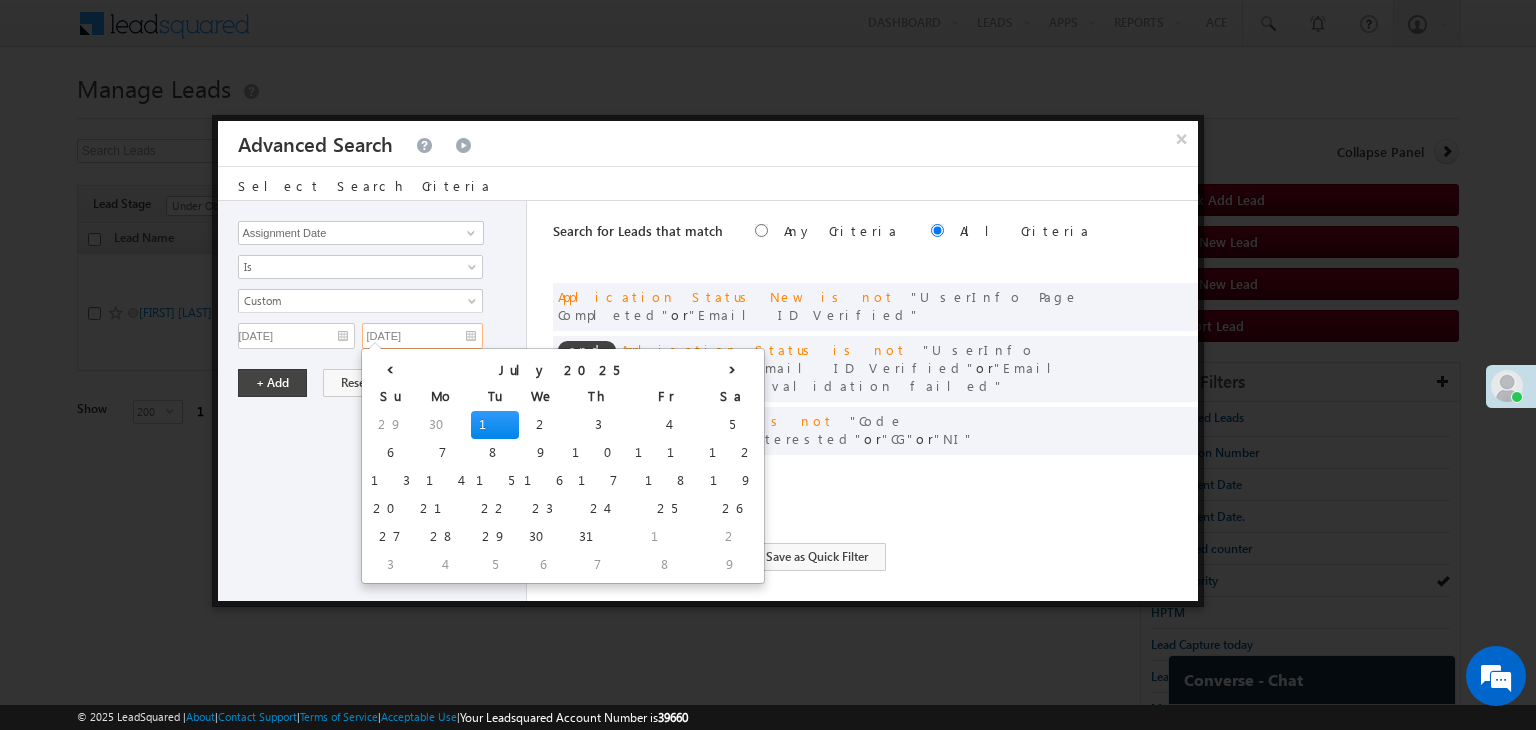 click on "[DATE]" at bounding box center [422, 336] 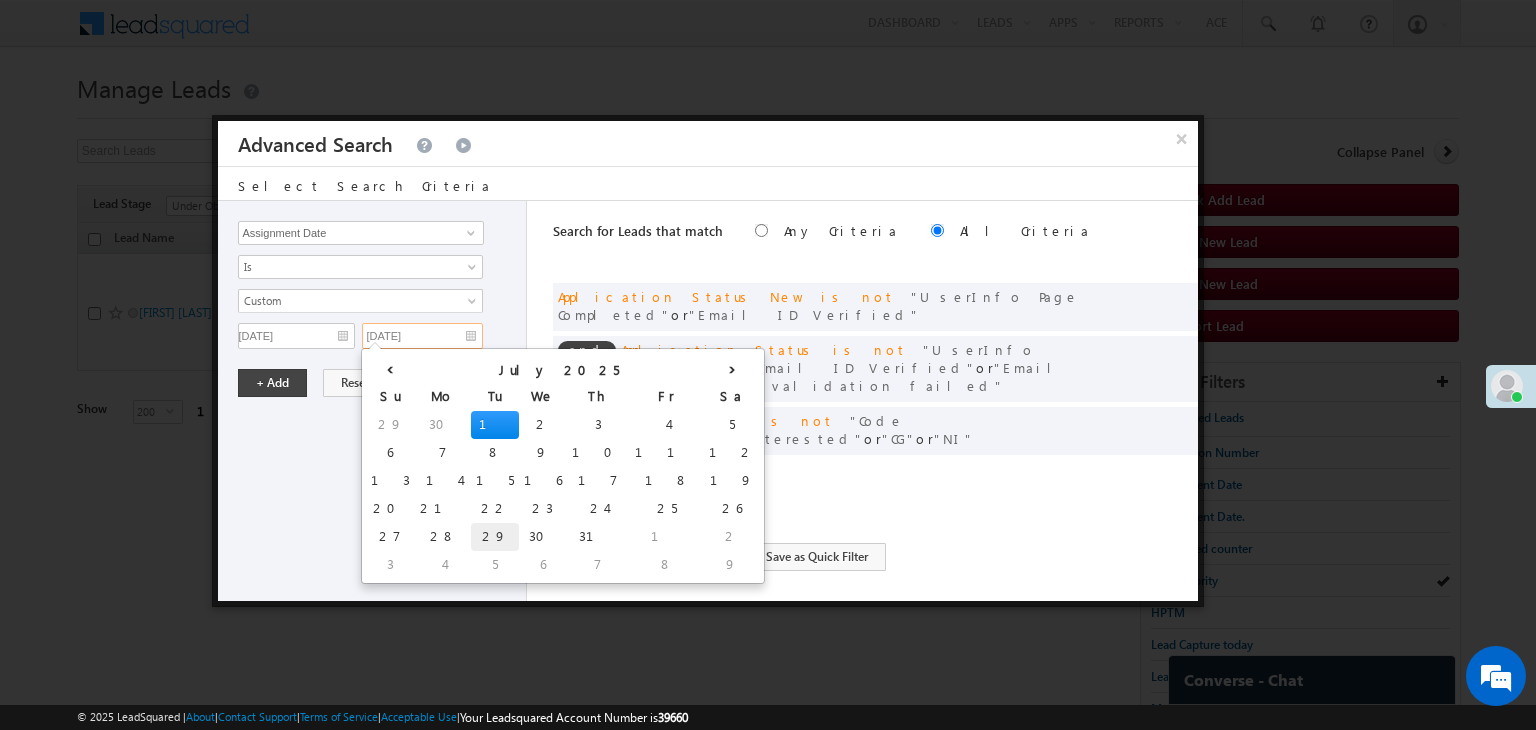 click on "29" at bounding box center [495, 537] 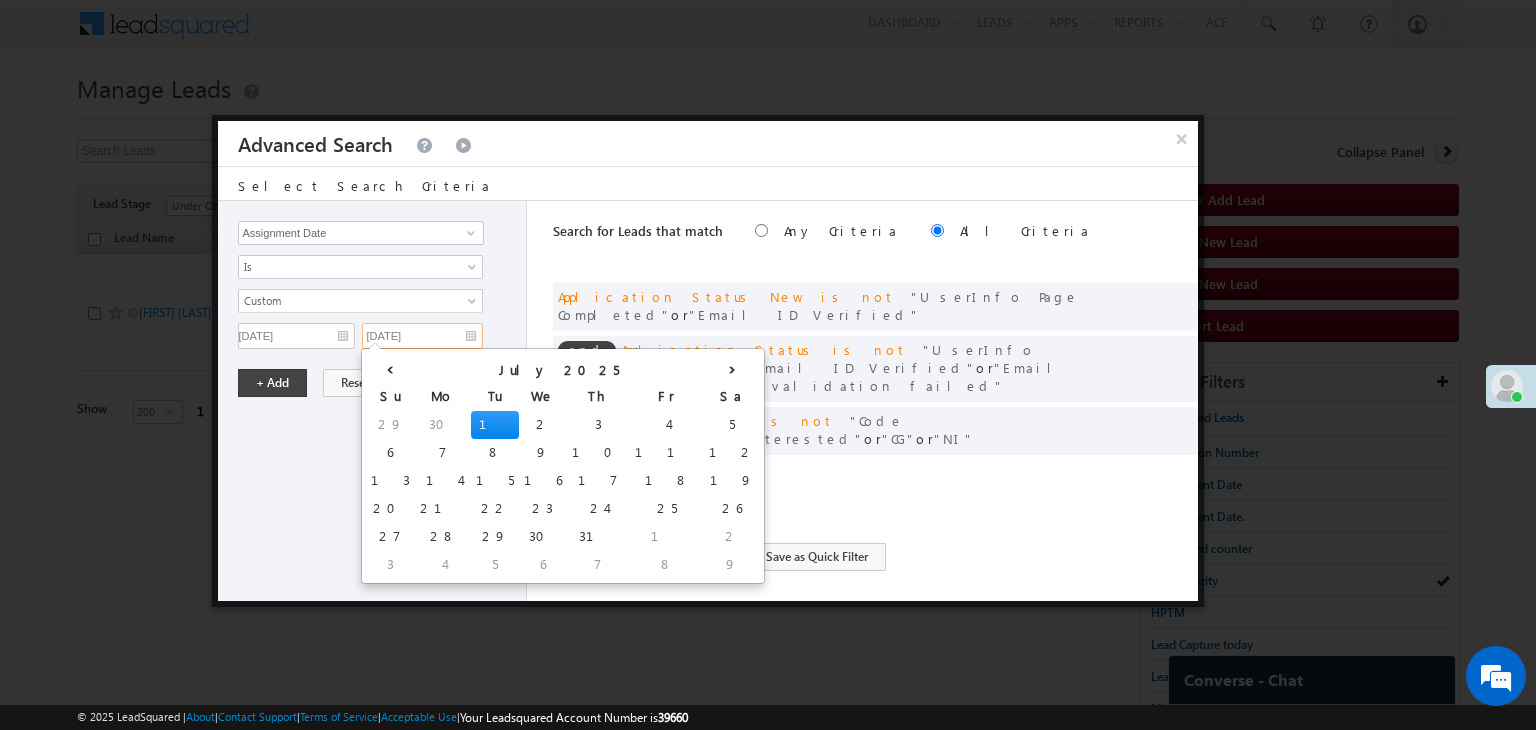 type on "[DATE]" 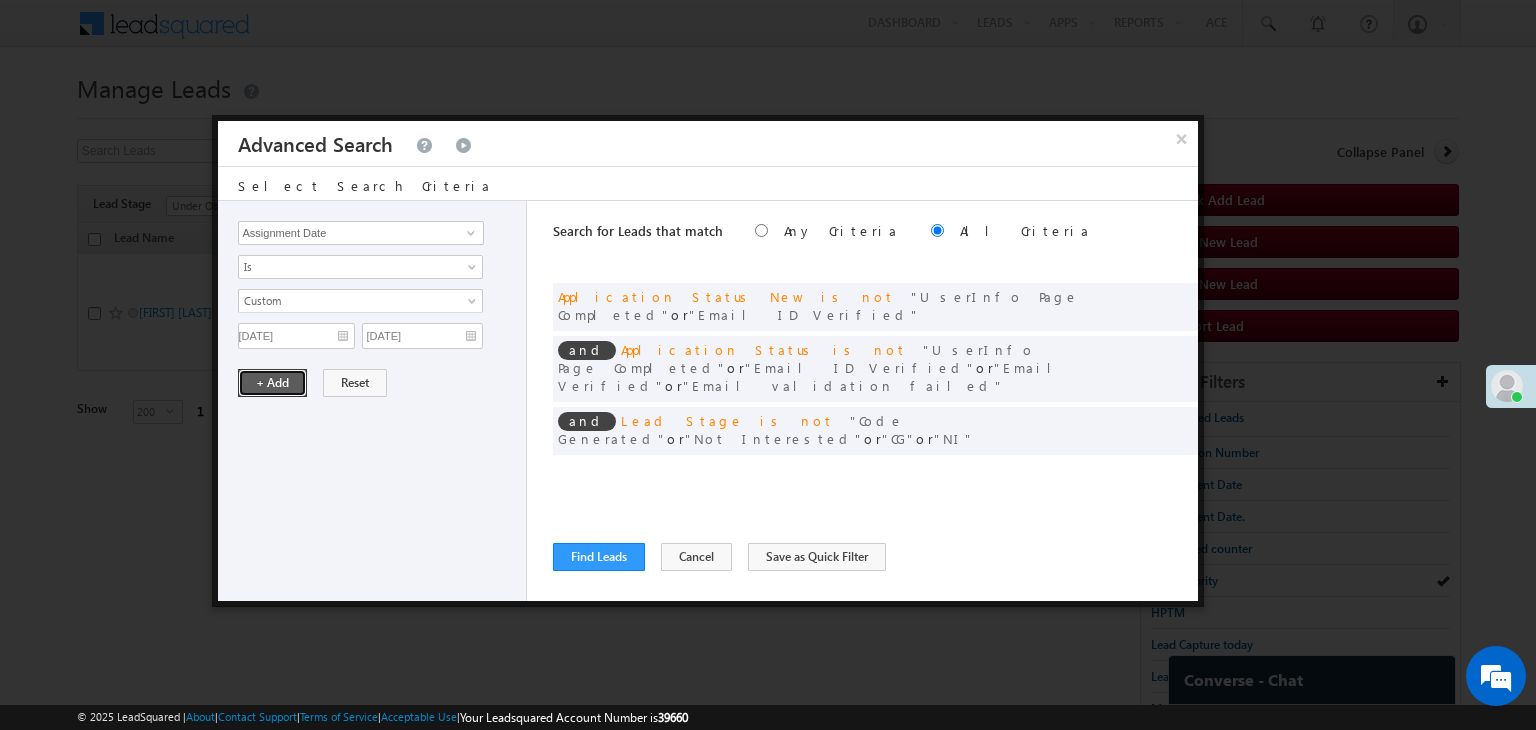 click on "+ Add" at bounding box center [272, 383] 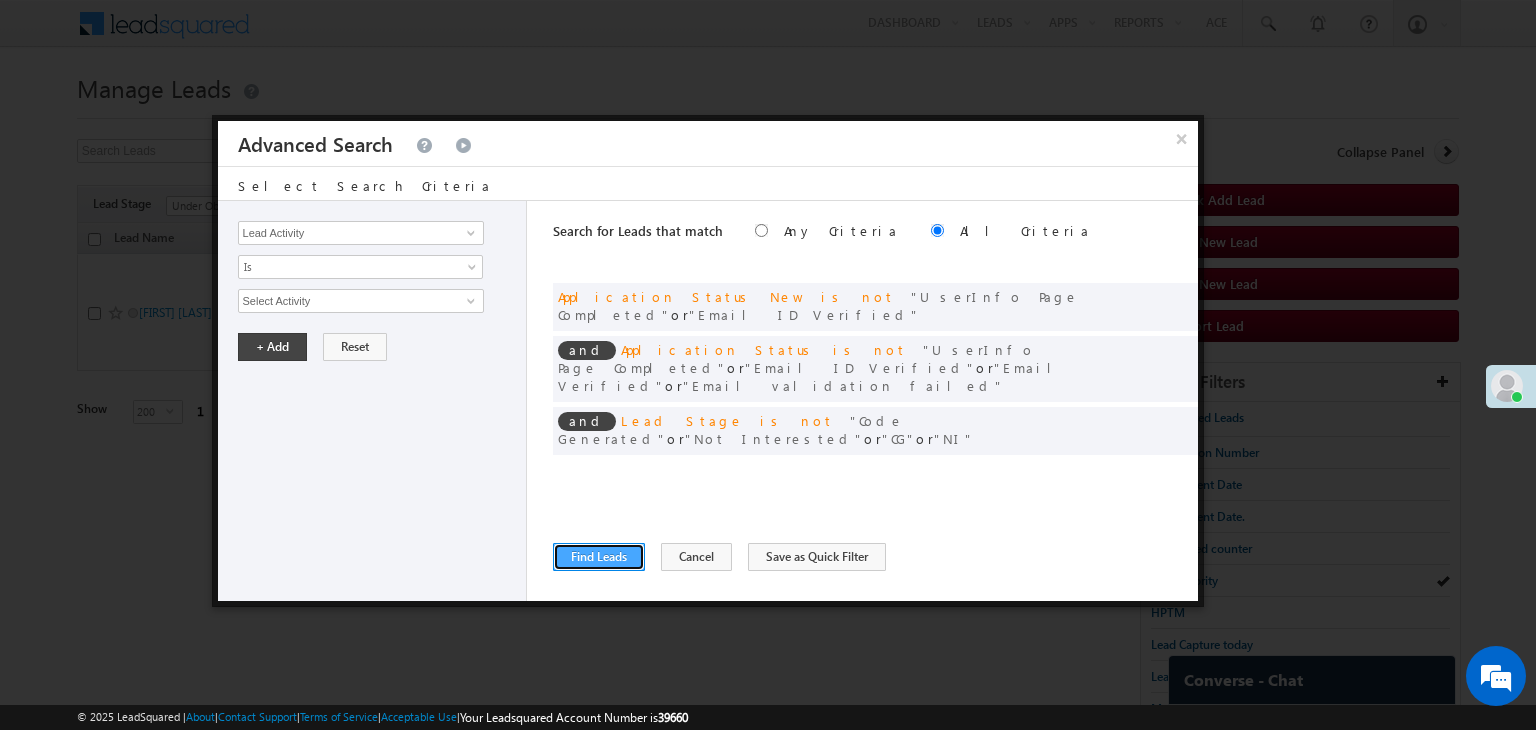 click on "Find Leads" at bounding box center (599, 557) 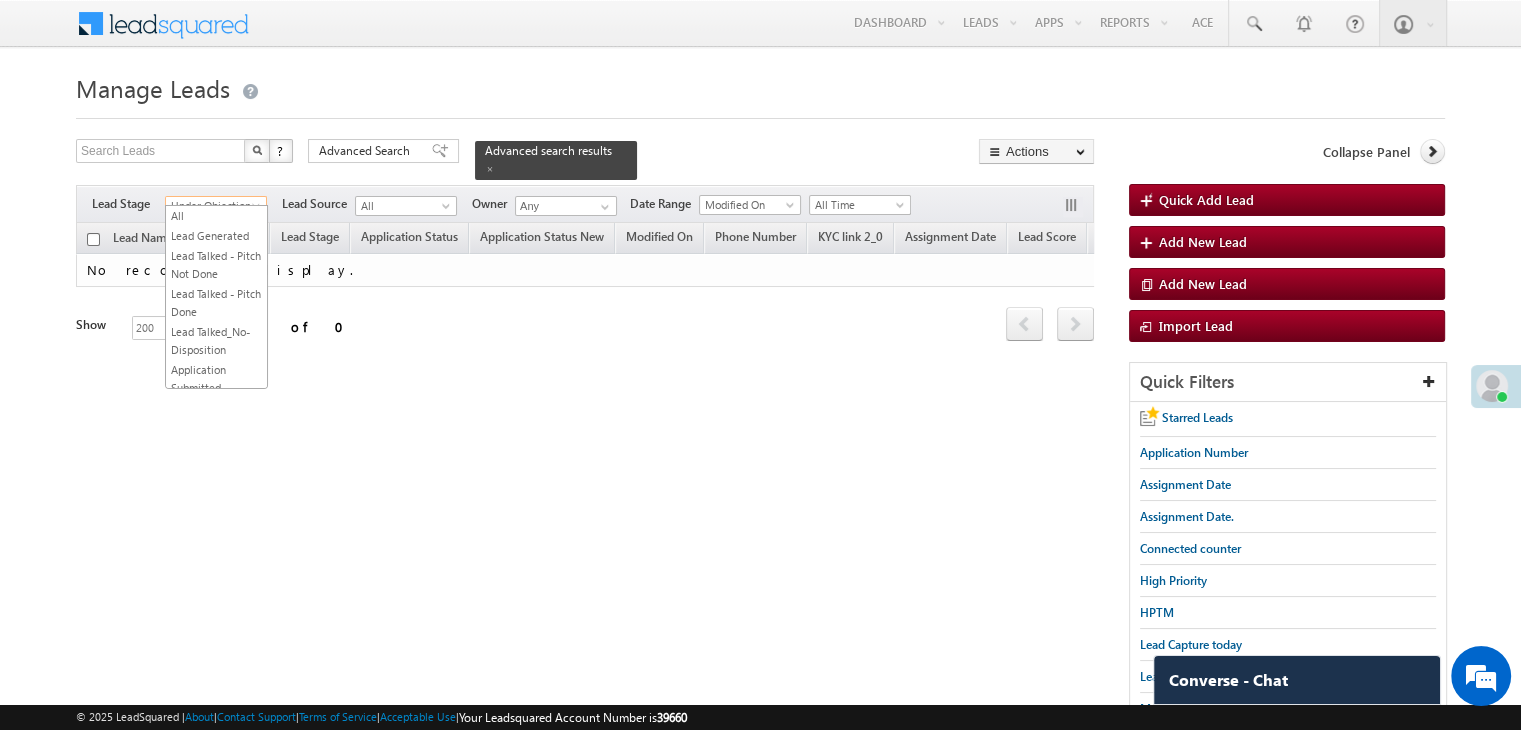 click on "Under Objection" at bounding box center (213, 206) 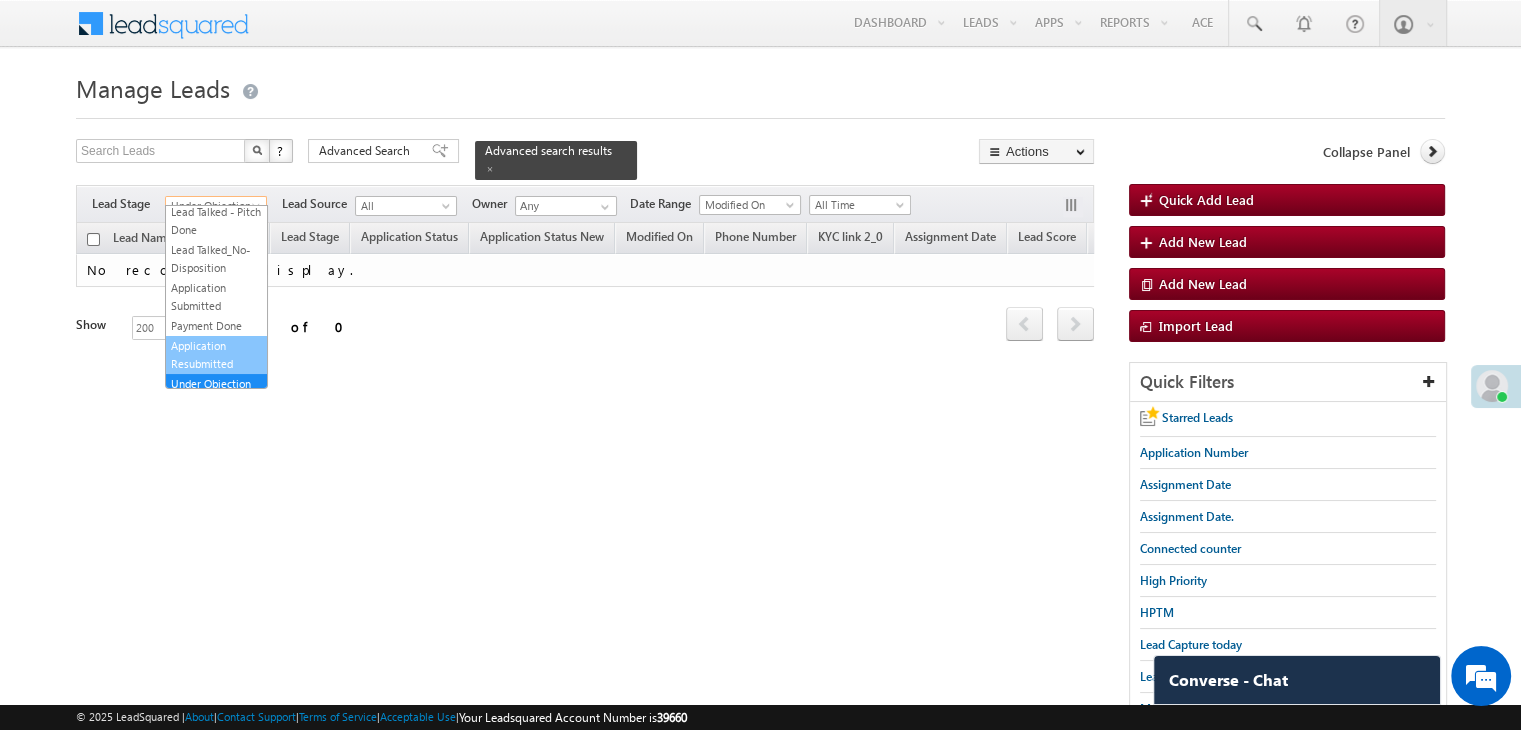 scroll, scrollTop: 0, scrollLeft: 0, axis: both 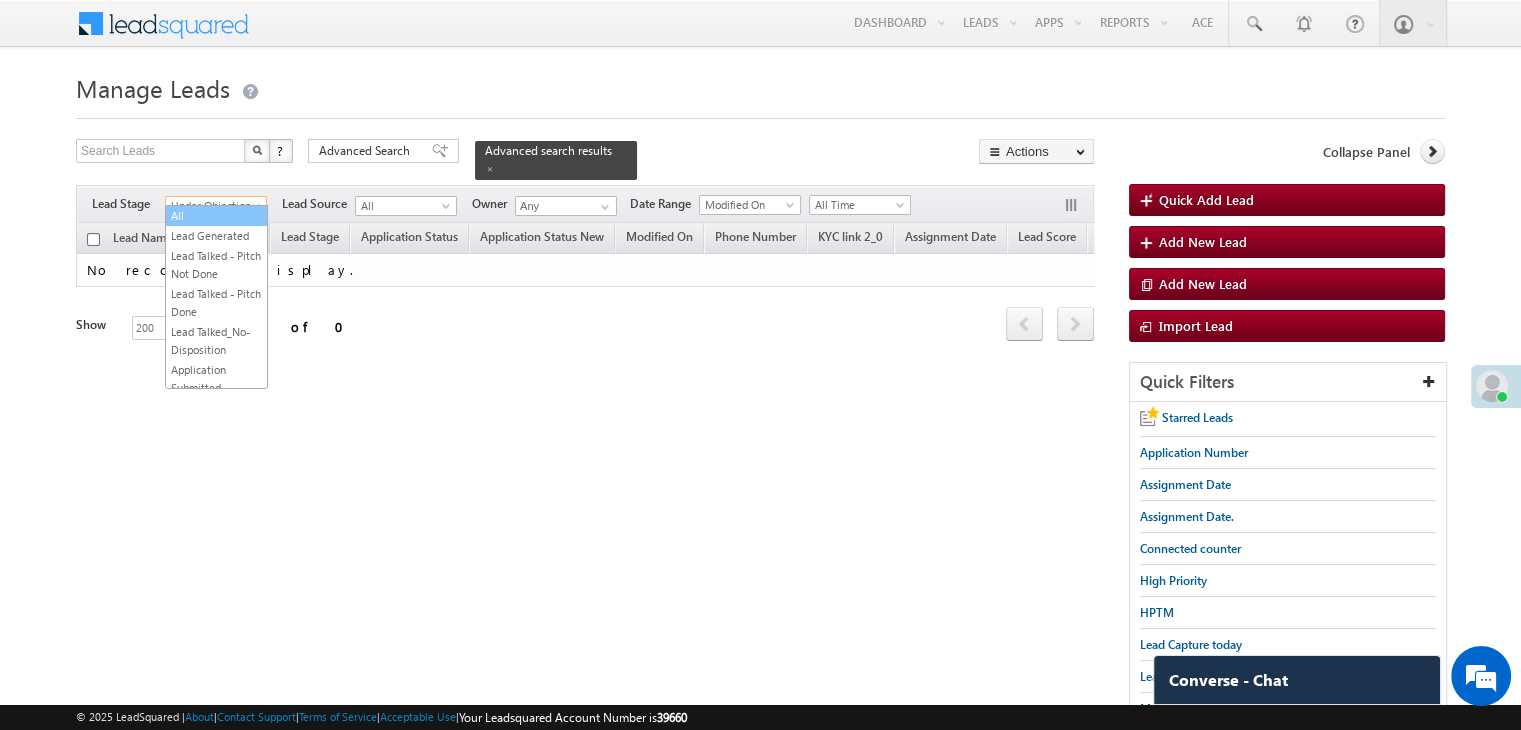 click on "All" at bounding box center [216, 216] 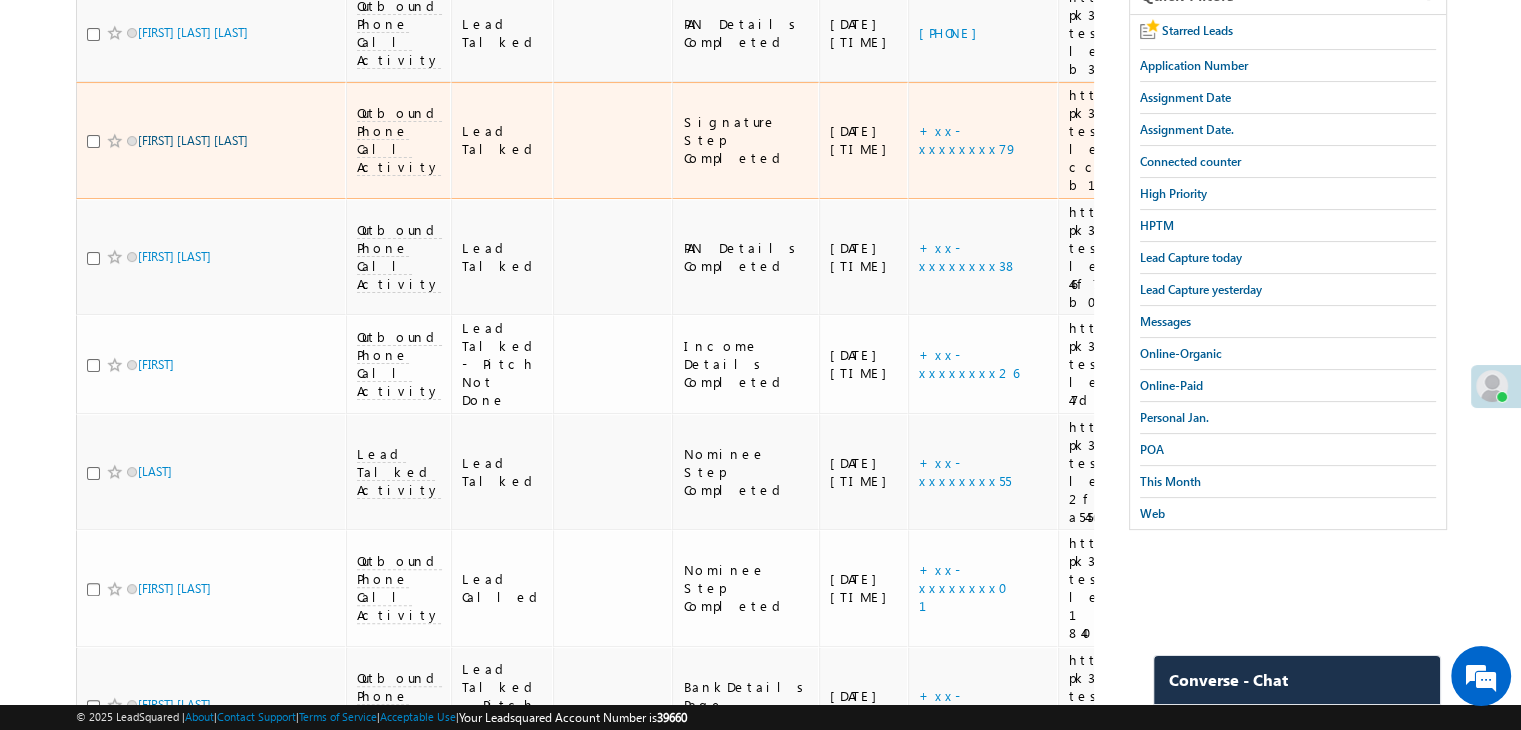 scroll, scrollTop: 500, scrollLeft: 0, axis: vertical 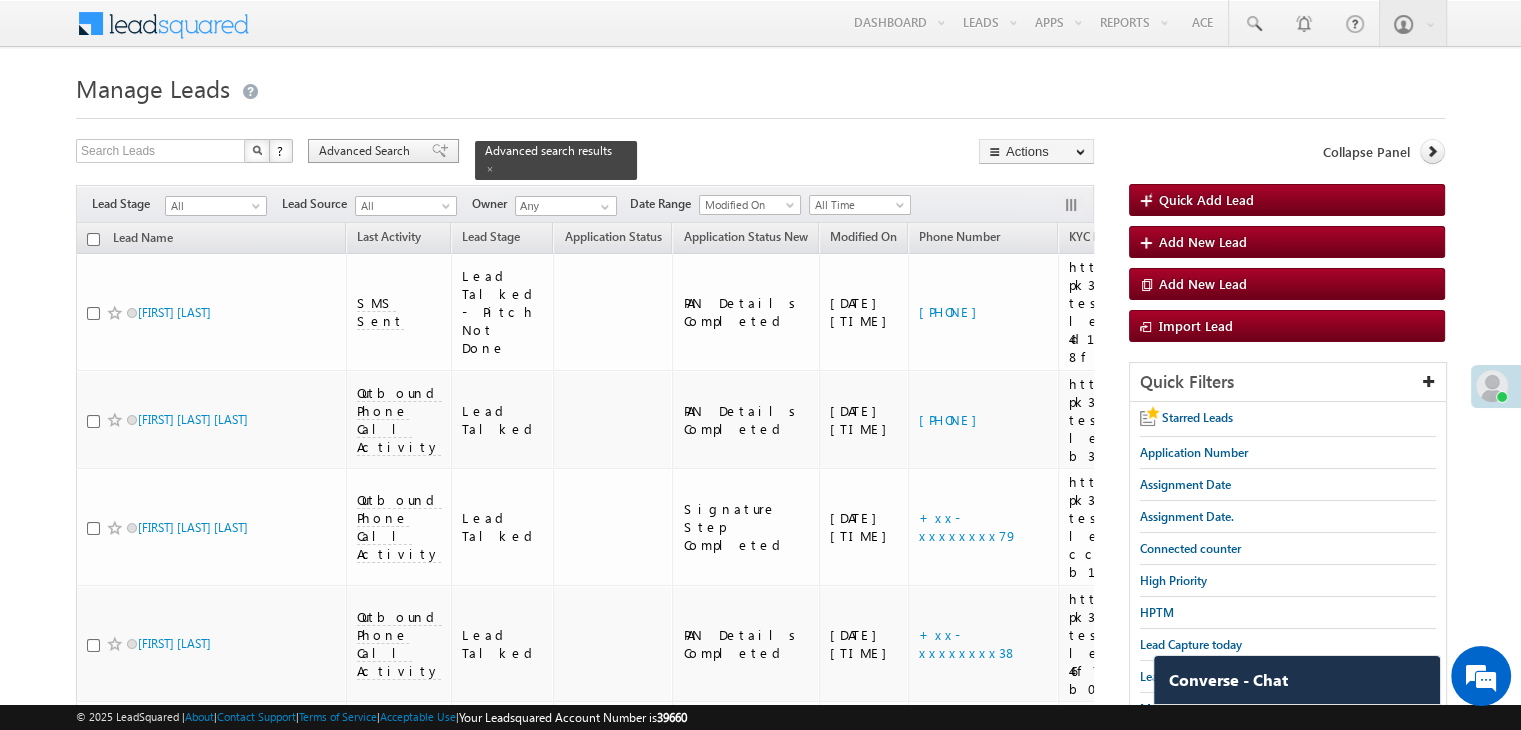 click on "Advanced Search" at bounding box center [367, 151] 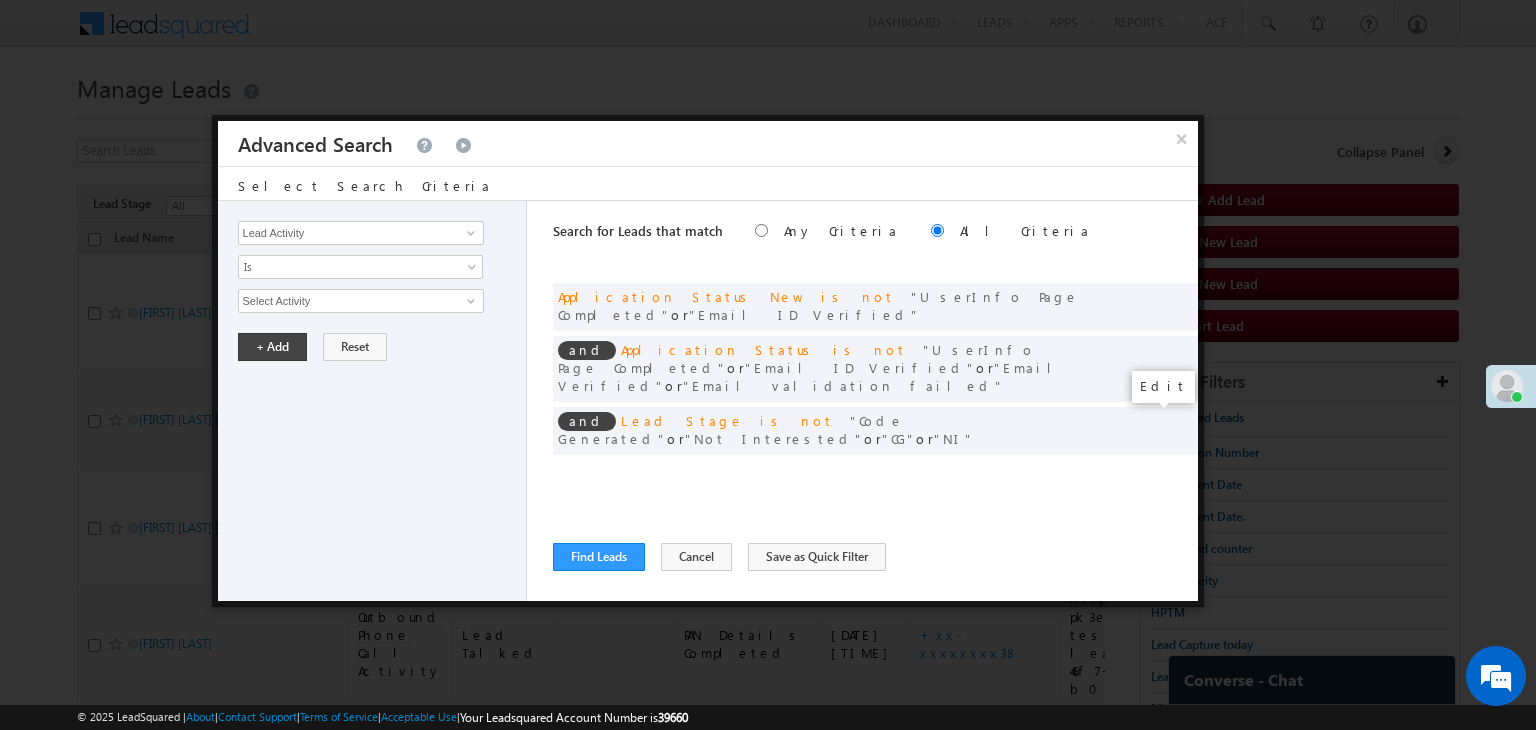 click at bounding box center [1152, 472] 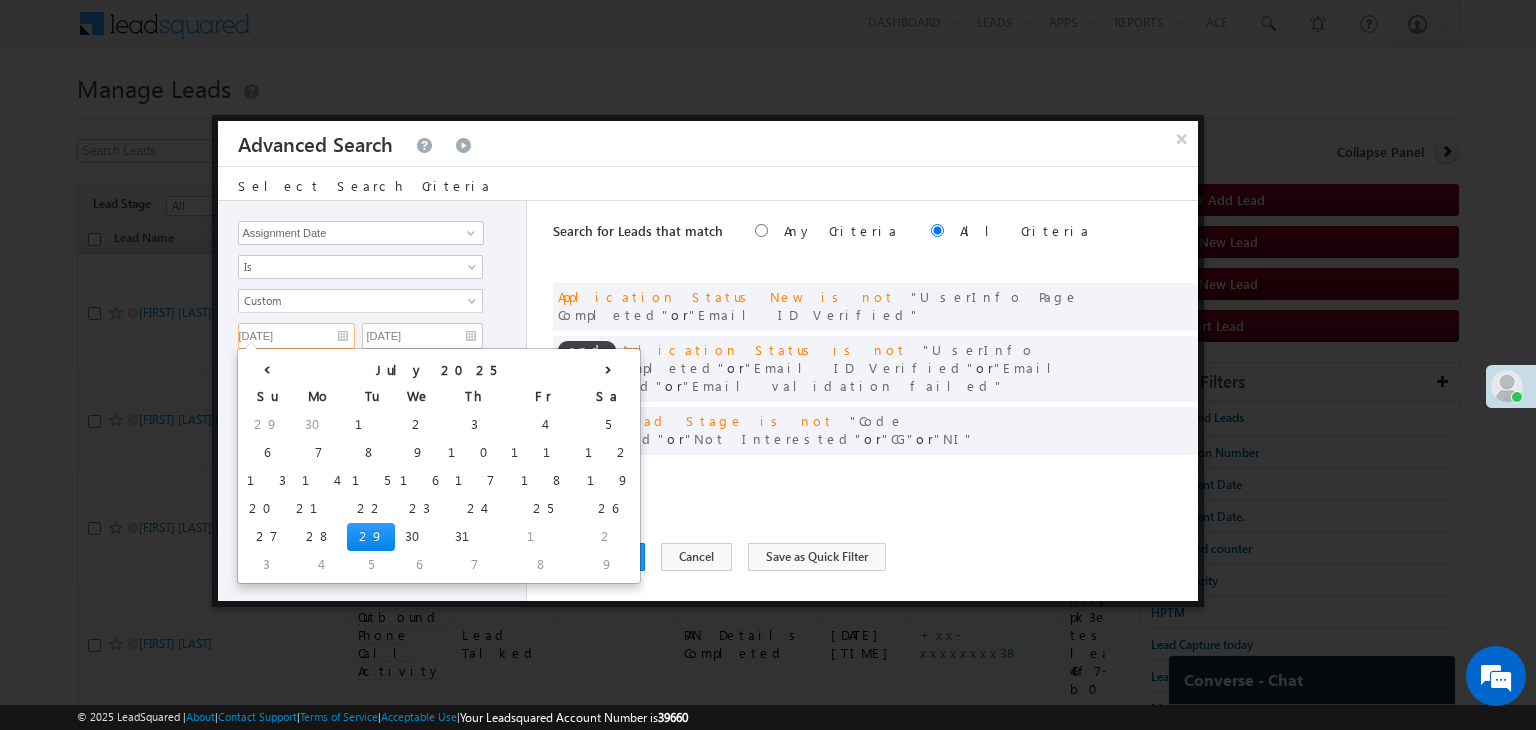 click on "[DATE]" at bounding box center (296, 336) 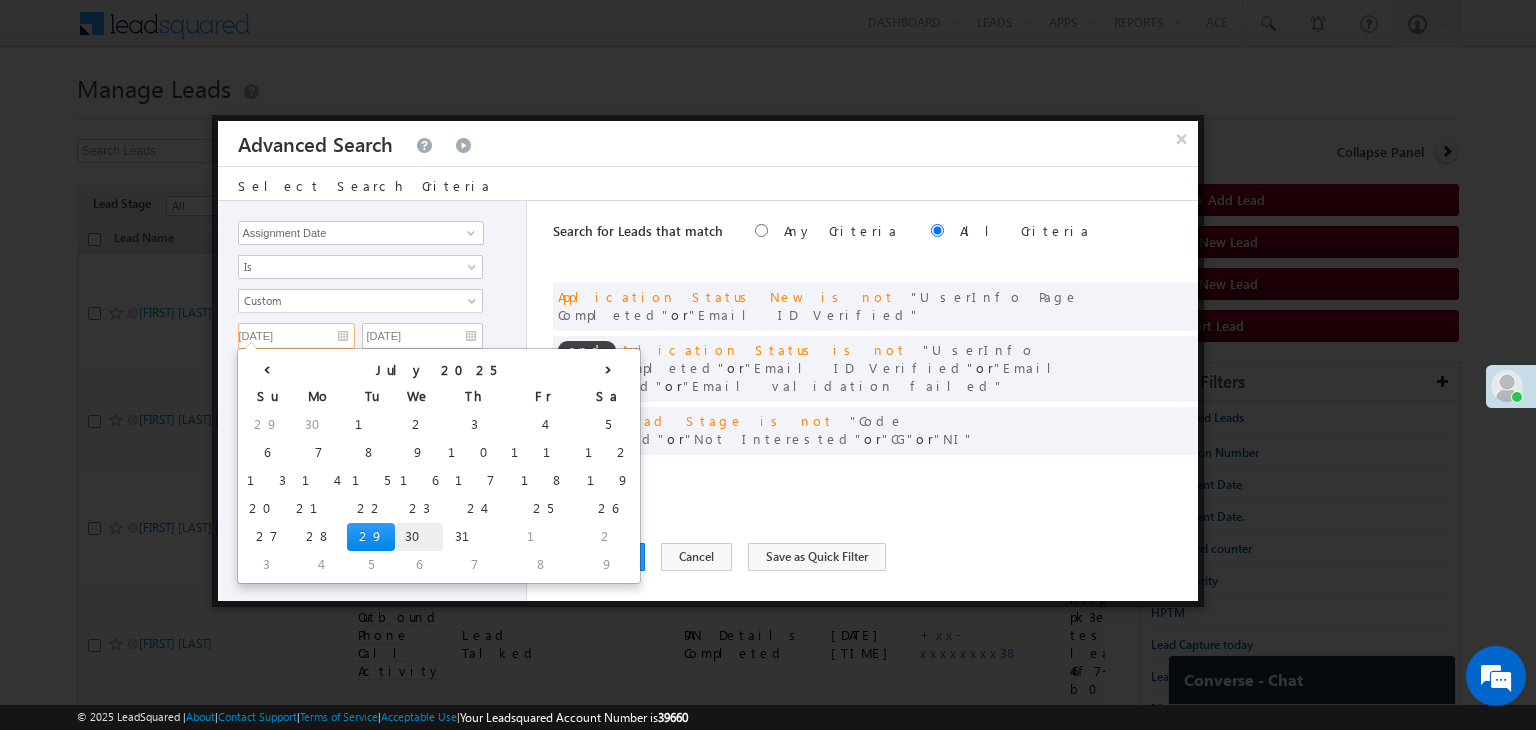 click on "30" at bounding box center (419, 537) 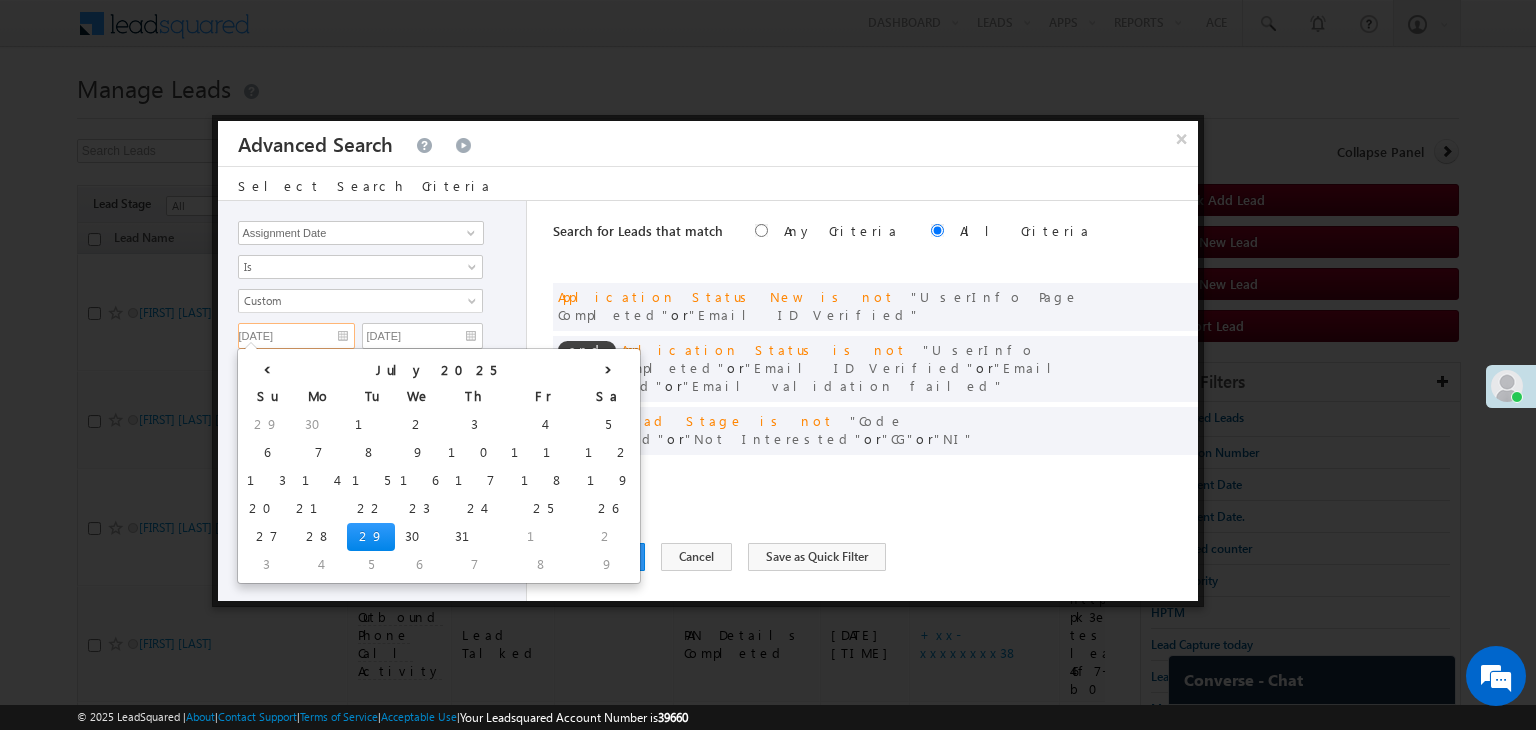 type on "[MM]/[DD]/[YY]" 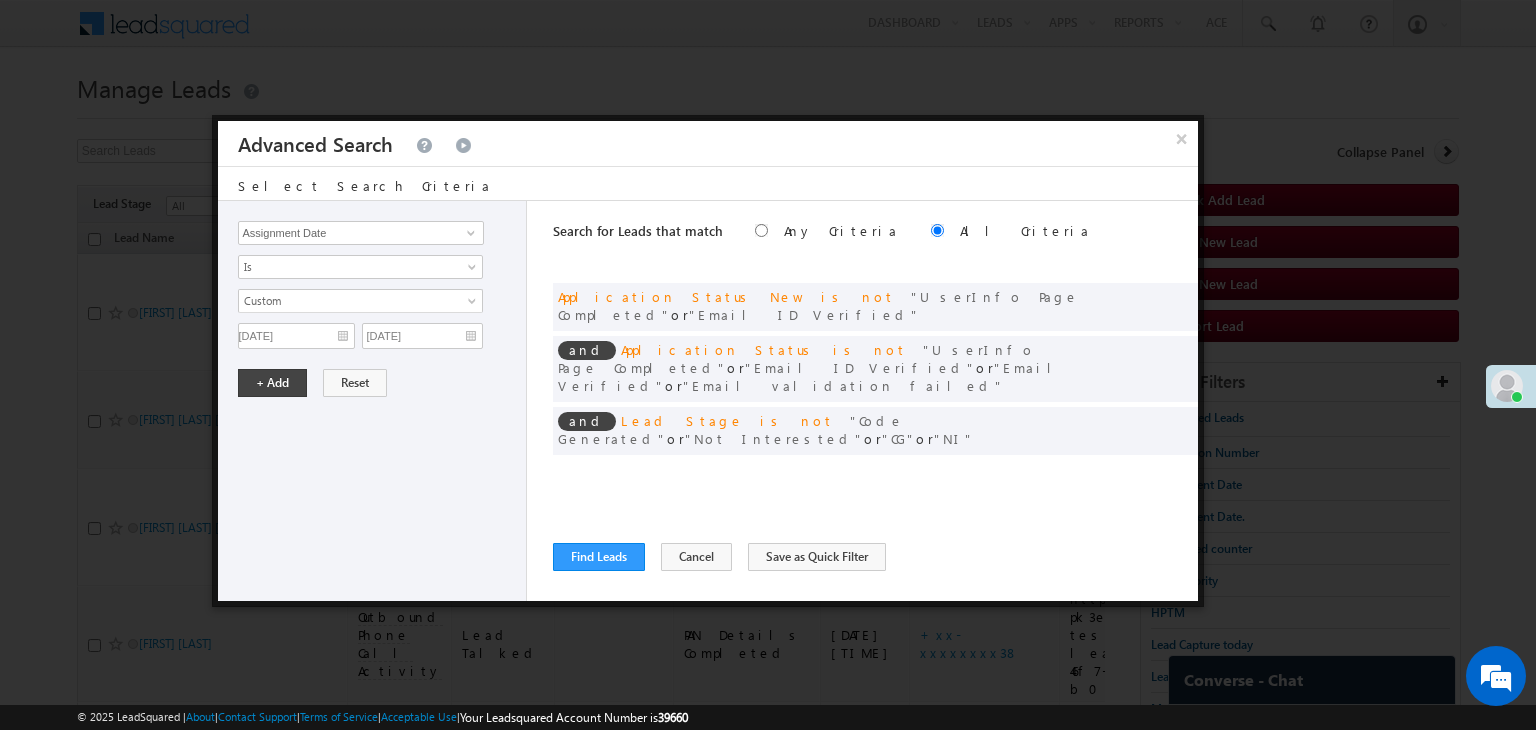 click on "All Time Custom Yesterday Today Tomorrow Last Week This Week Next Week Last Month This Month Next Month Last 7 Days Last 30 Days Last N Next N Days Custom Days Go 07/30/25 07/29/25" at bounding box center [360, 313] 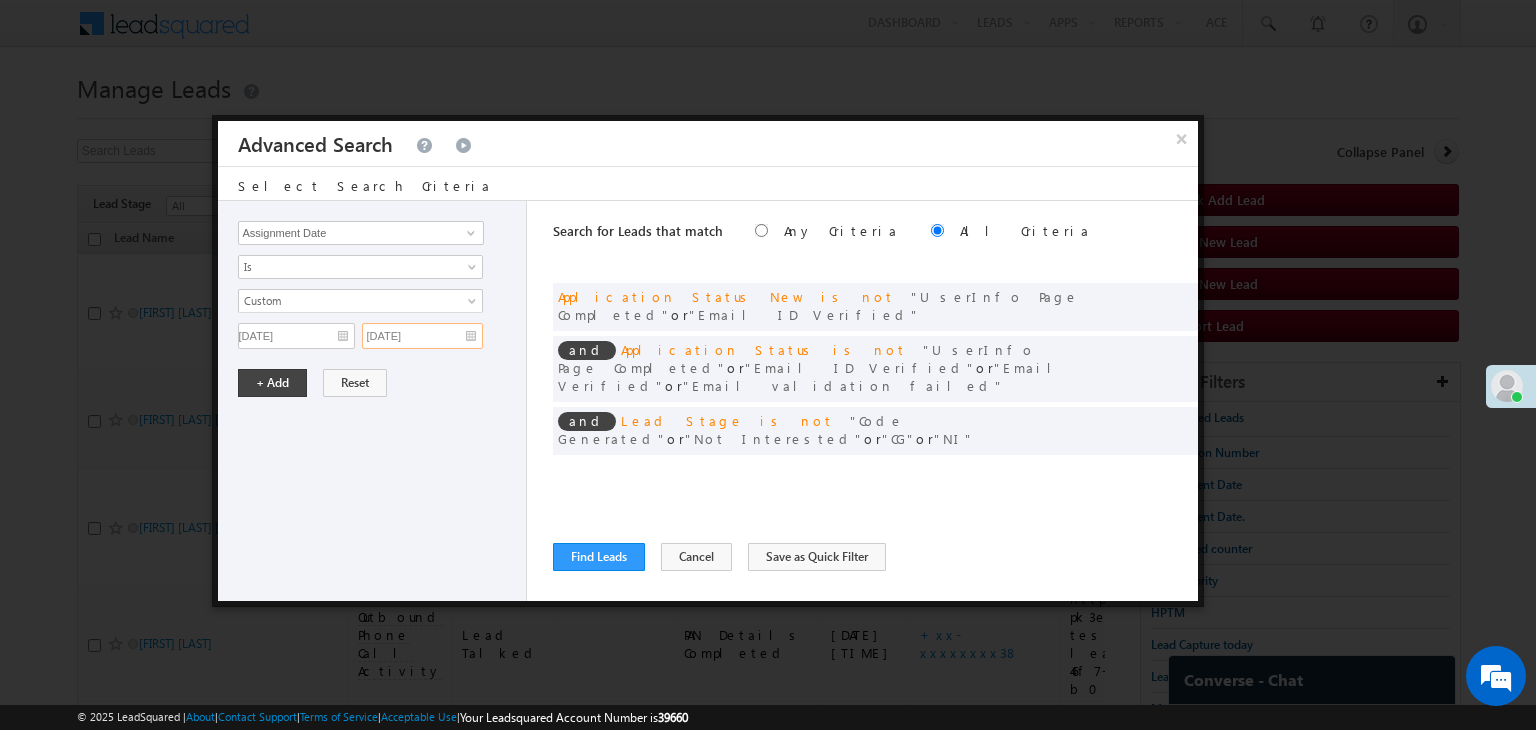 click on "[DATE]" at bounding box center [422, 336] 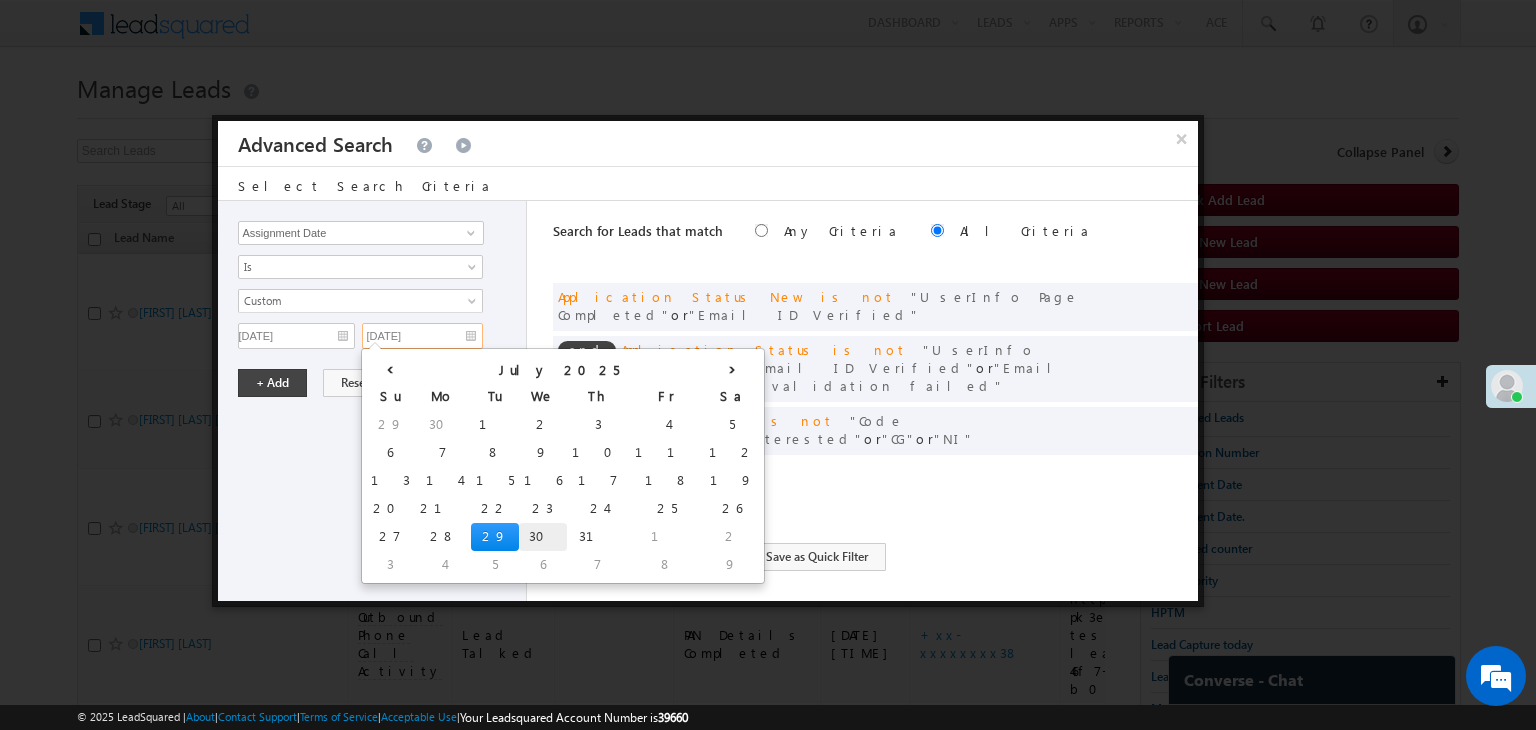 click on "30" at bounding box center [543, 537] 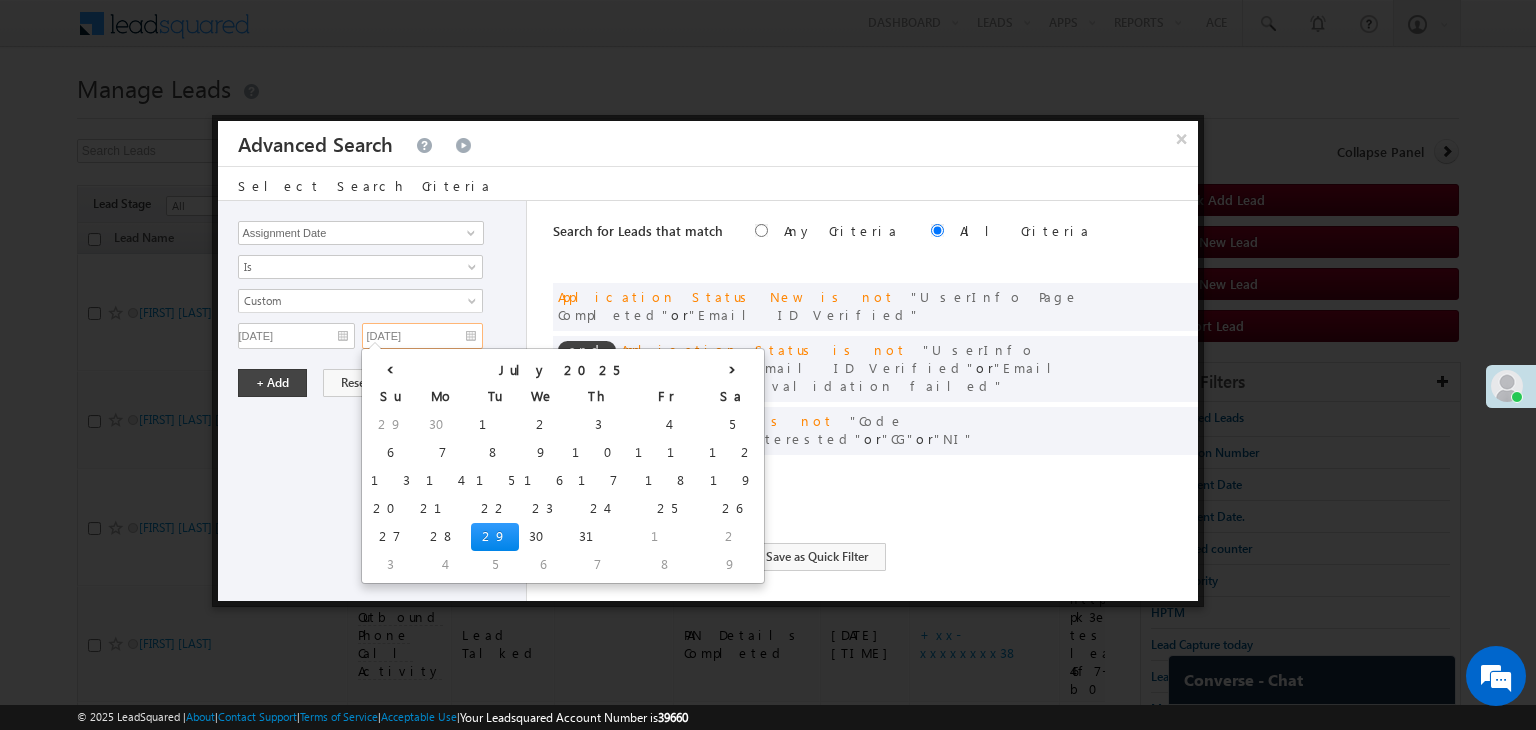 type on "[MM]/[DD]/[YY]" 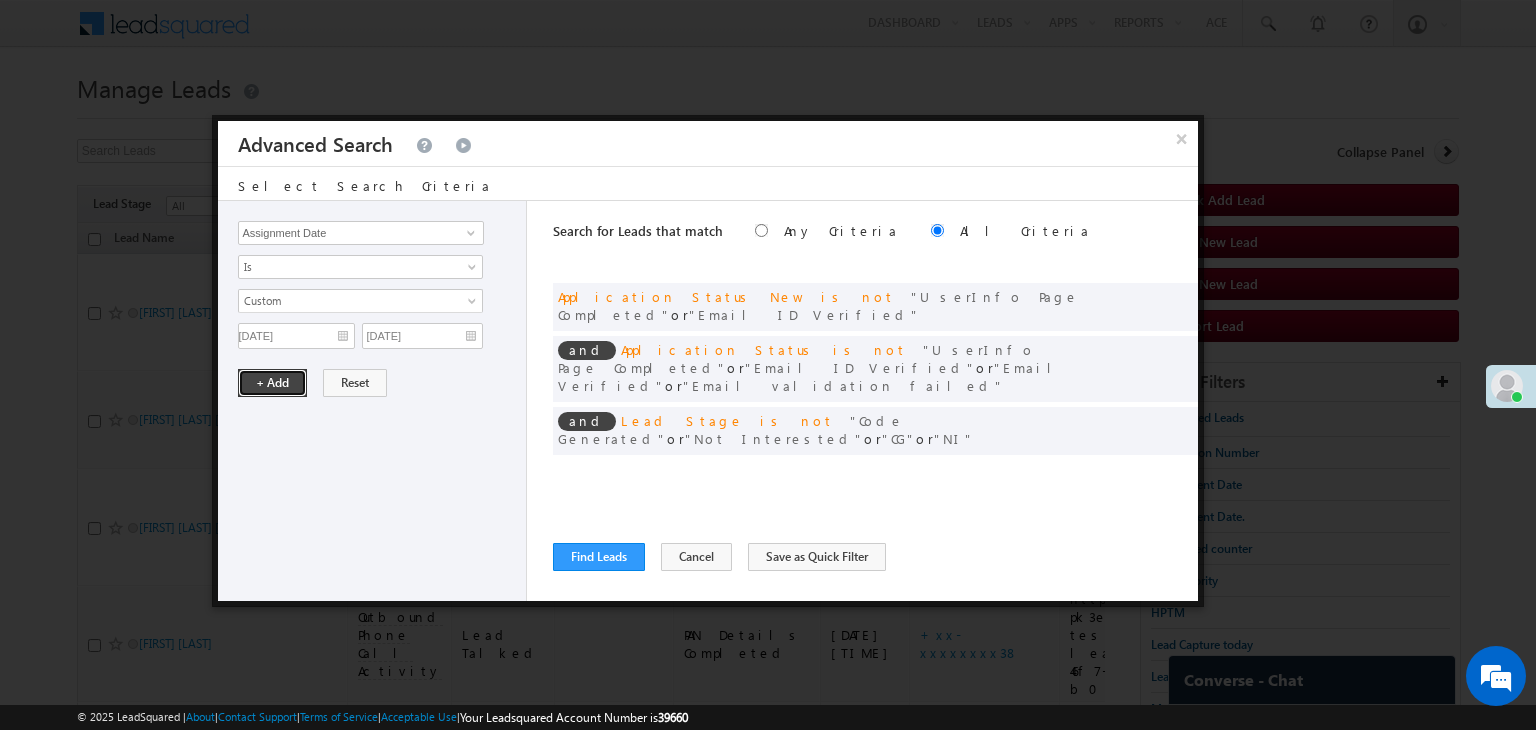 click on "+ Add" at bounding box center [272, 383] 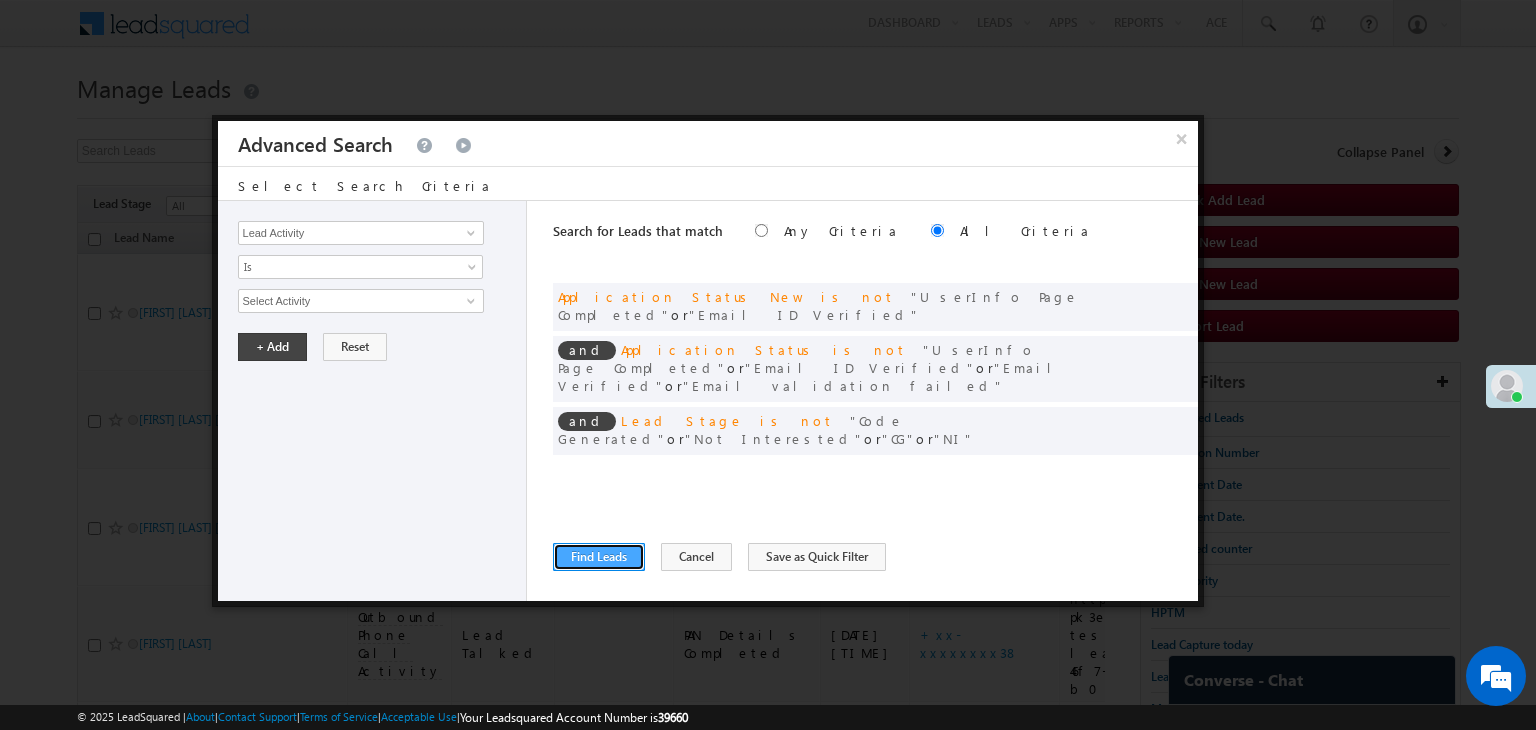 click on "Find Leads" at bounding box center [599, 557] 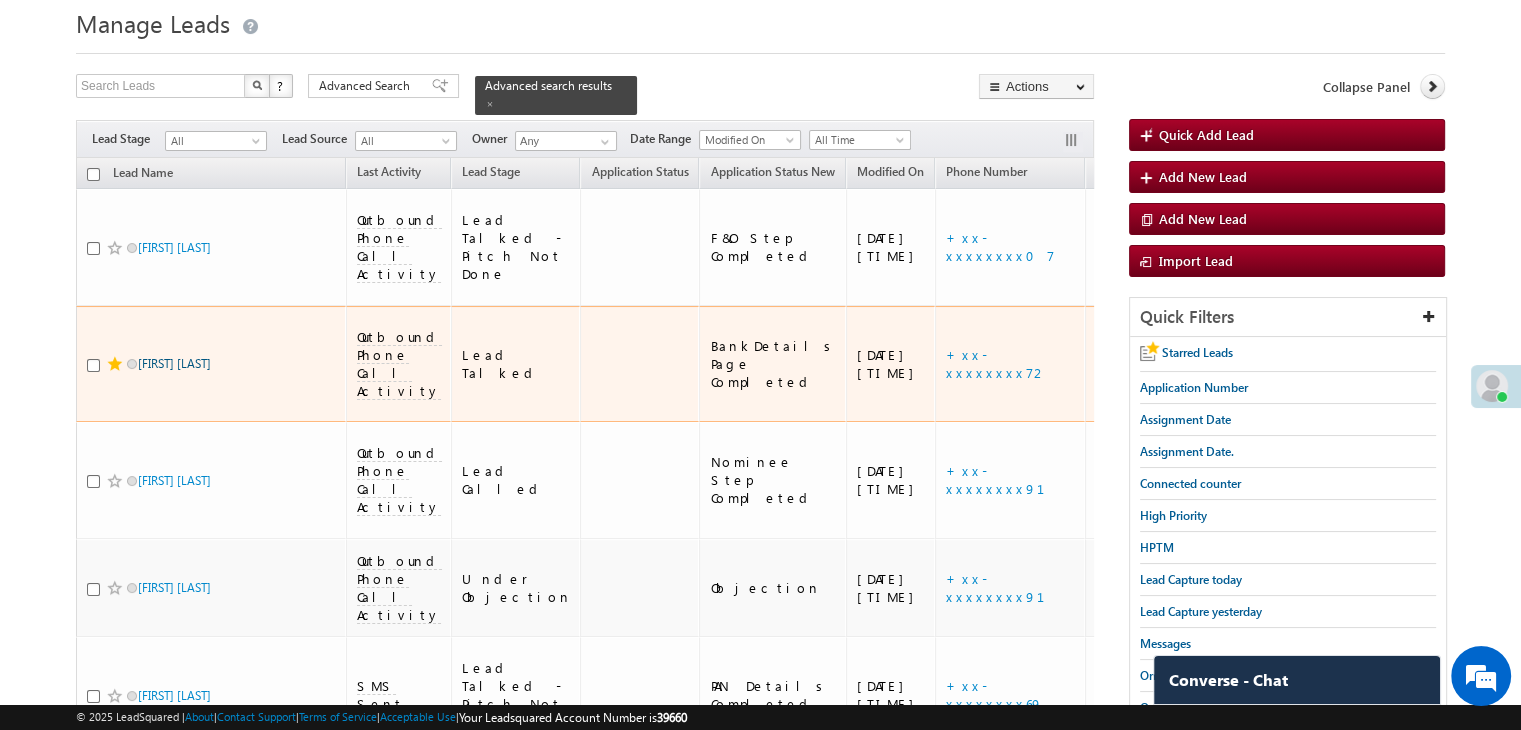 scroll, scrollTop: 100, scrollLeft: 0, axis: vertical 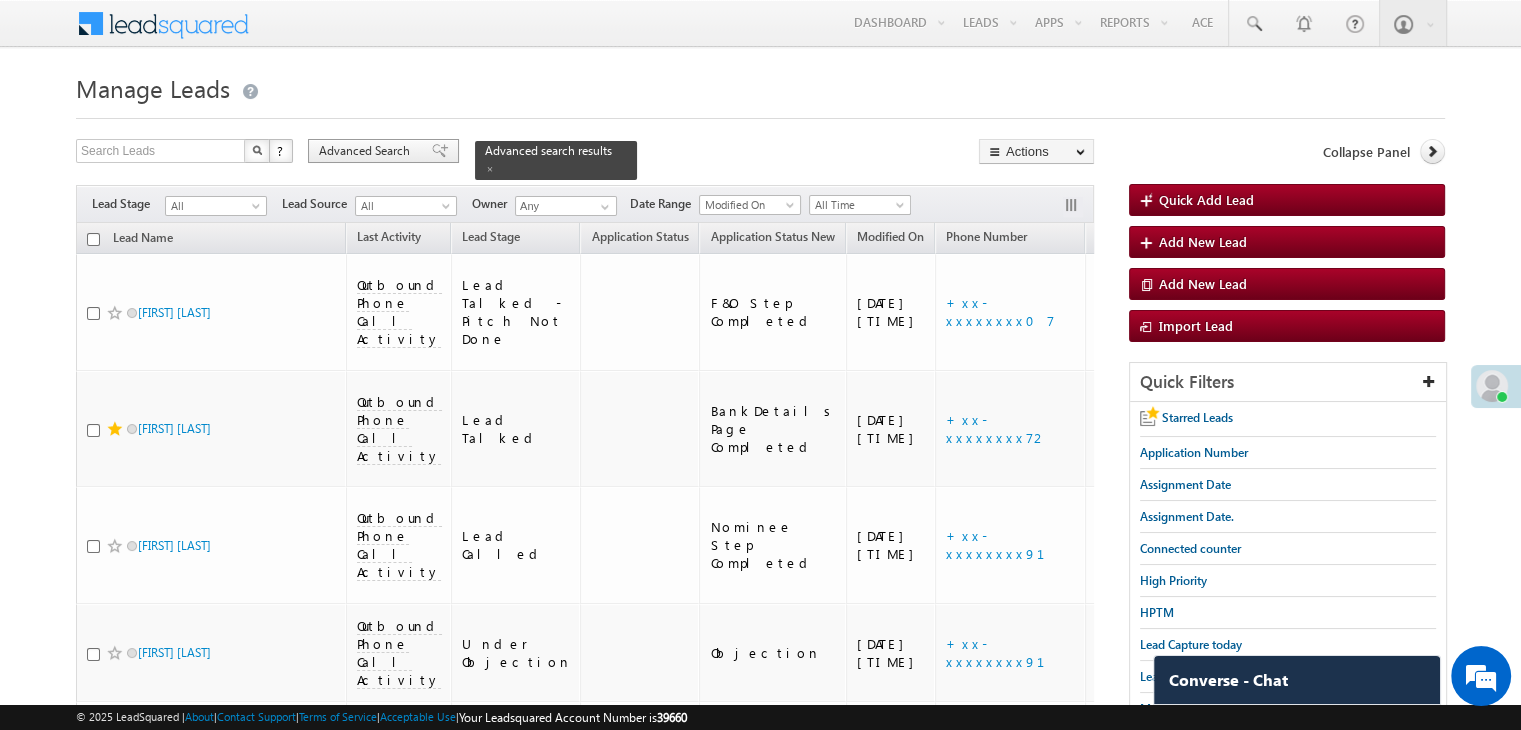 click on "Advanced Search" at bounding box center [367, 151] 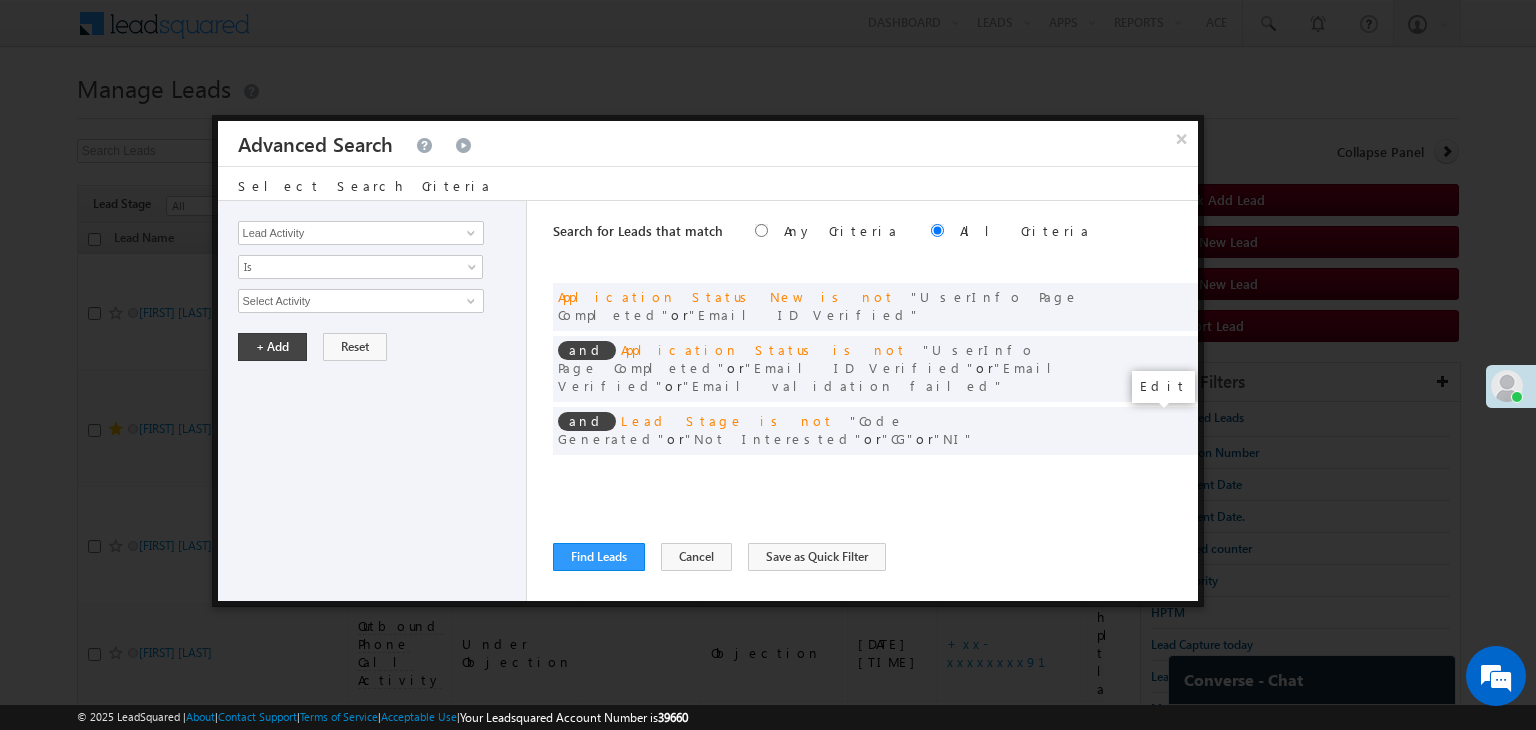 click at bounding box center (1152, 472) 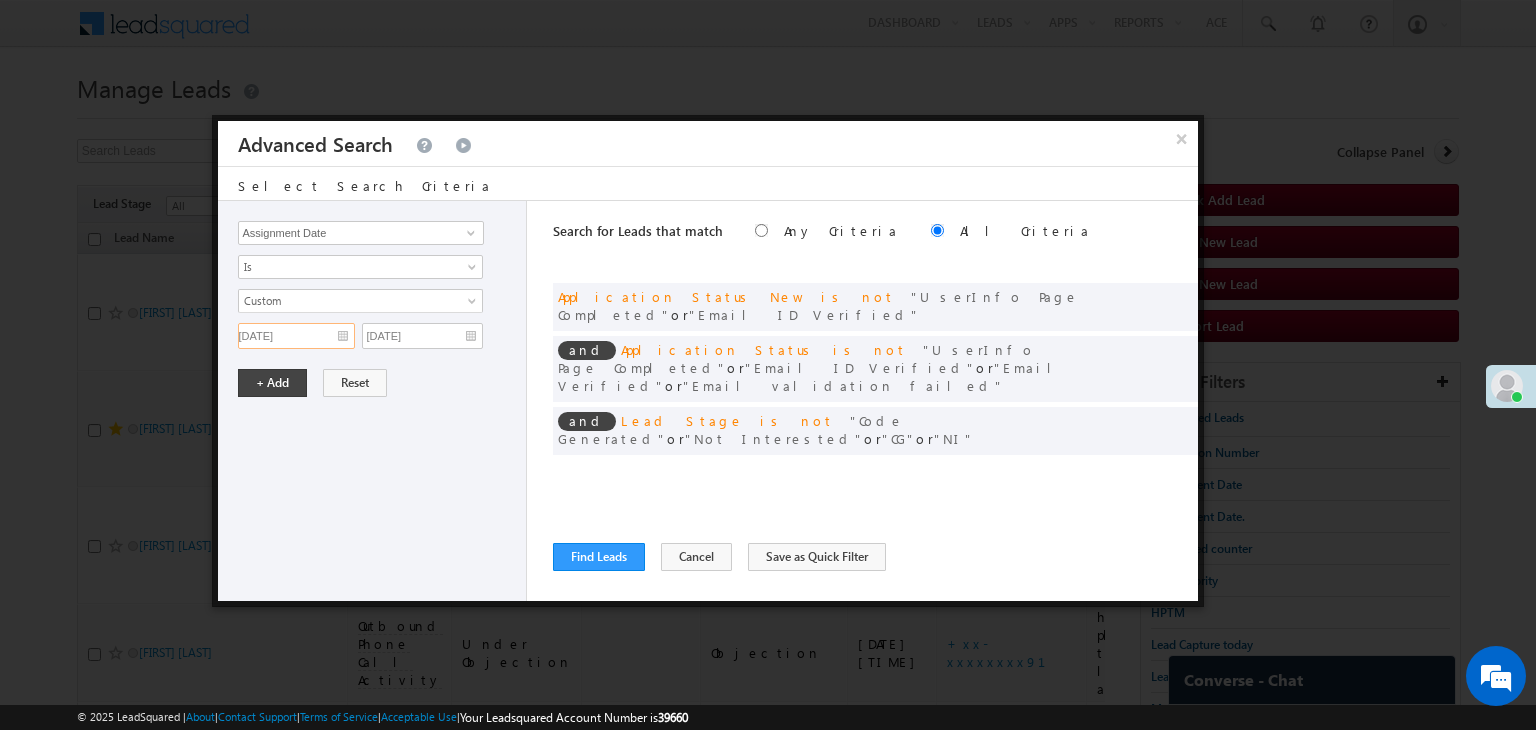 click on "[MM]/[DD]/[YY]" at bounding box center (296, 336) 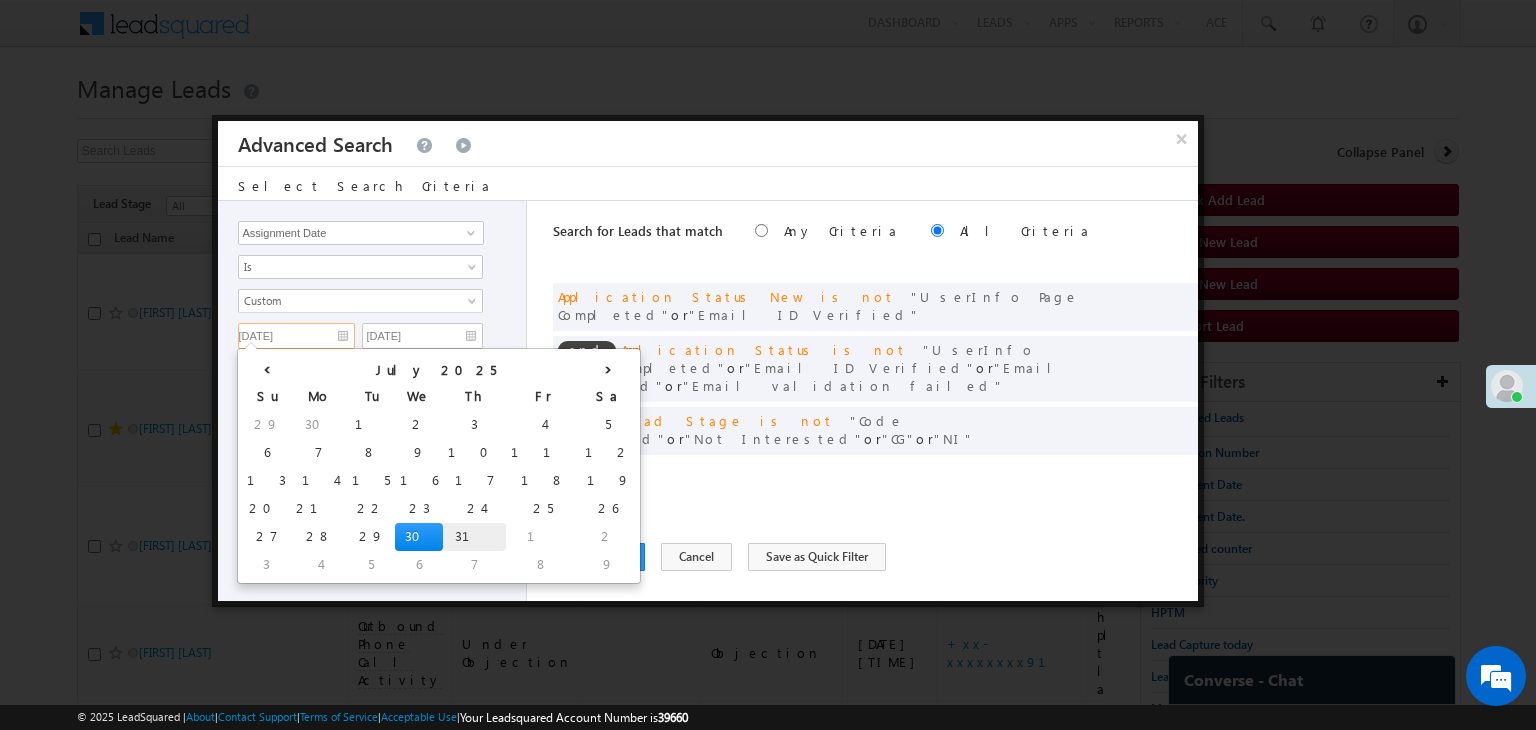 click on "31" at bounding box center (474, 537) 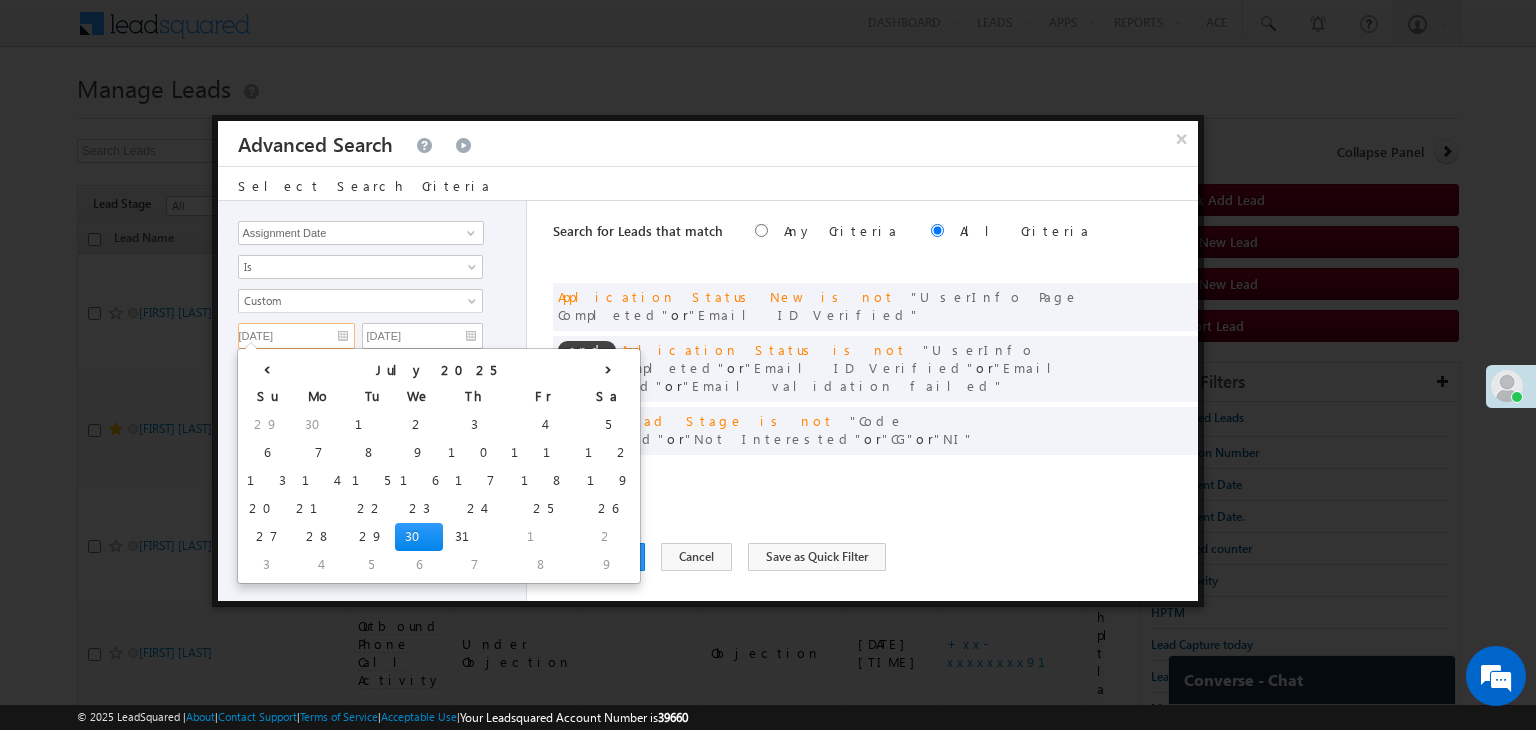 type on "07/31/25" 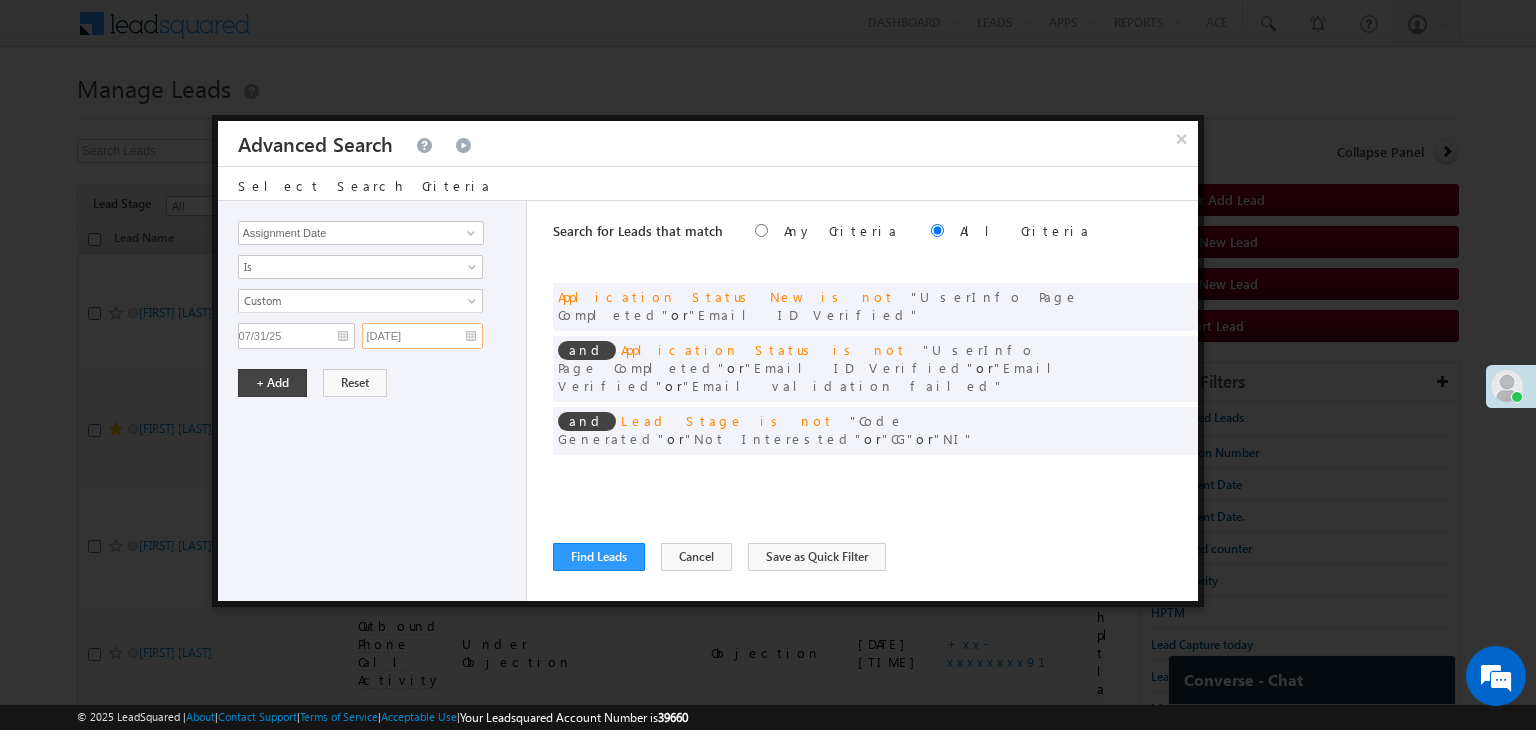 click on "[MM]/[DD]/[YY]" at bounding box center [422, 336] 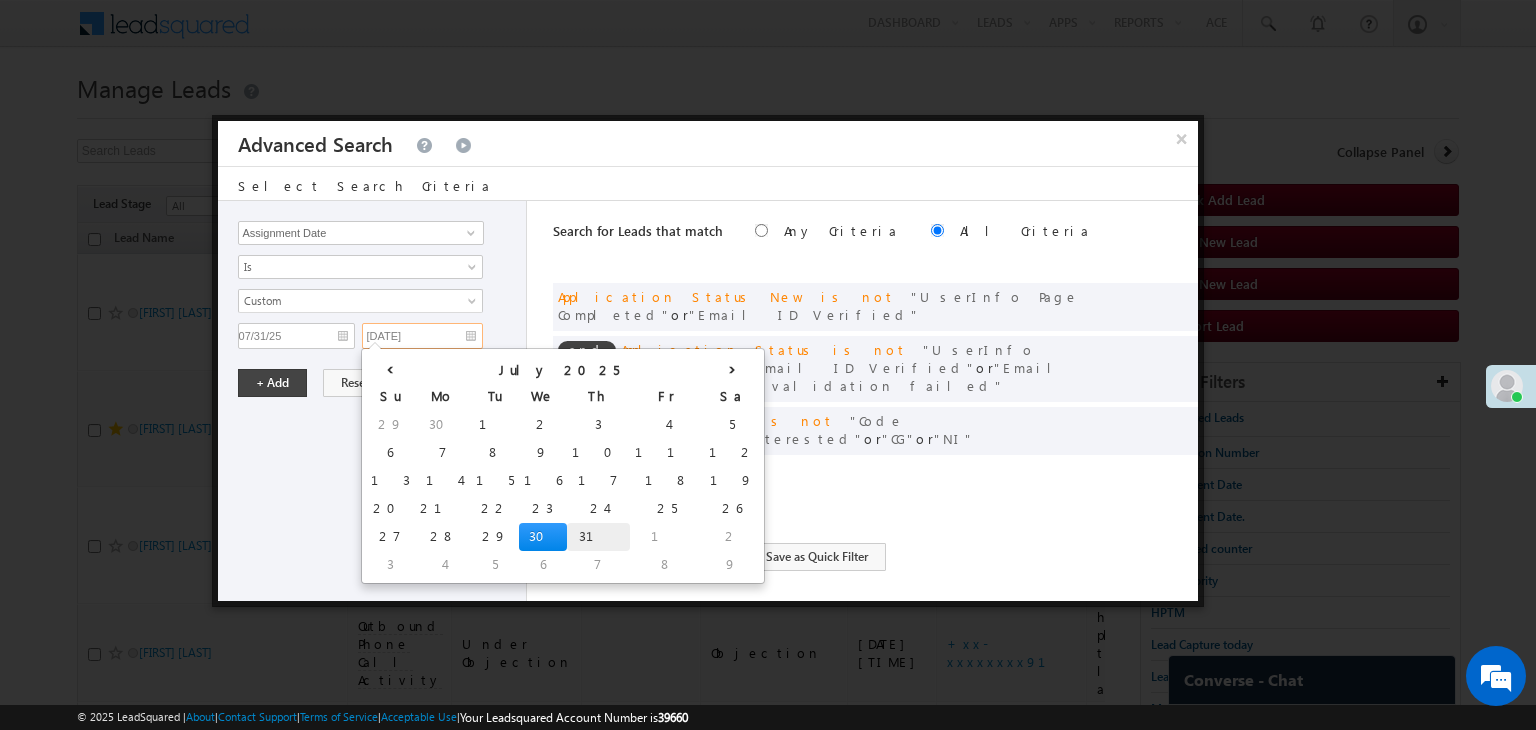 click on "31" at bounding box center [598, 537] 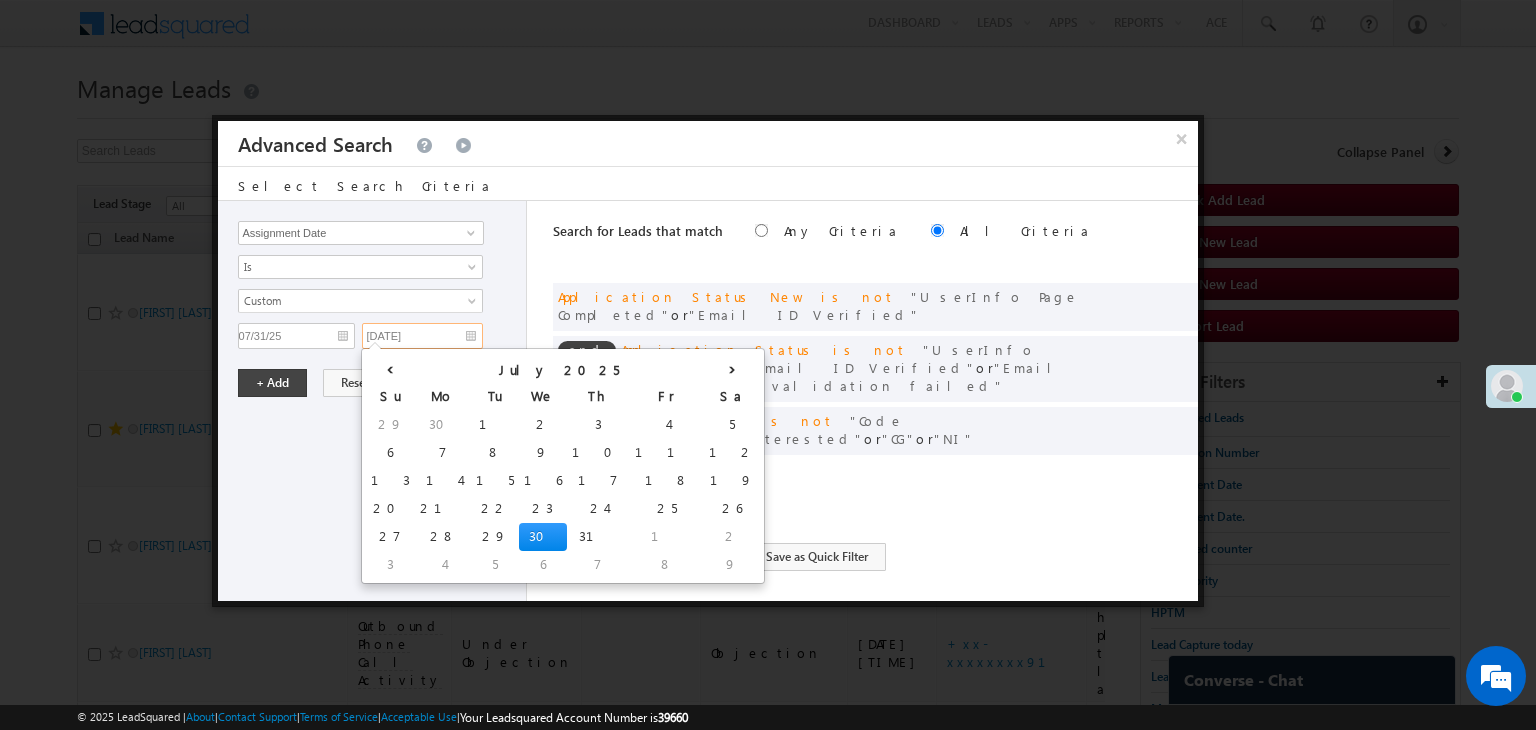 type on "07/31/25" 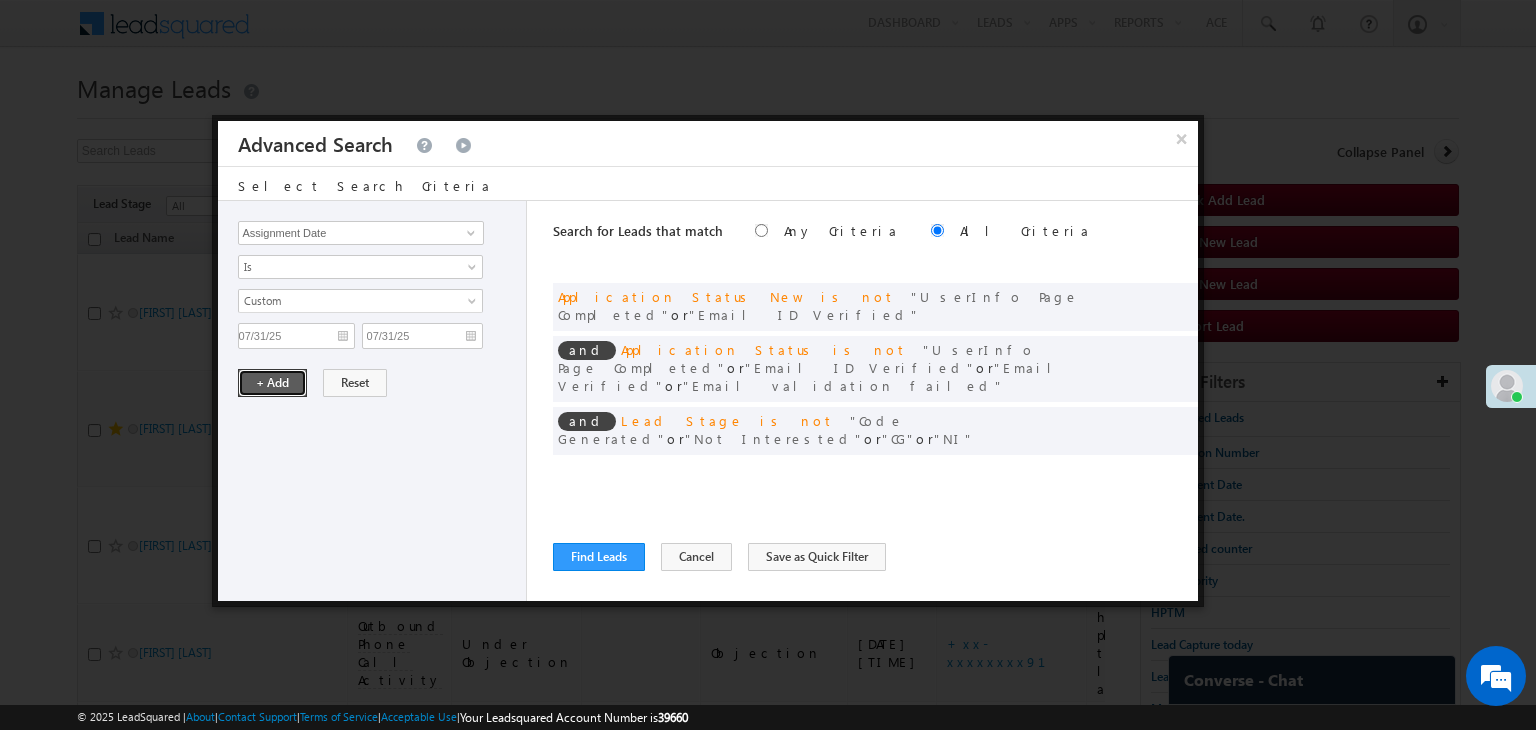 click on "+ Add" at bounding box center (272, 383) 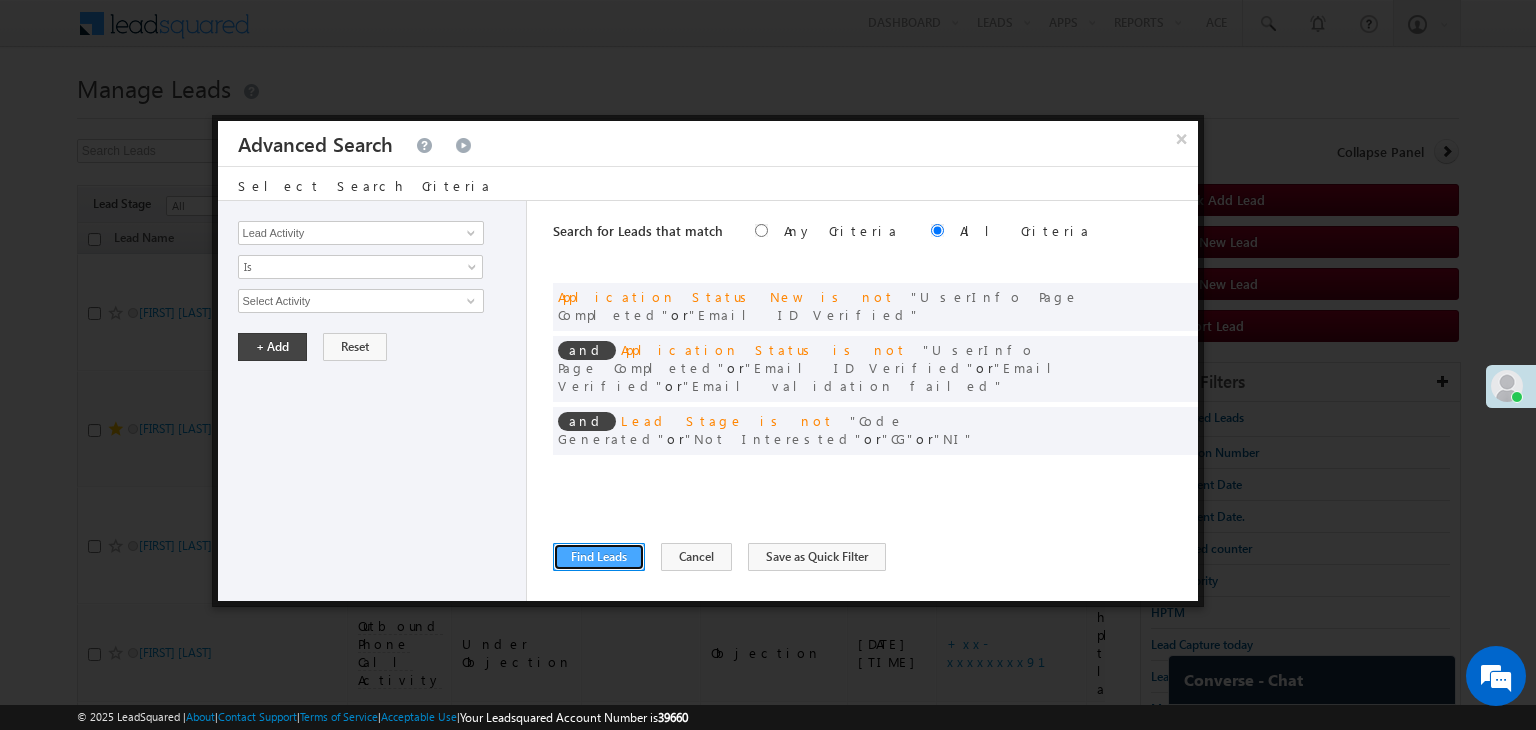 click on "Find Leads" at bounding box center [599, 557] 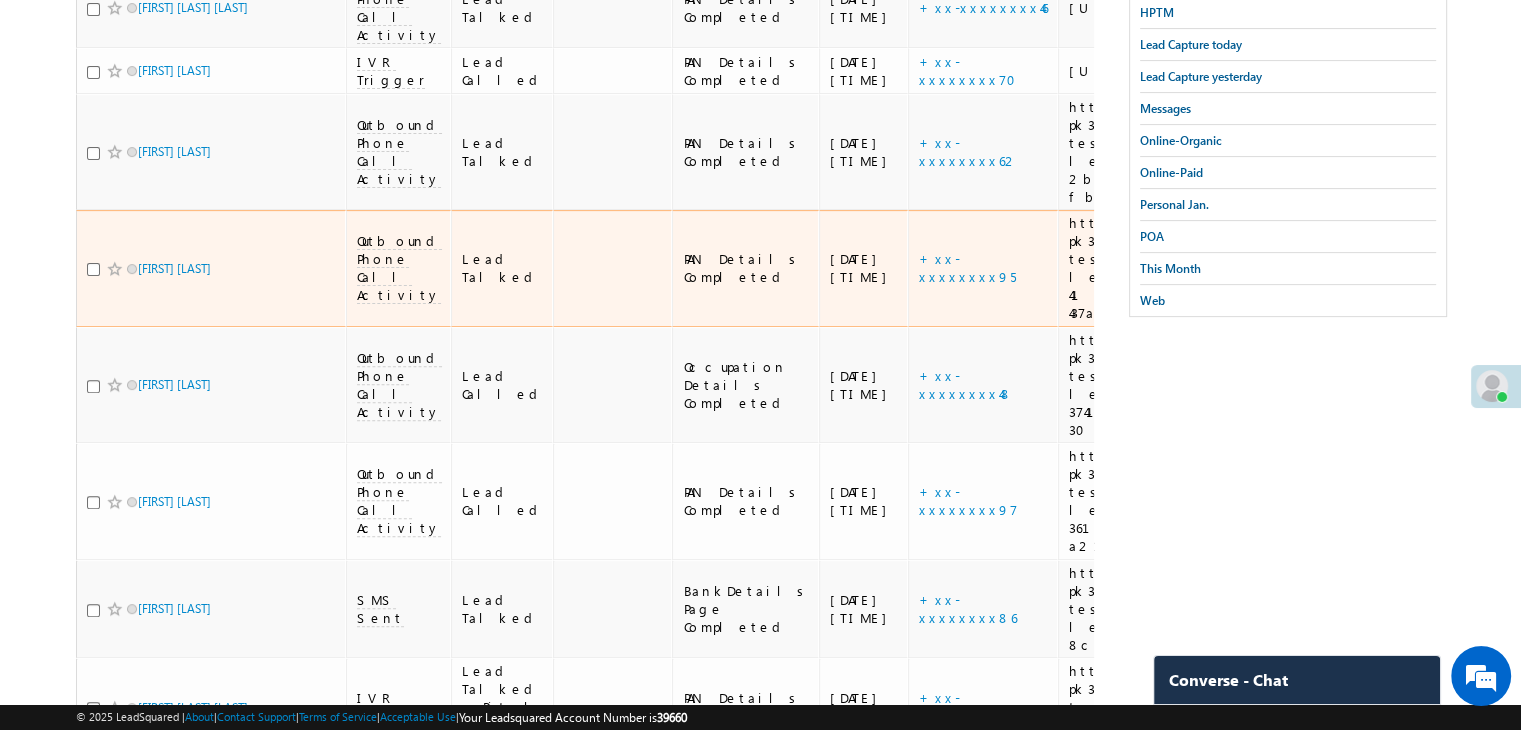 scroll, scrollTop: 700, scrollLeft: 0, axis: vertical 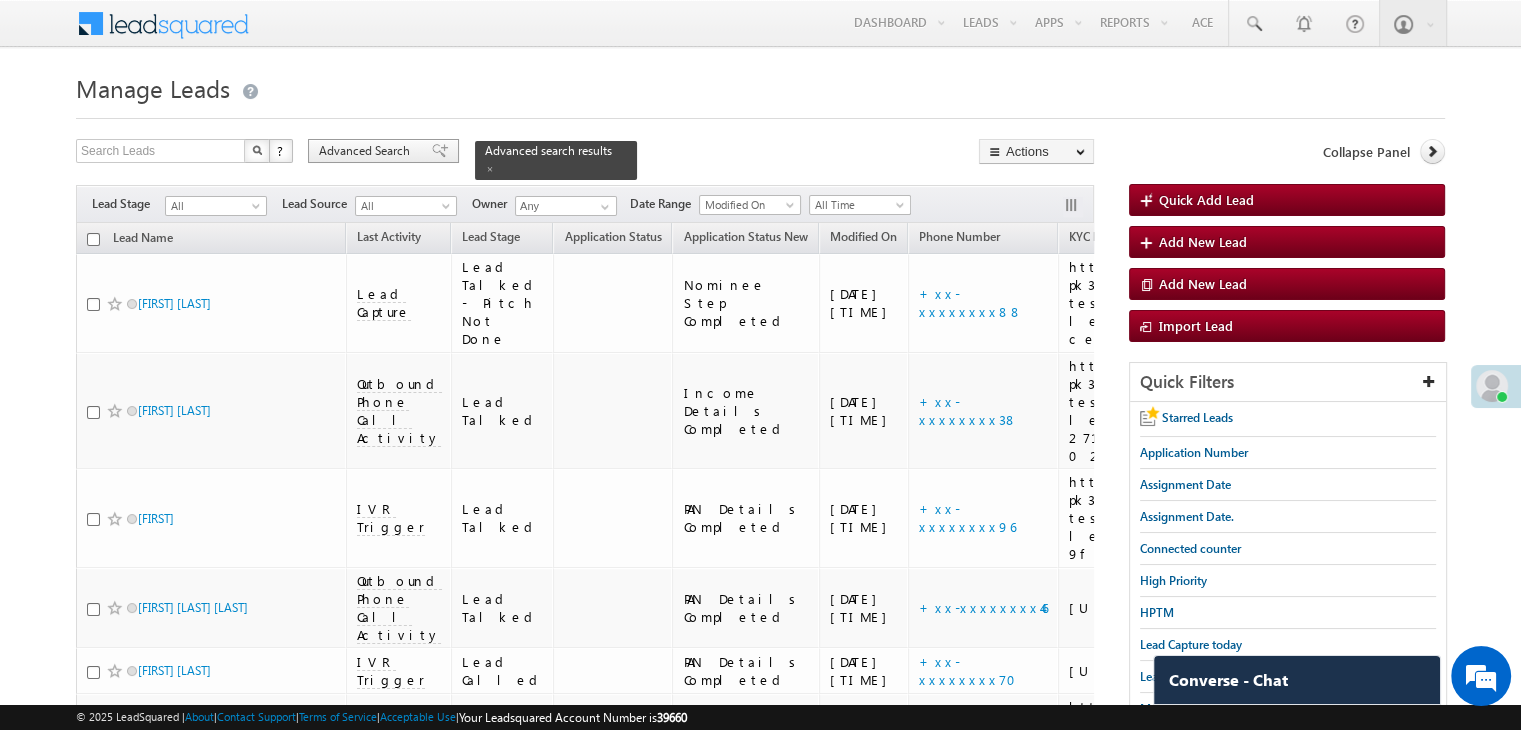 click at bounding box center (440, 151) 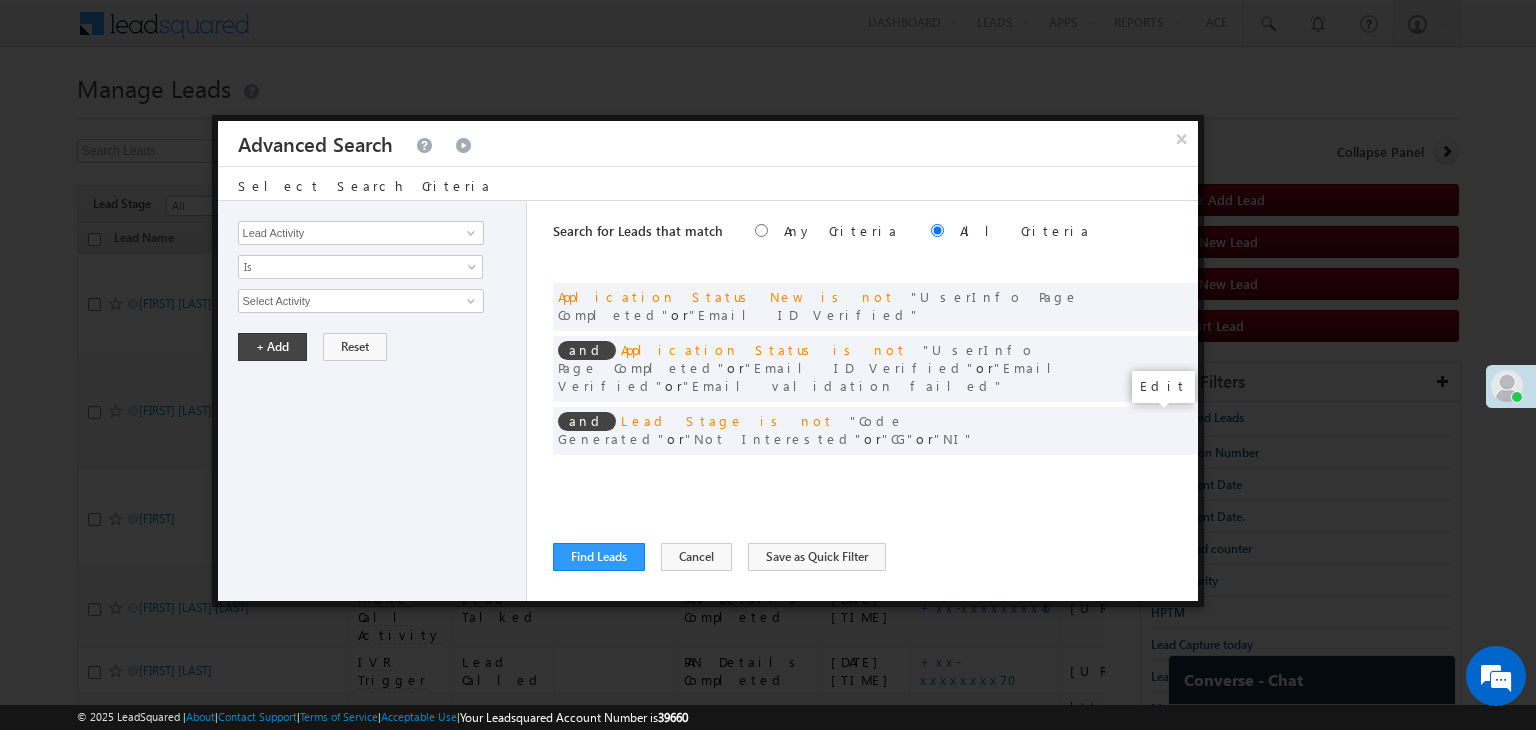 click at bounding box center [1152, 472] 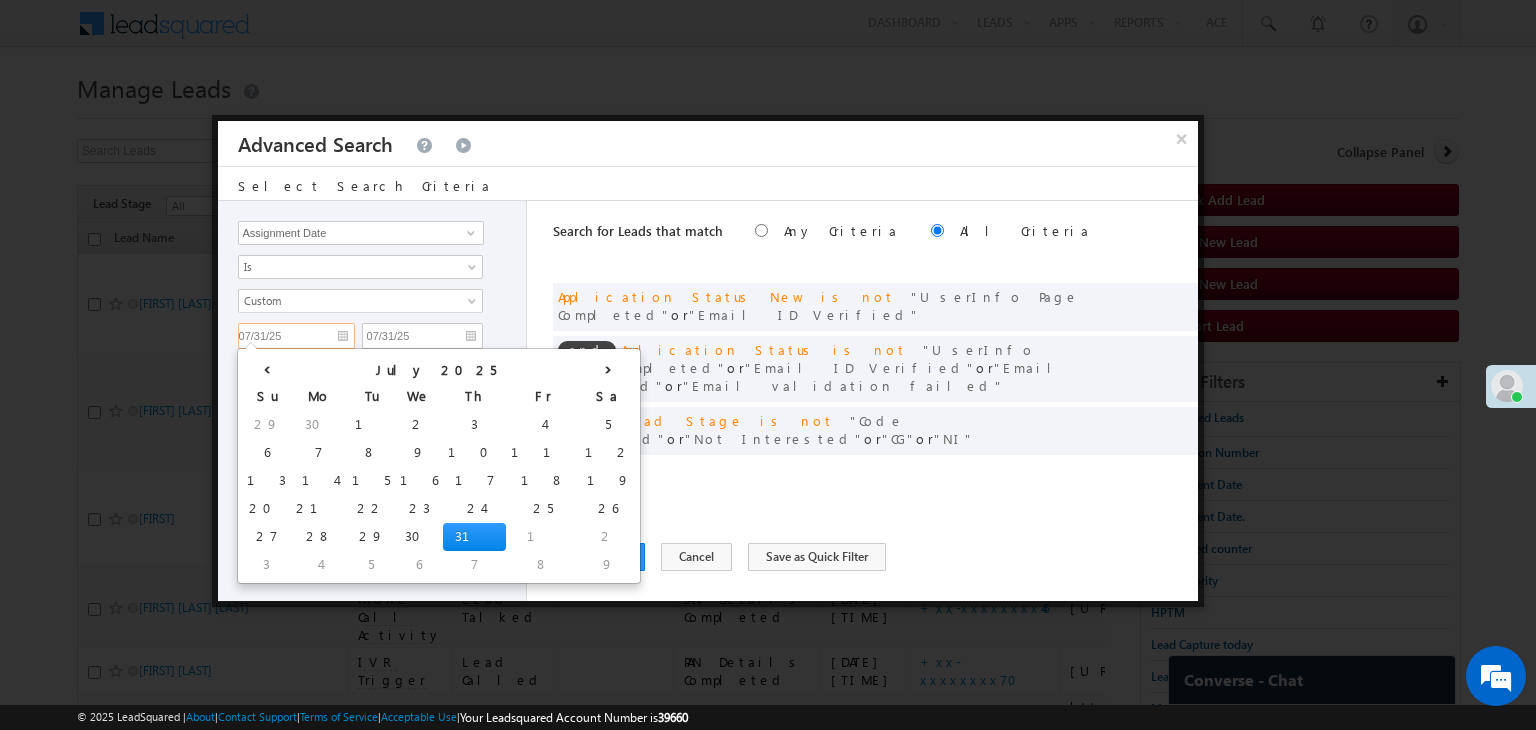 click on "07/31/25" at bounding box center (296, 336) 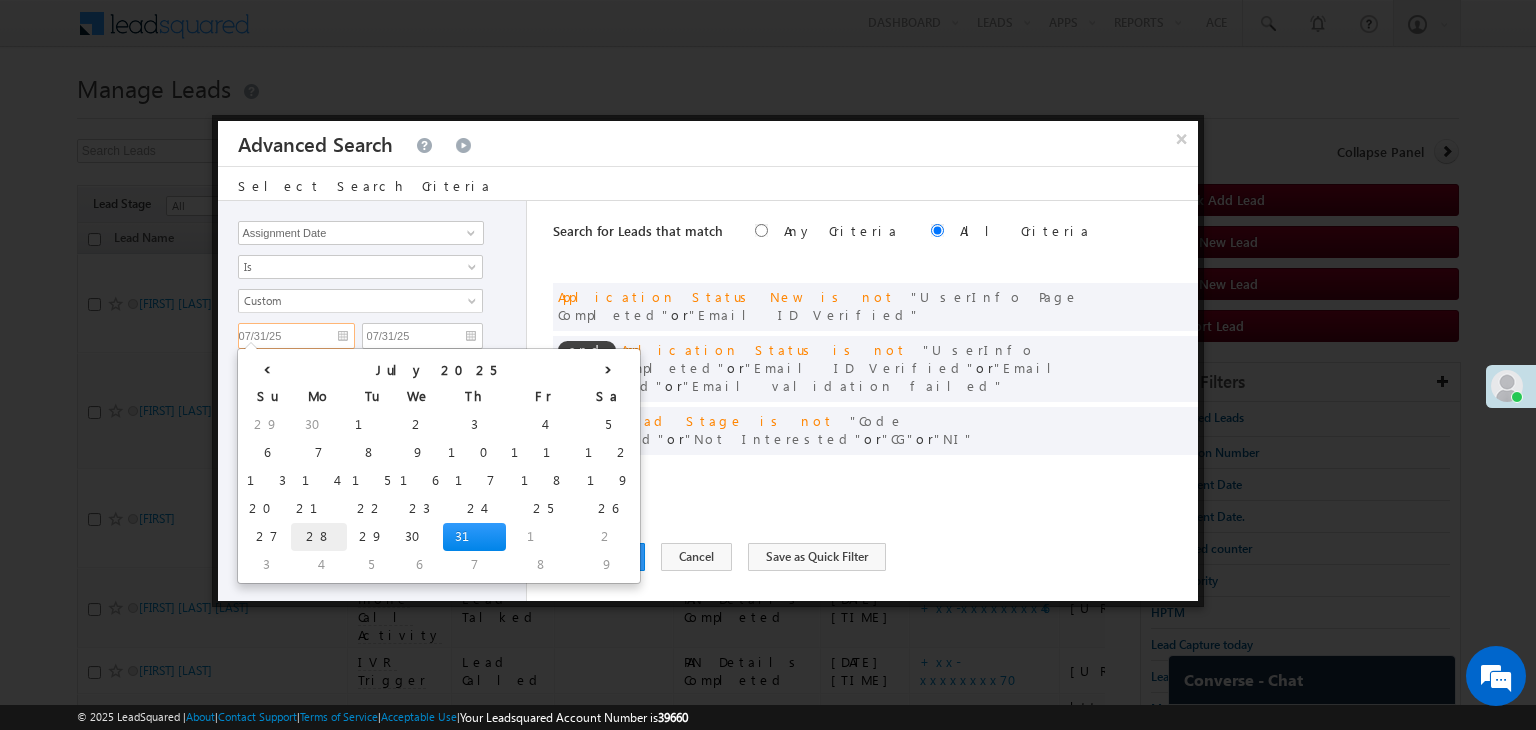 click on "28" at bounding box center [319, 537] 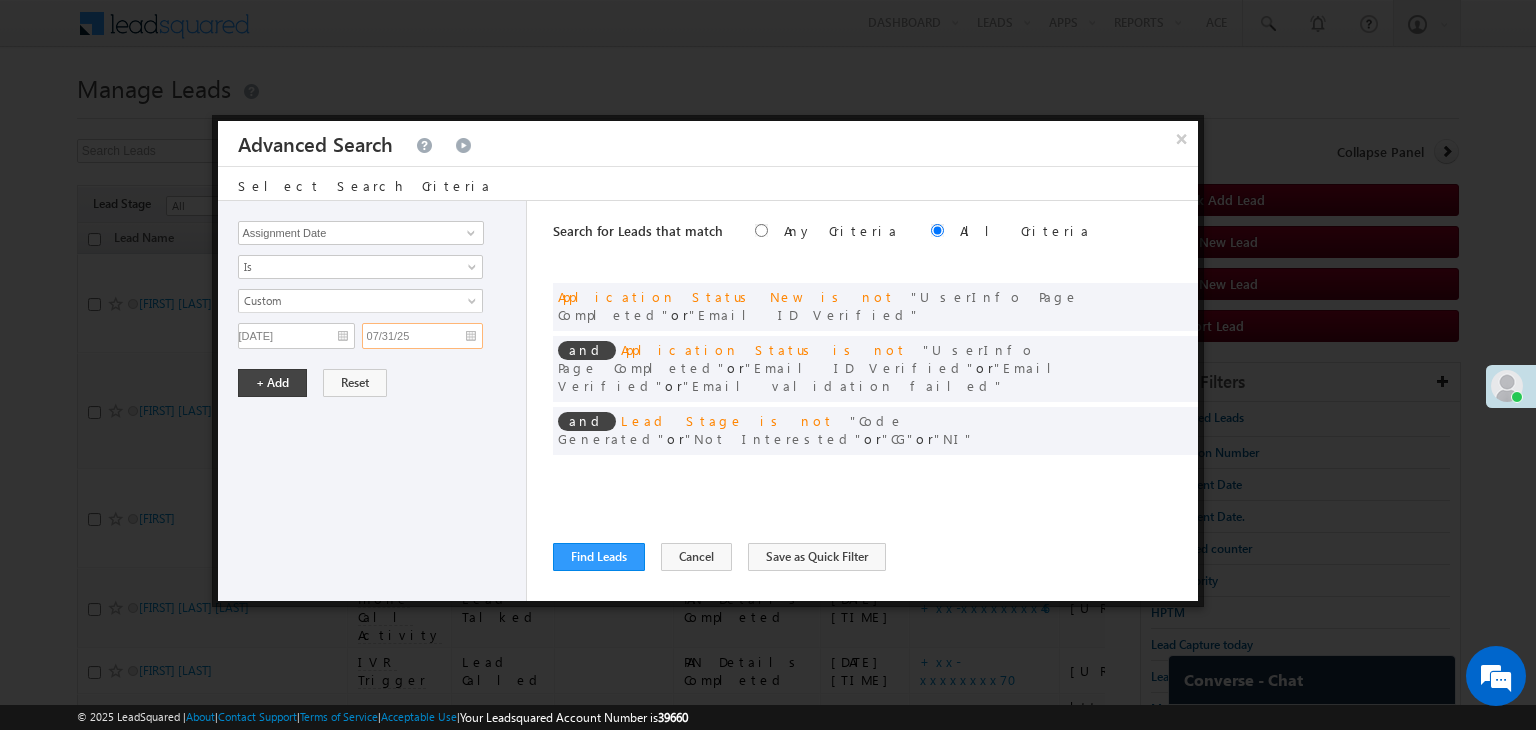 click on "07/31/25" at bounding box center [422, 336] 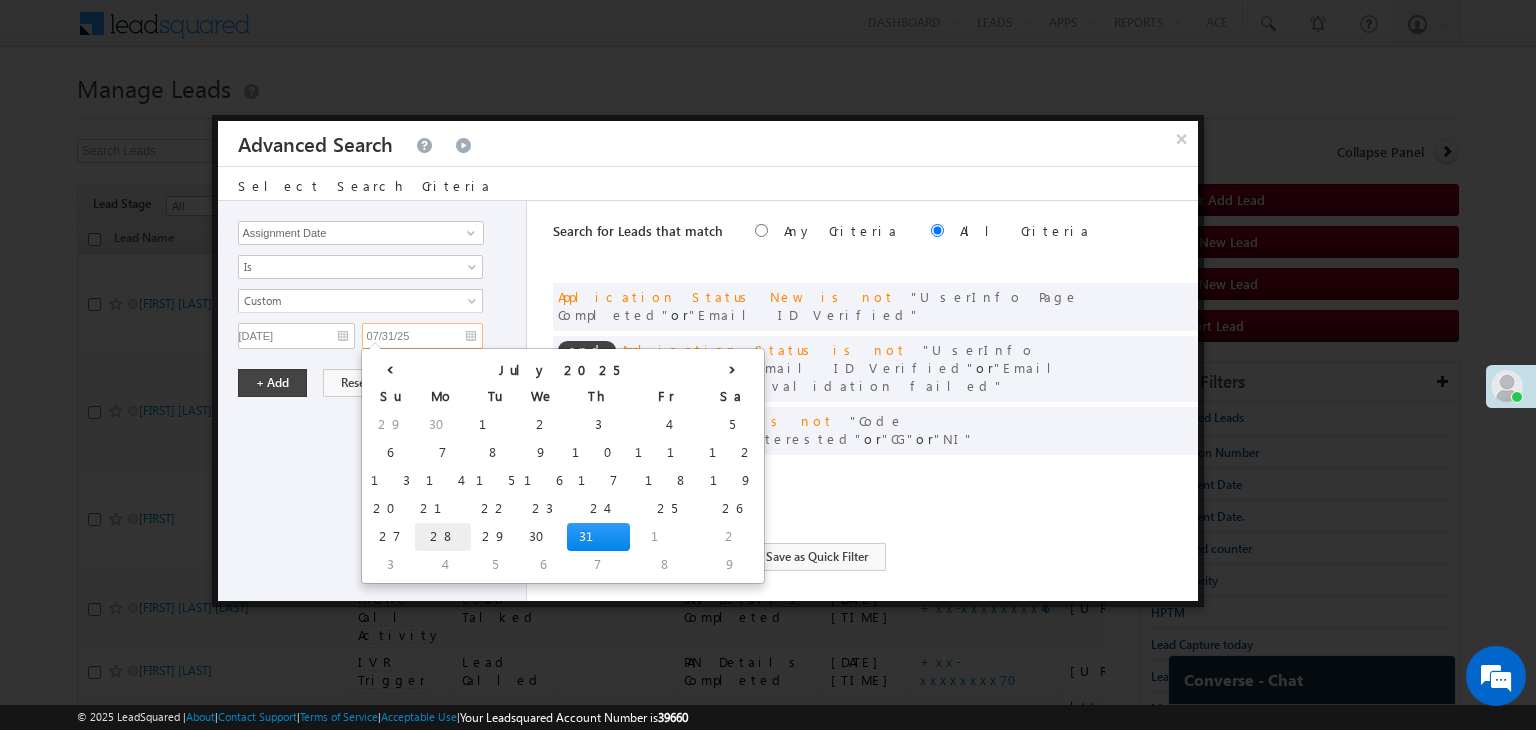 click on "28" at bounding box center (443, 537) 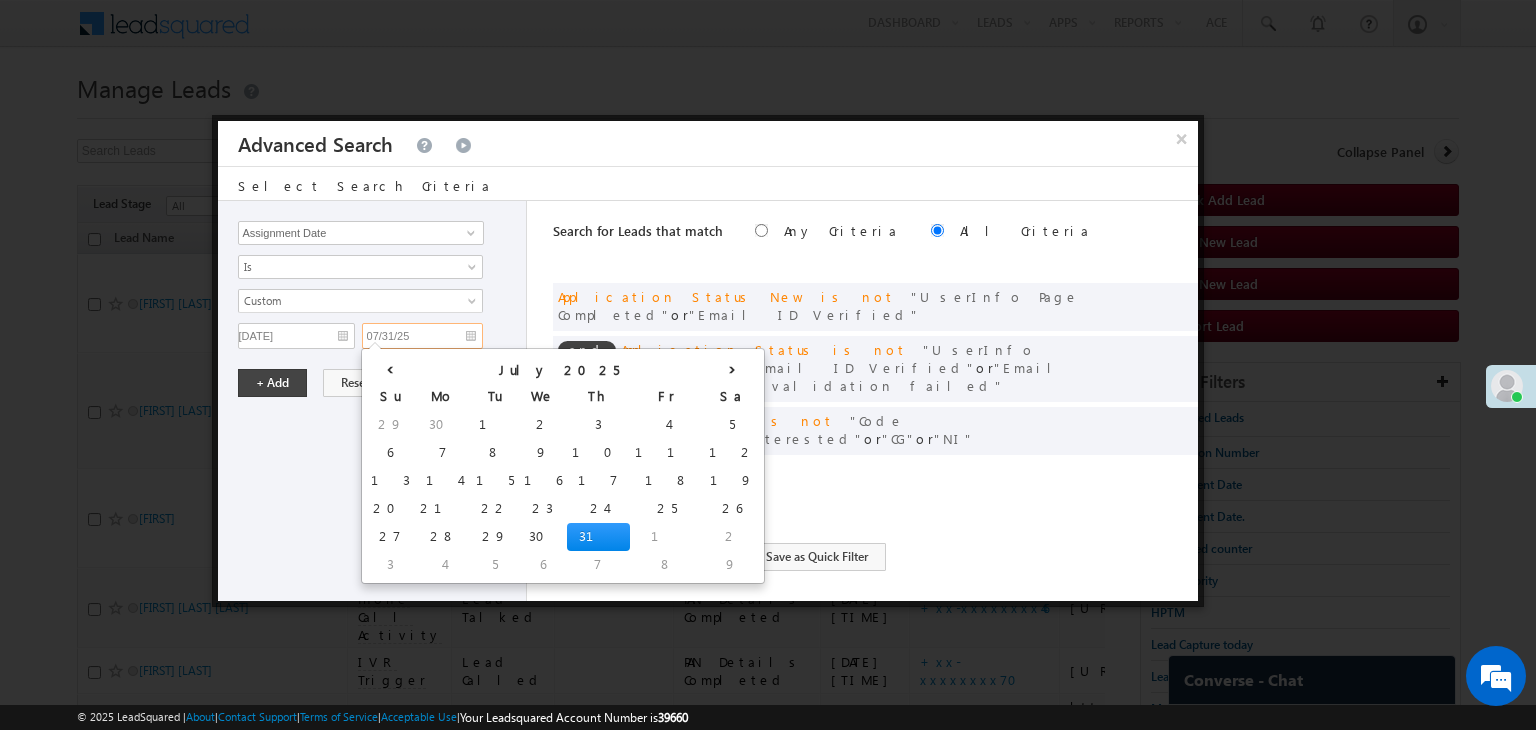 type on "[DATE]" 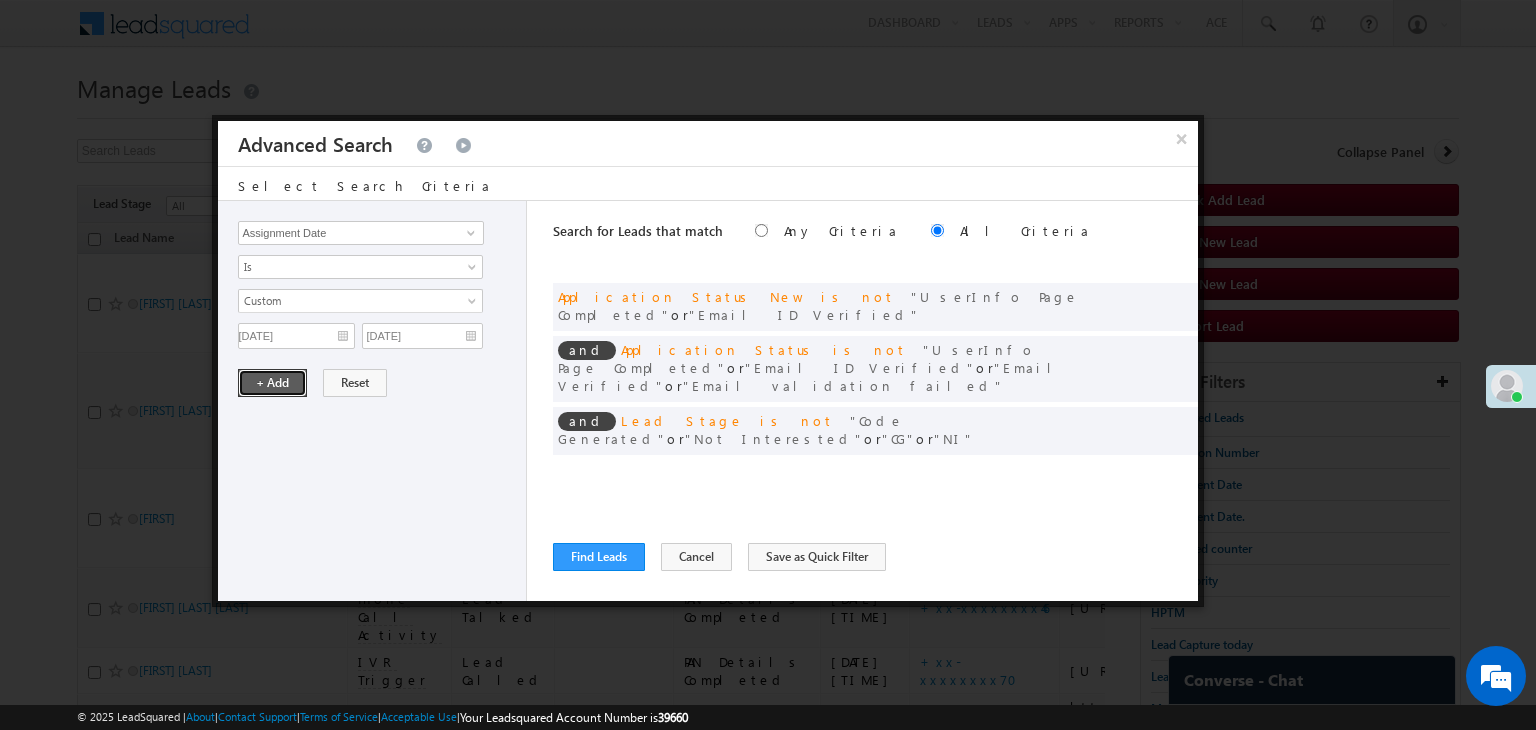 click on "+ Add" at bounding box center (272, 383) 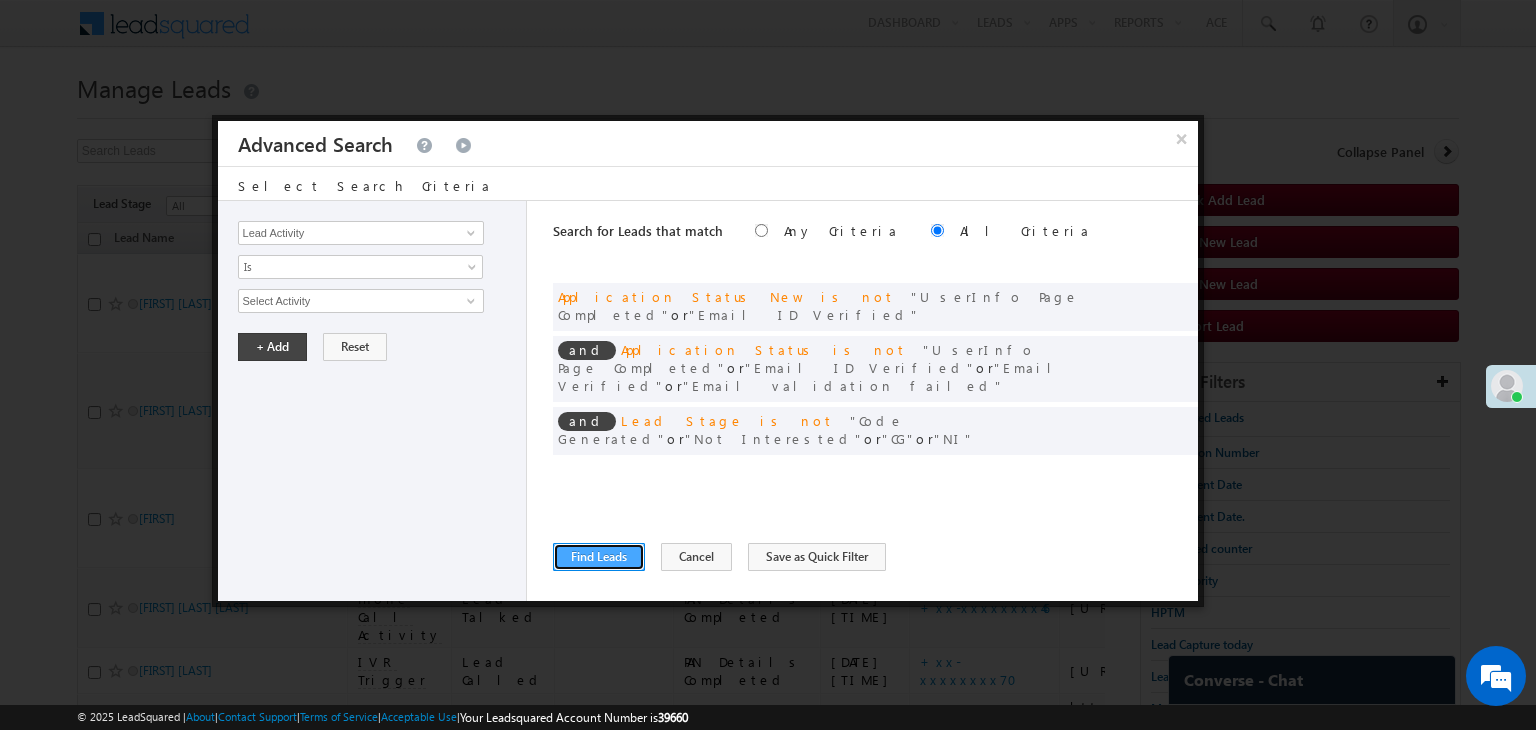 click on "Find Leads" at bounding box center [599, 557] 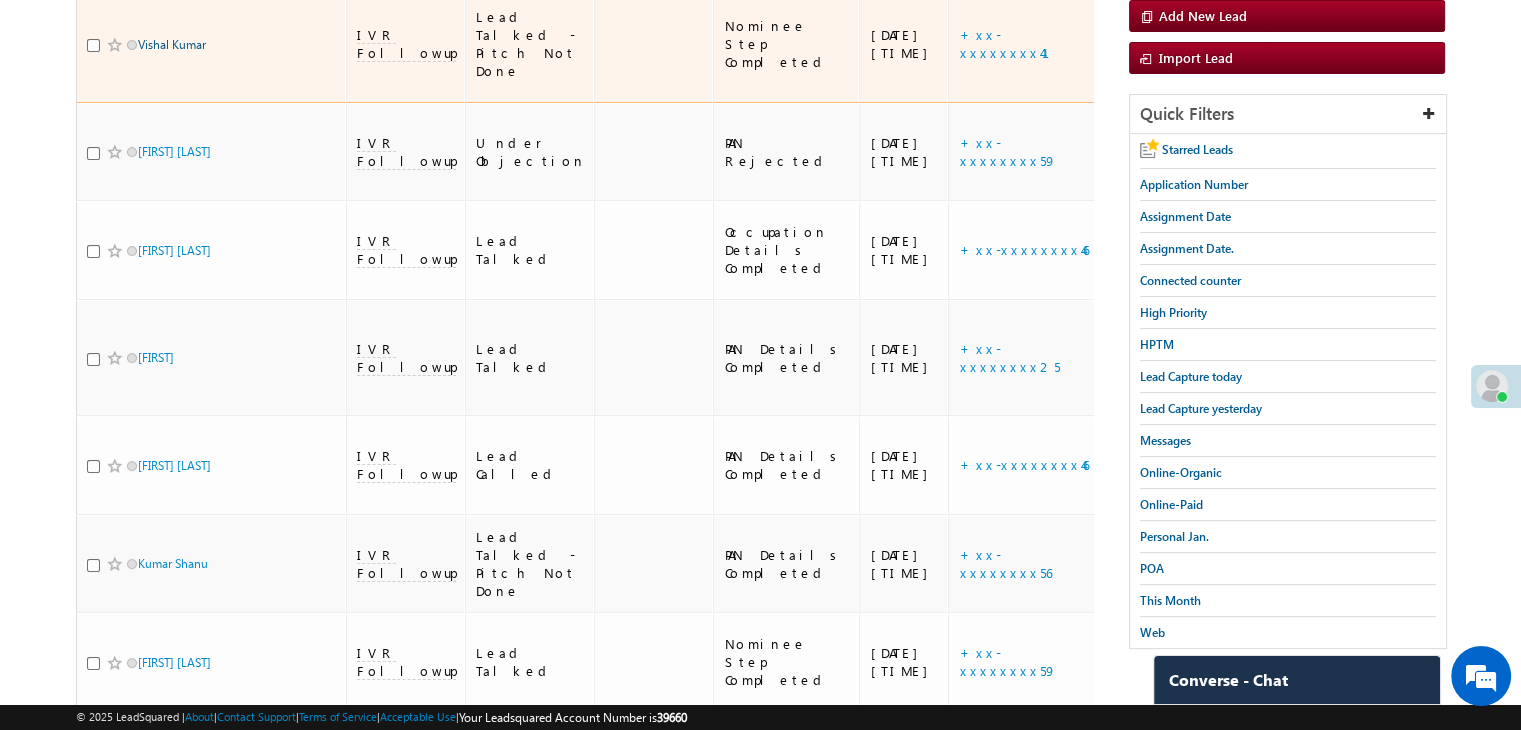 scroll, scrollTop: 300, scrollLeft: 0, axis: vertical 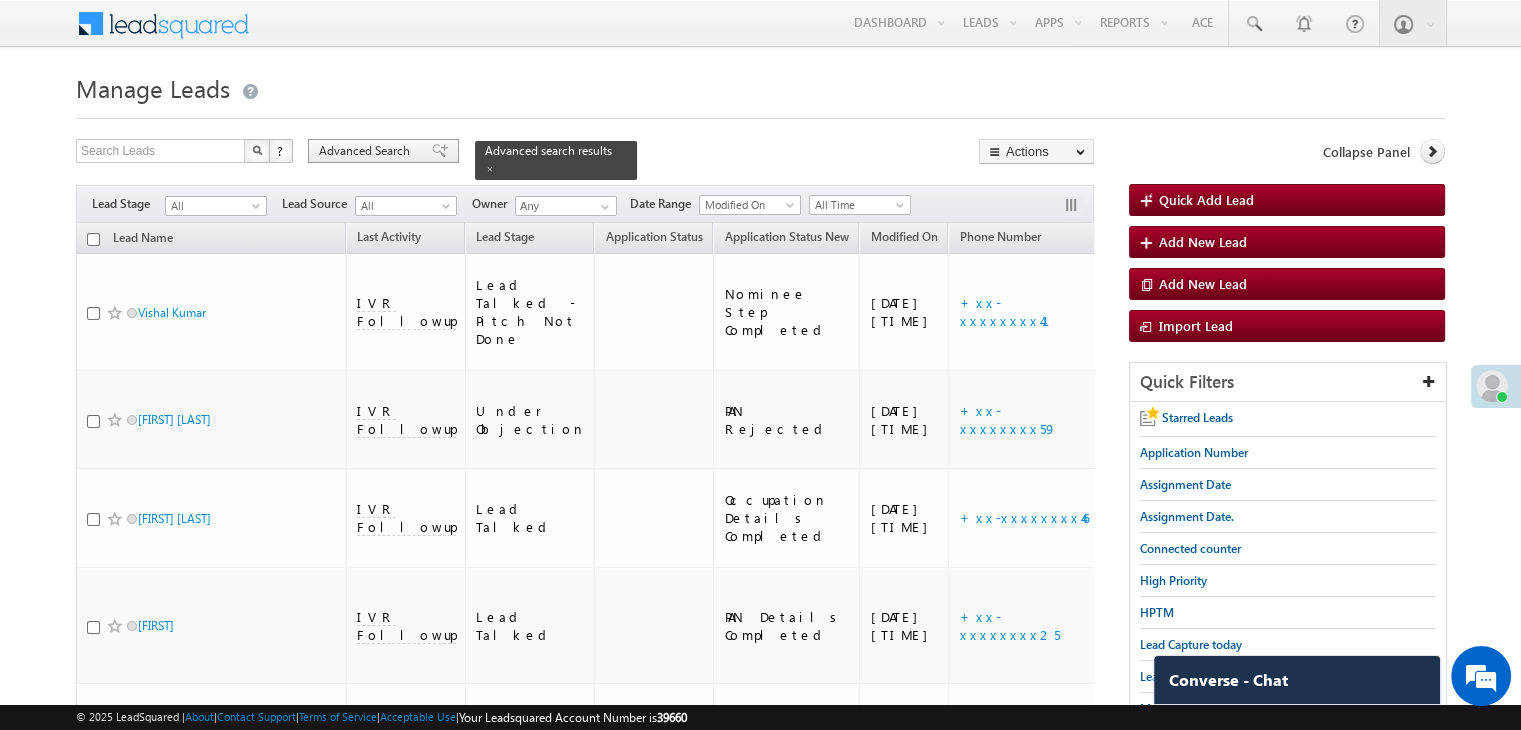 click on "Advanced Search" at bounding box center (367, 151) 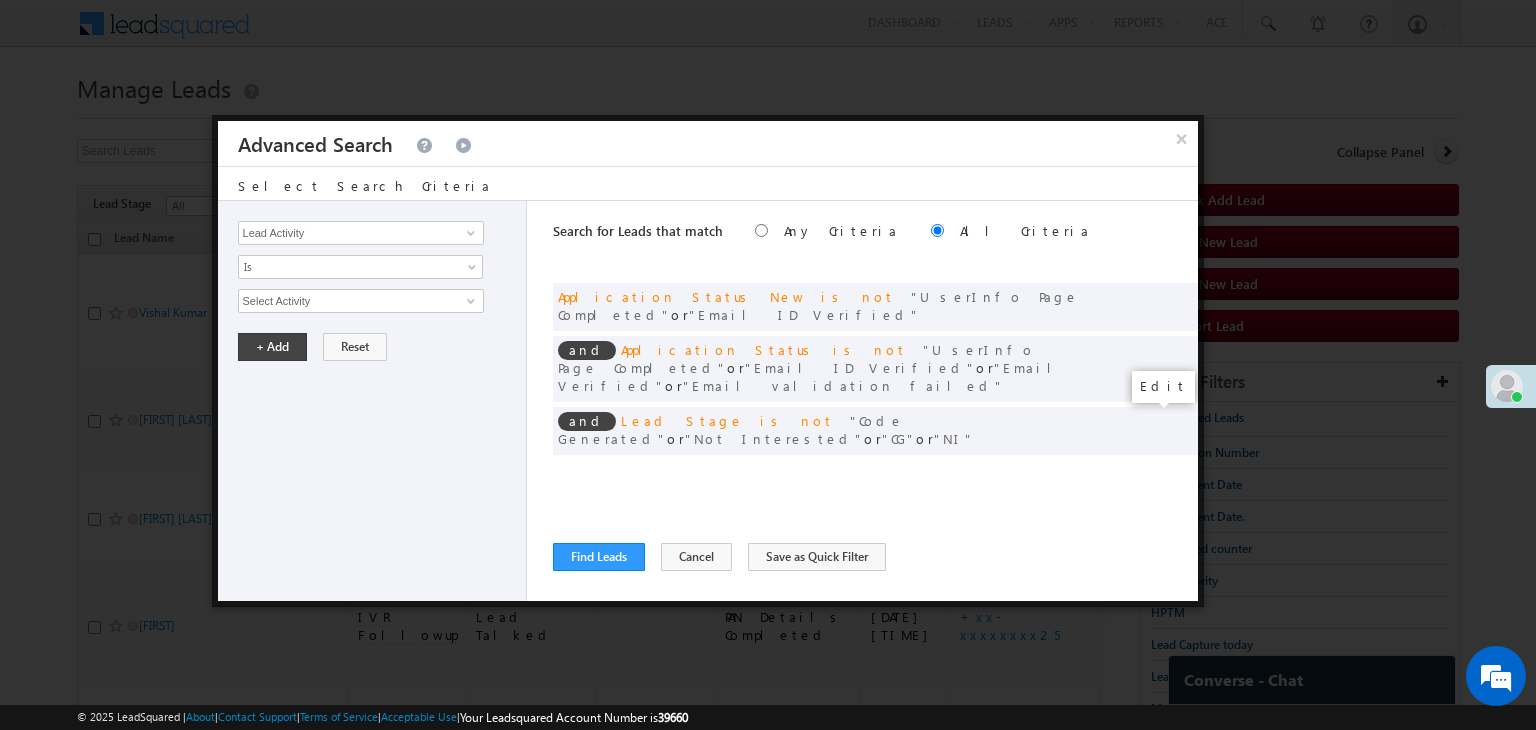 click at bounding box center [1152, 472] 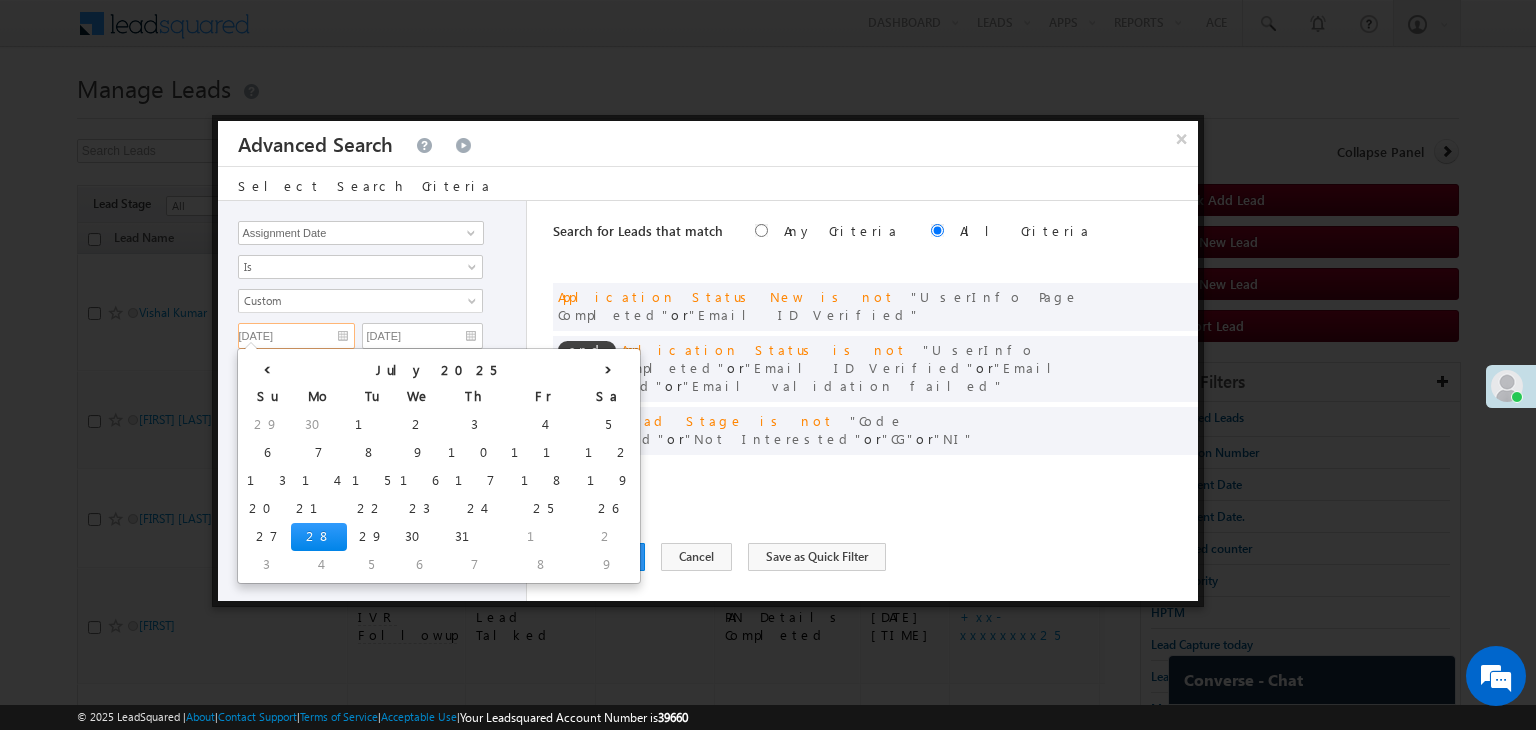 click on "[DATE]" at bounding box center [296, 336] 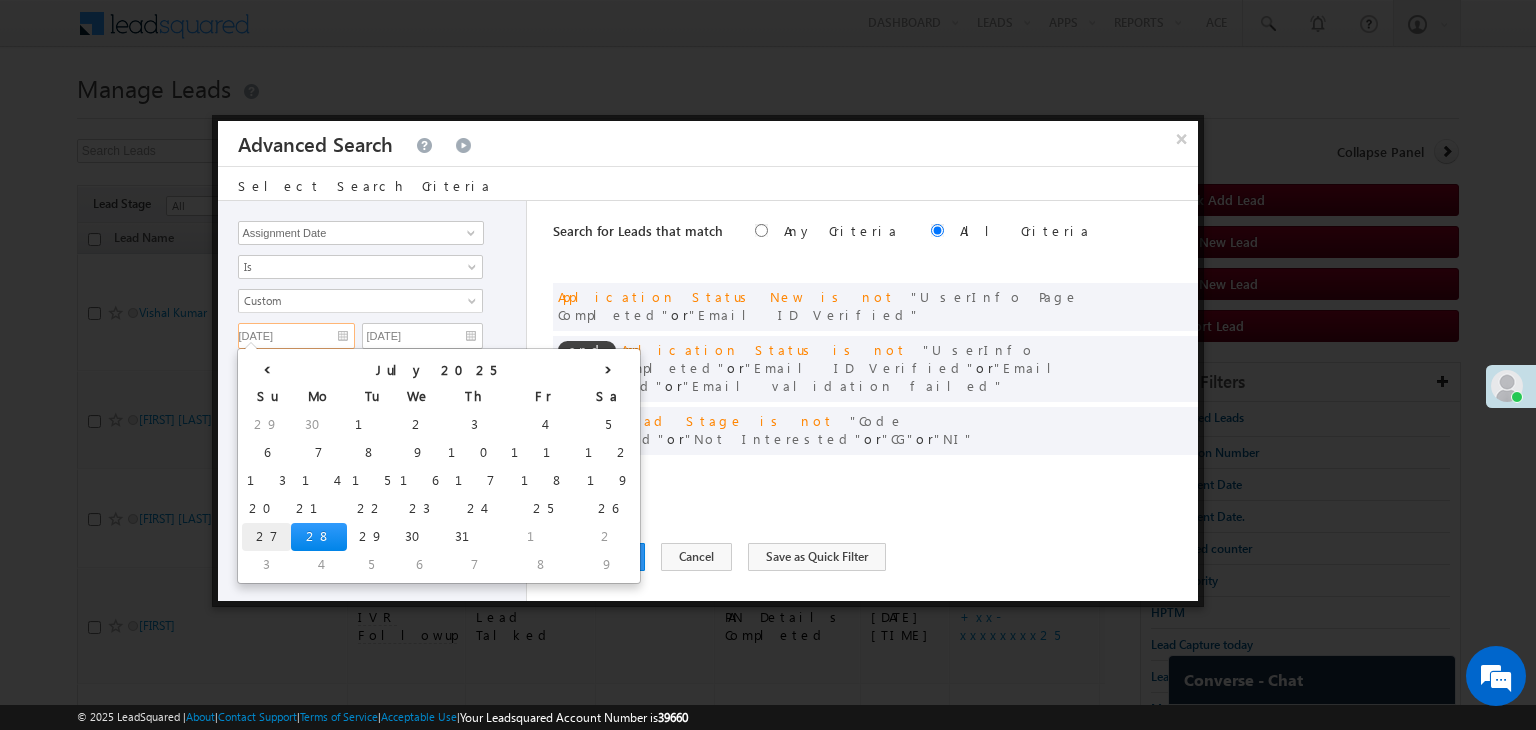 click on "27" at bounding box center [266, 537] 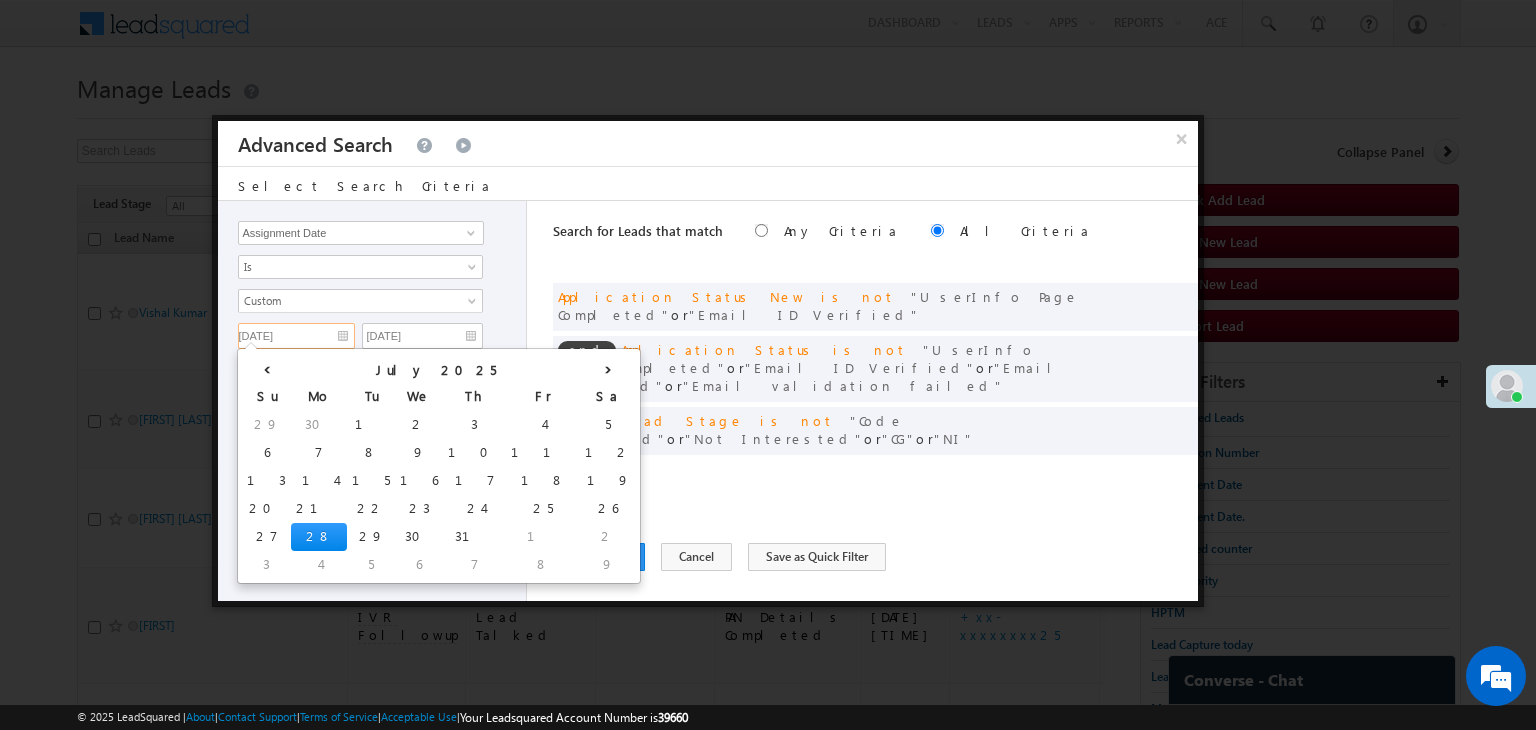 type on "[DATE]" 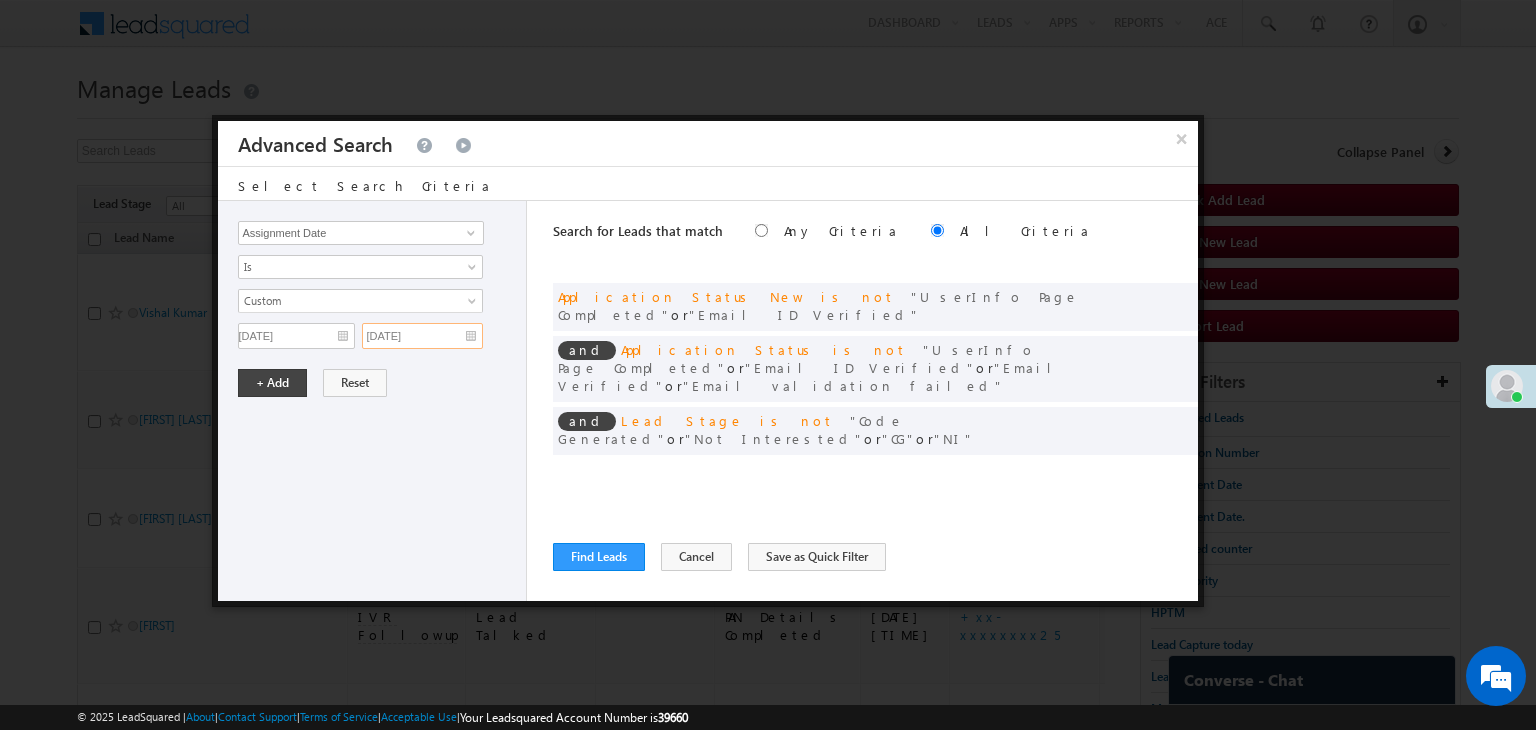 click on "[DATE]" at bounding box center (422, 336) 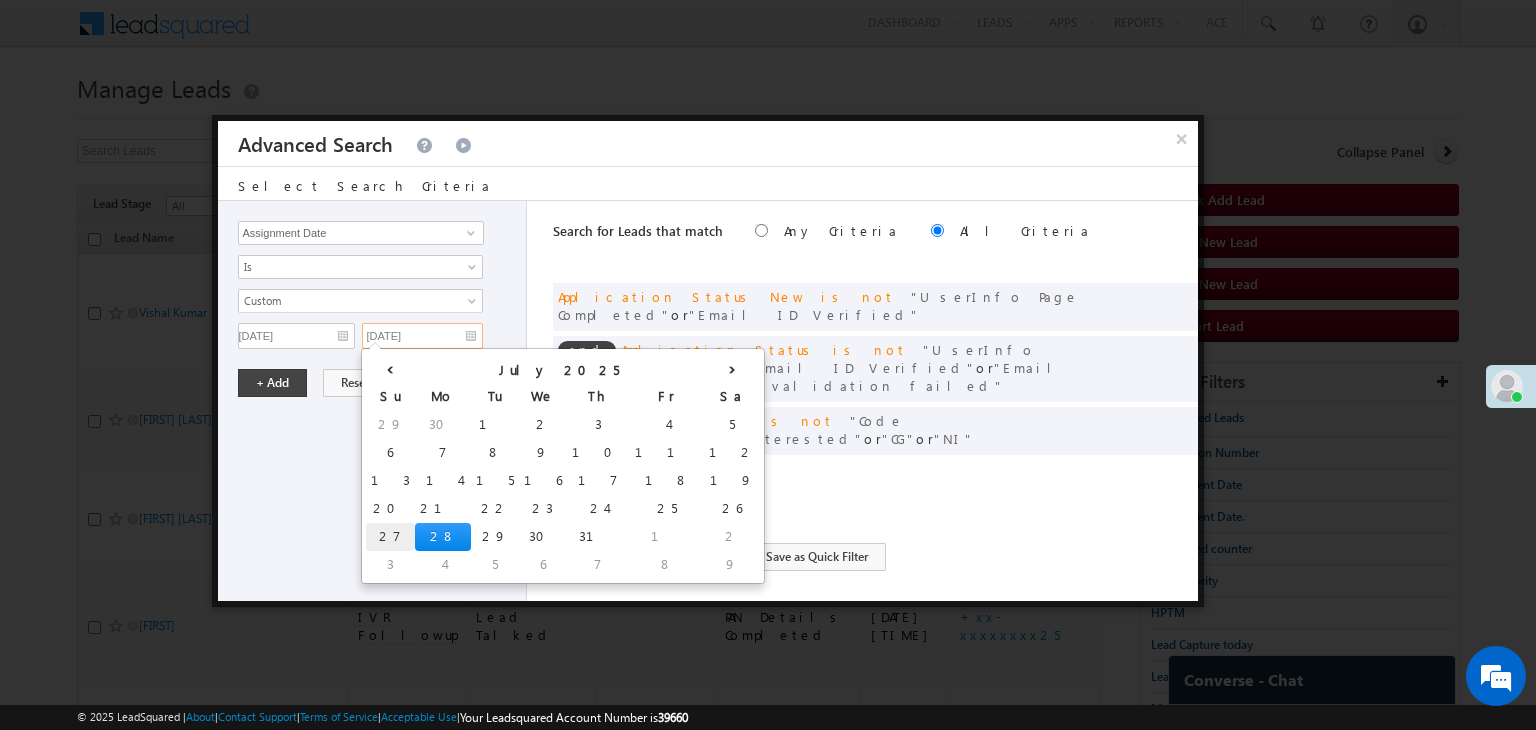 click on "27" at bounding box center [390, 537] 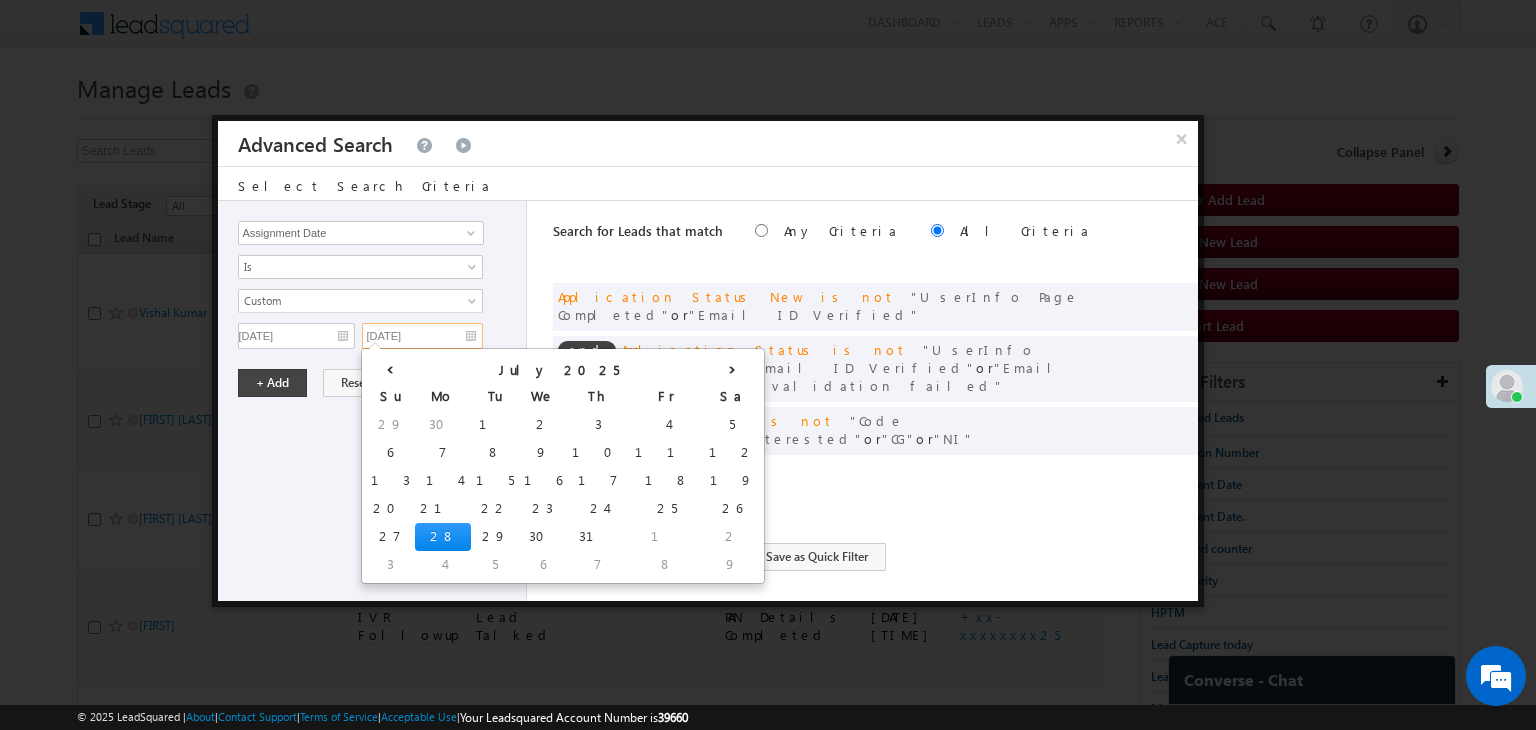 type on "[DATE]" 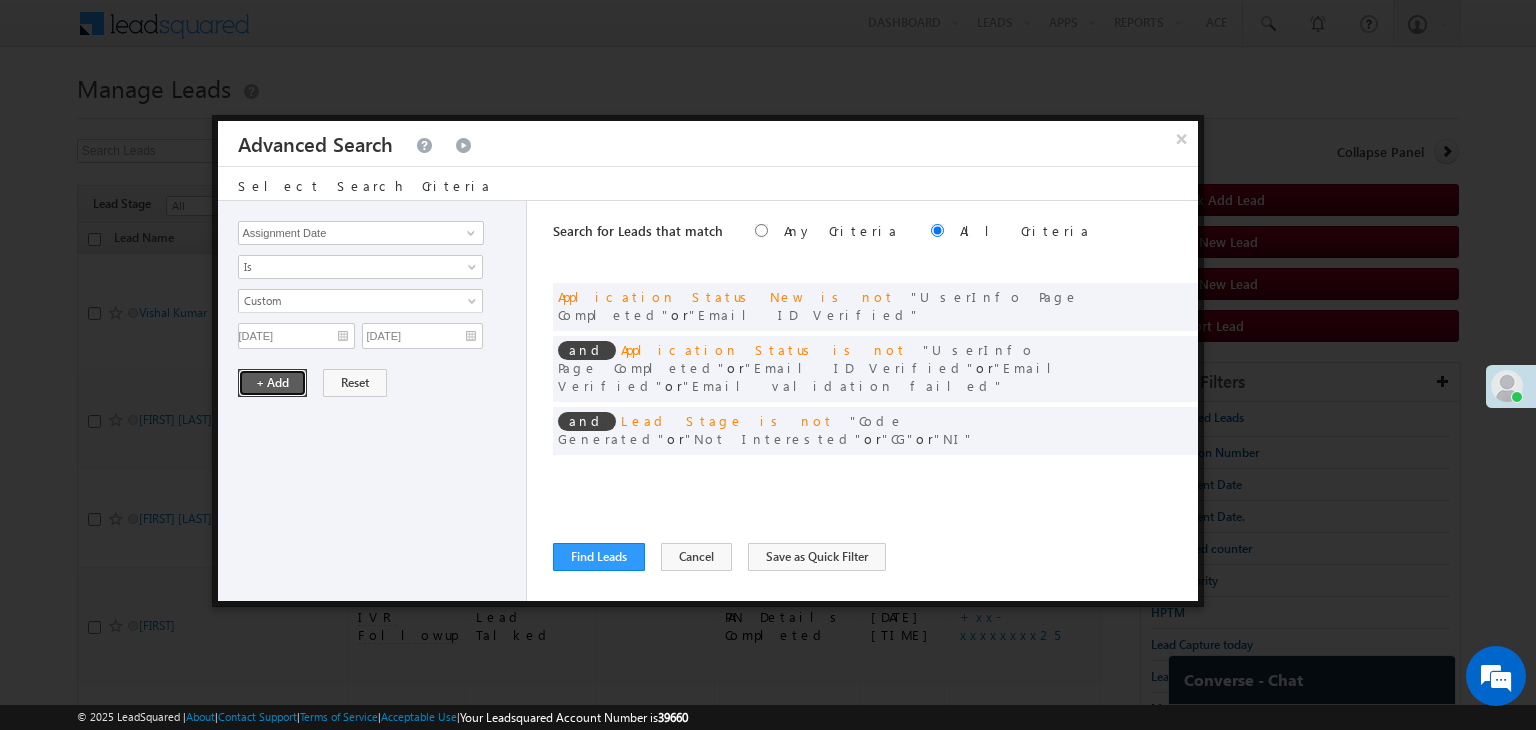 click on "+ Add" at bounding box center [272, 383] 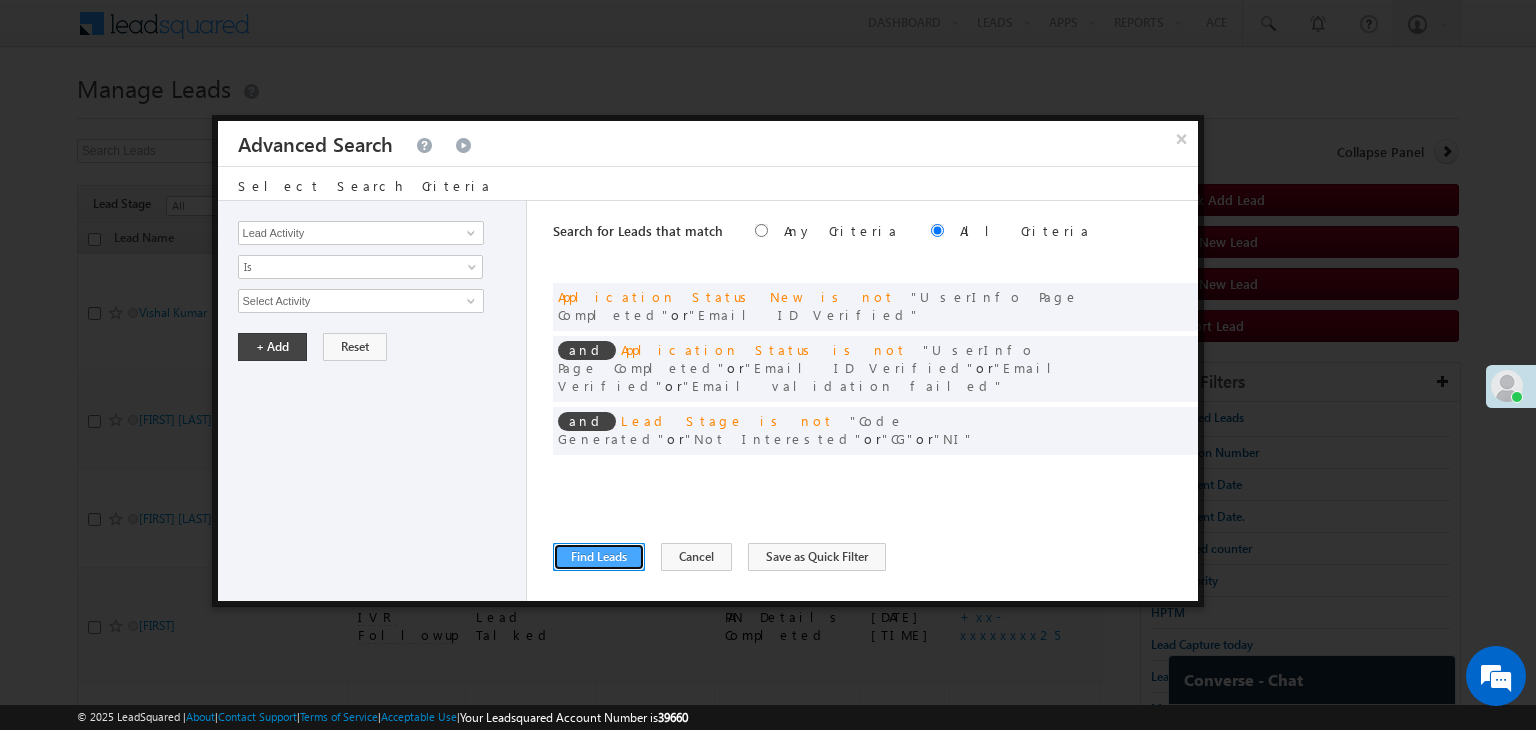 click on "Find Leads" at bounding box center (599, 557) 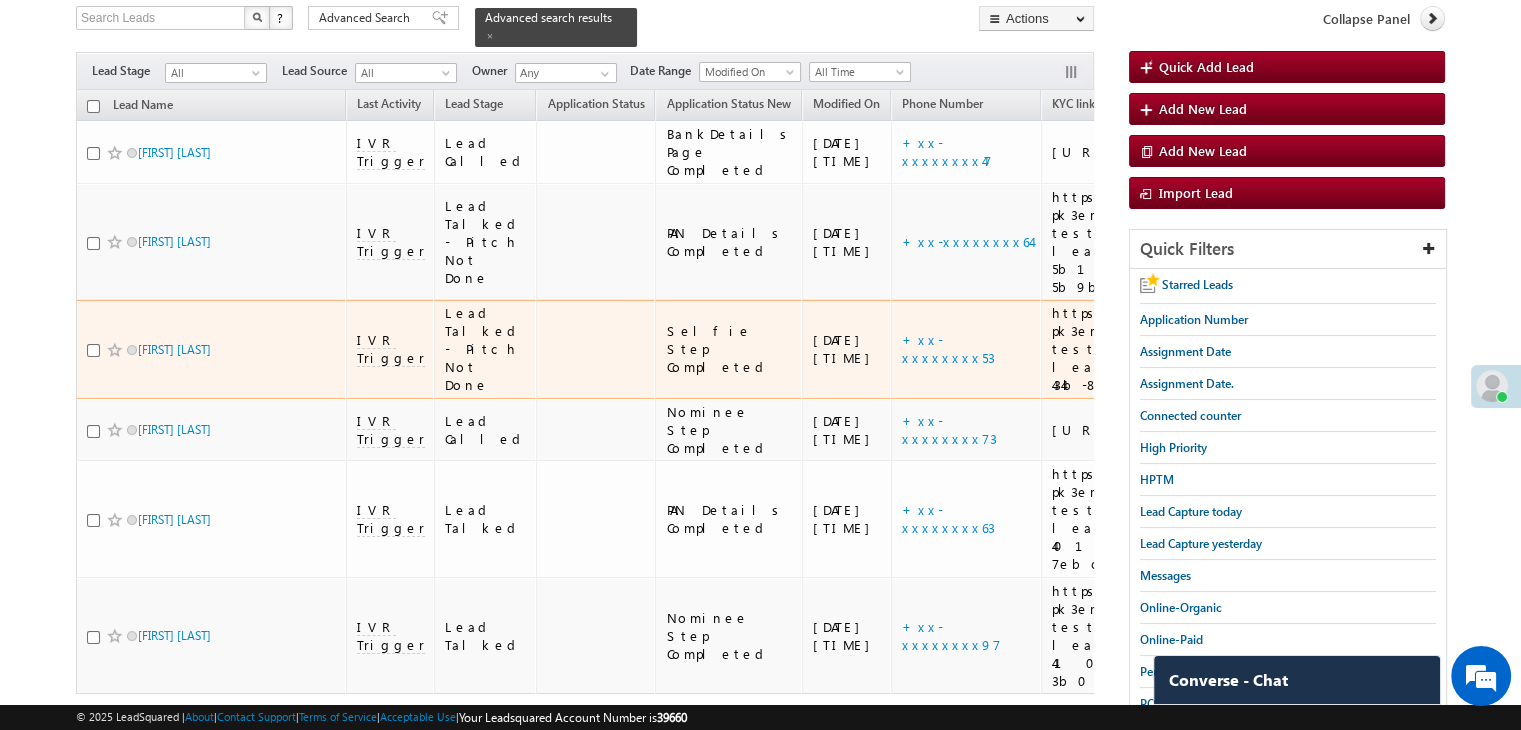 scroll, scrollTop: 100, scrollLeft: 0, axis: vertical 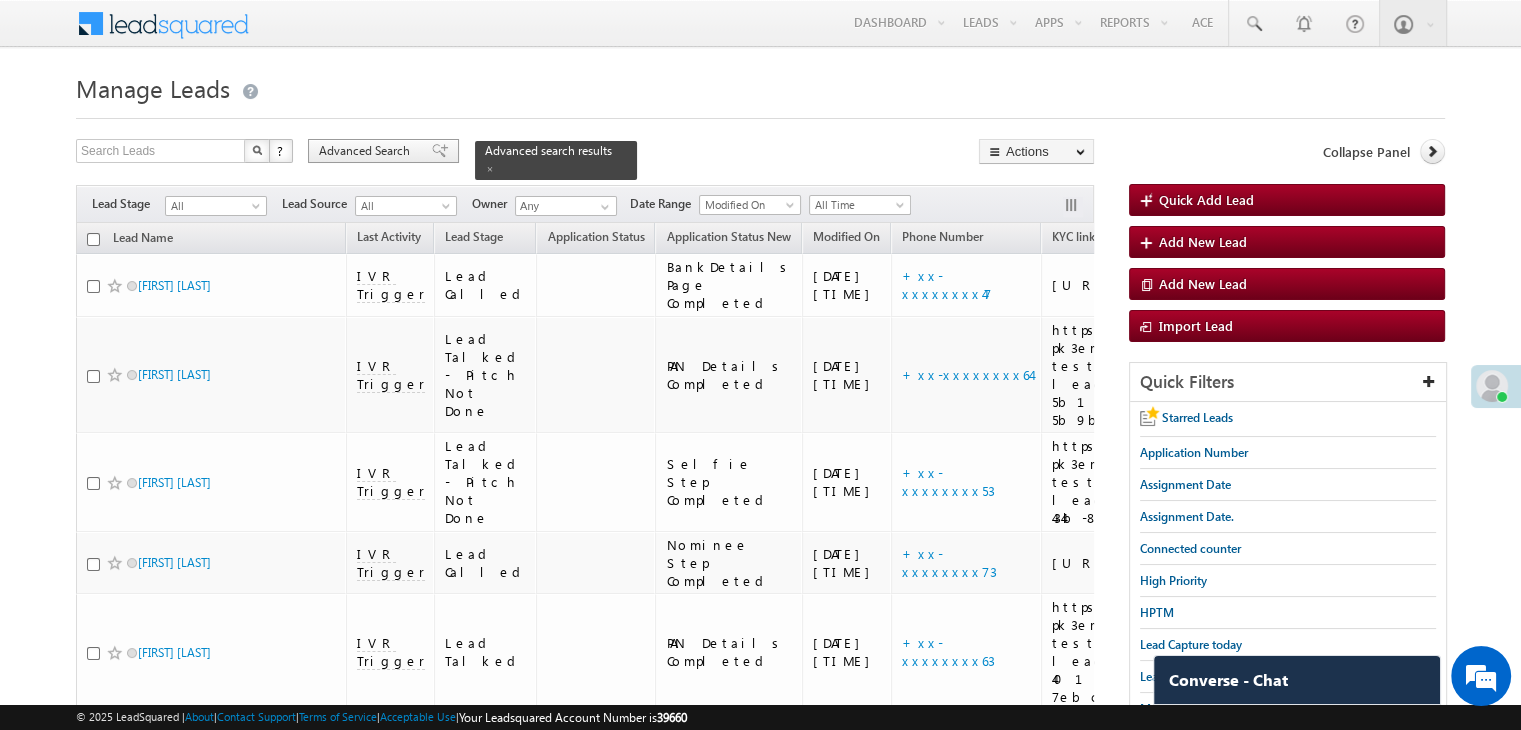 click on "Advanced Search" at bounding box center (367, 151) 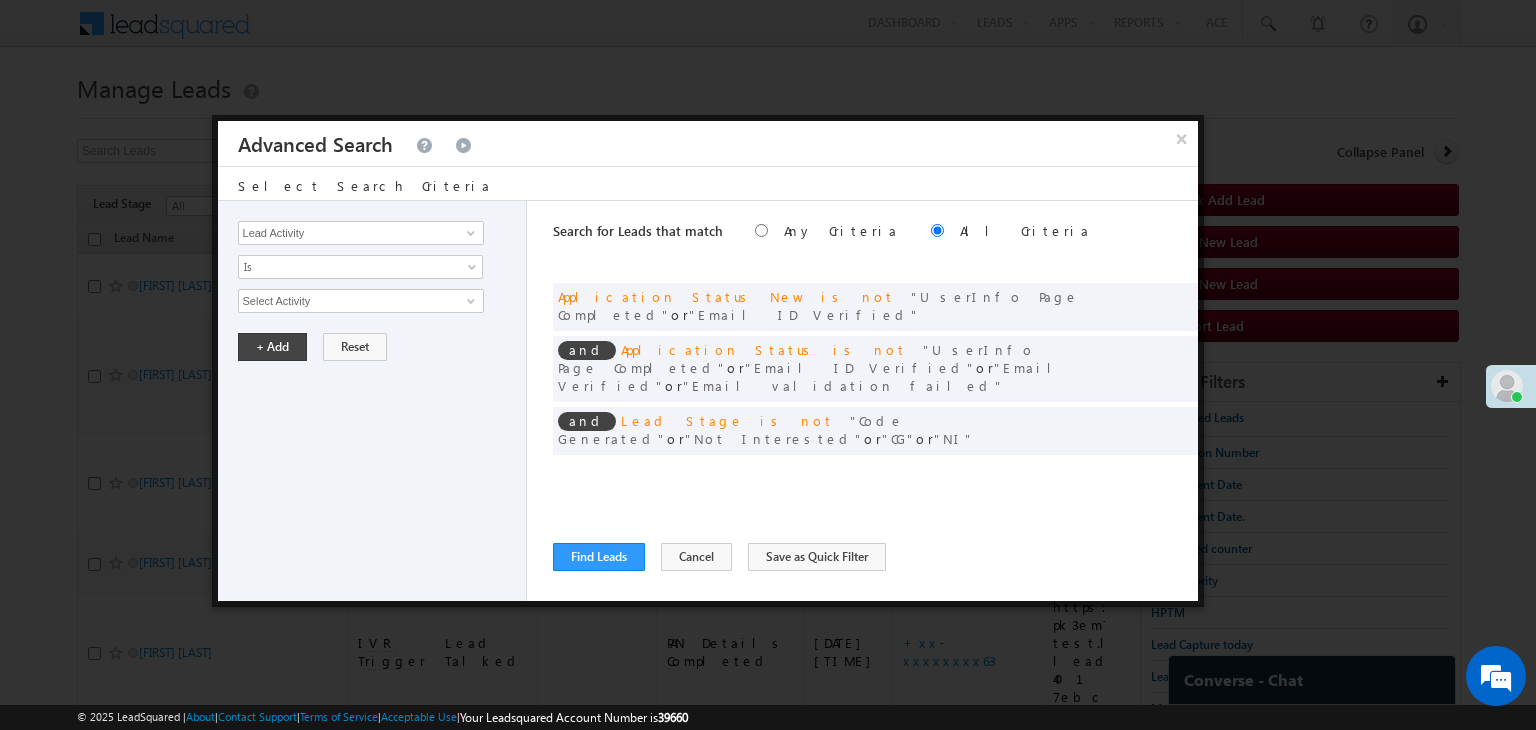 click at bounding box center (1152, 472) 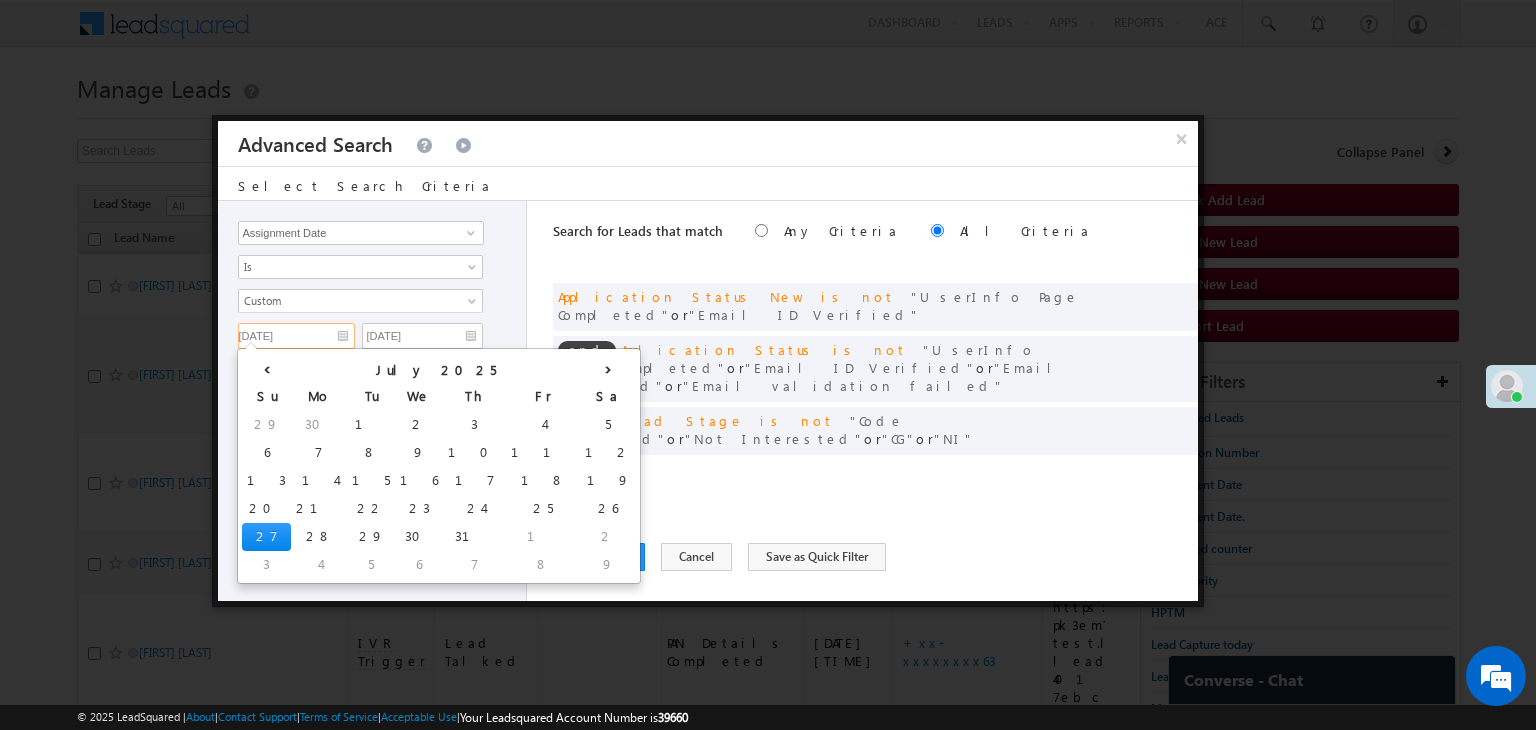 click on "[DATE]" at bounding box center (296, 336) 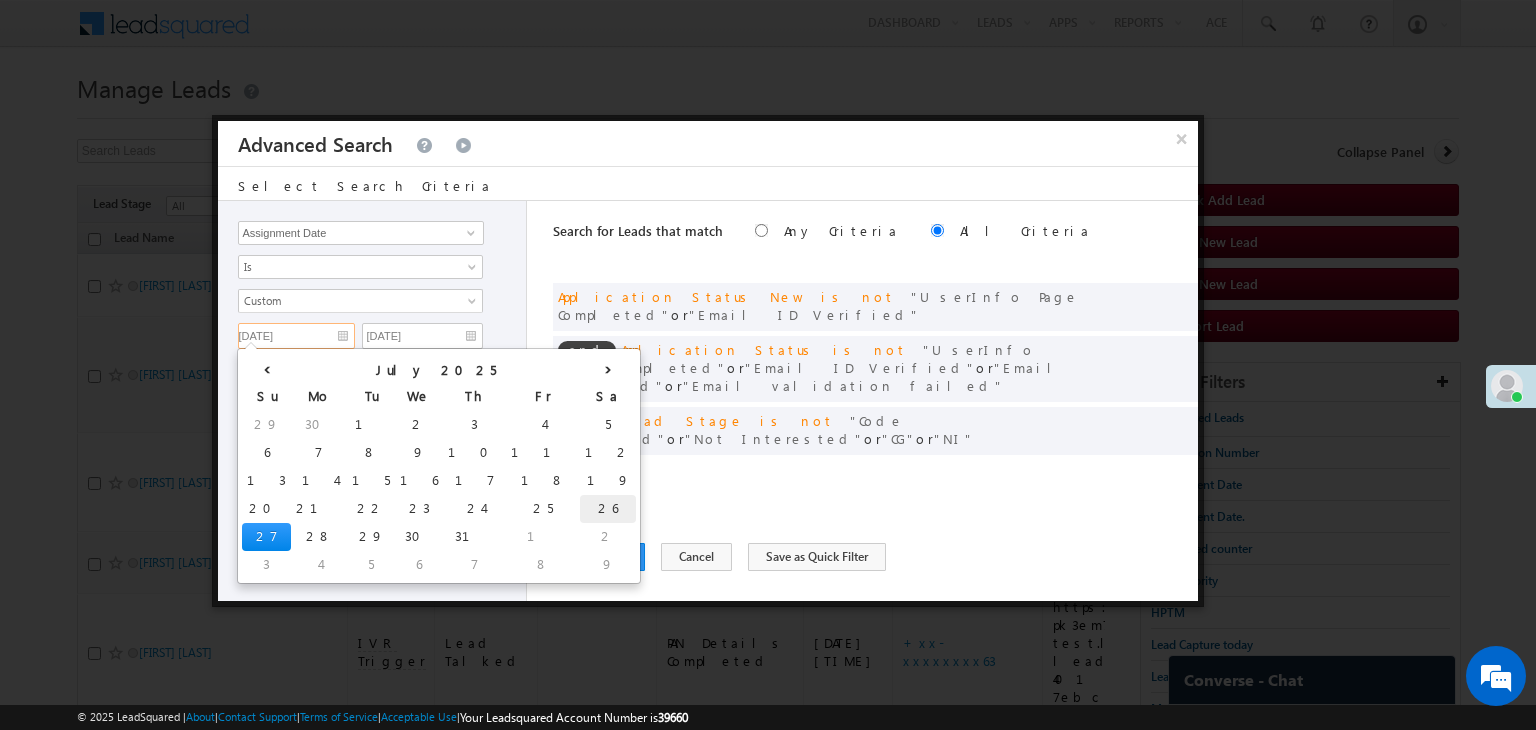 click on "26" at bounding box center (608, 509) 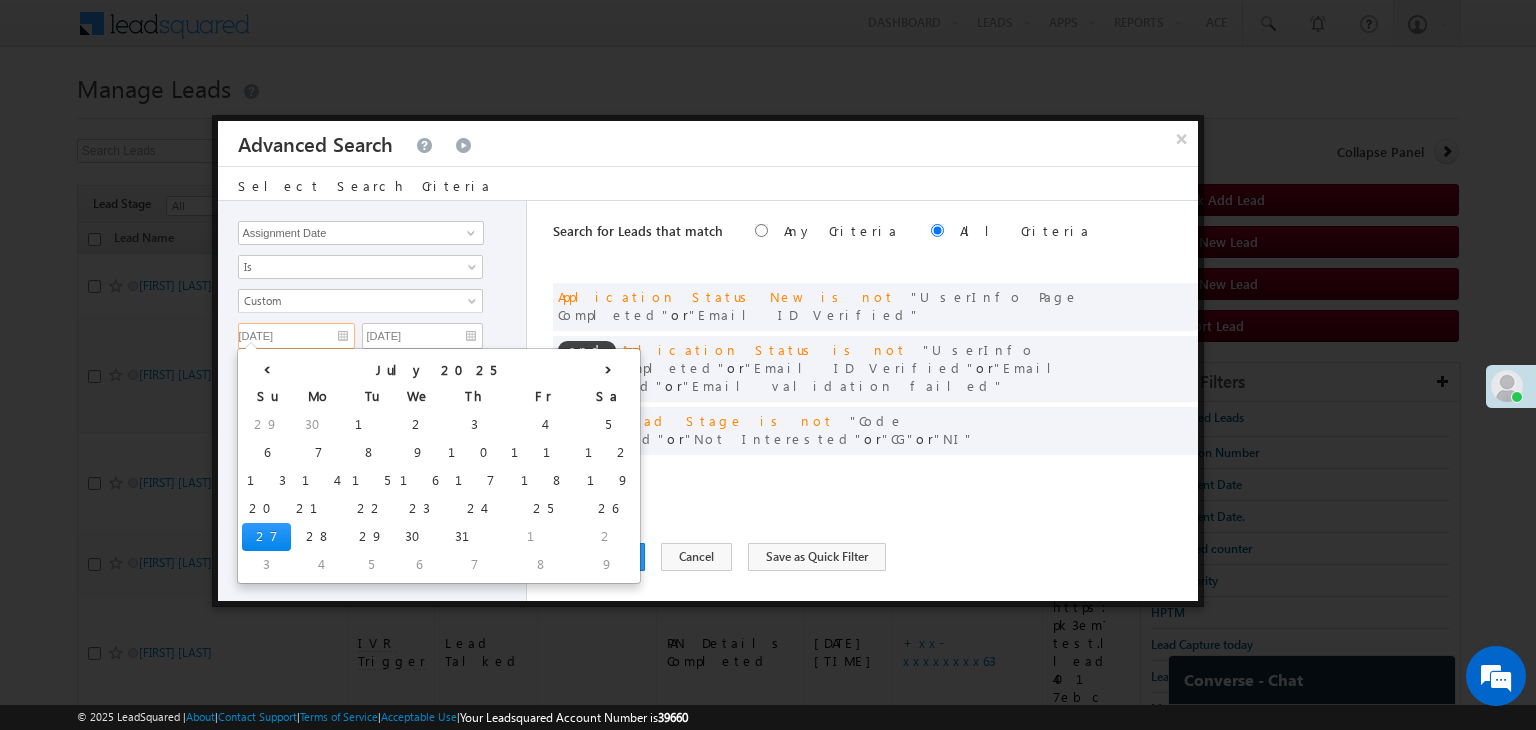 type on "[MM]/[DD]/[YY]" 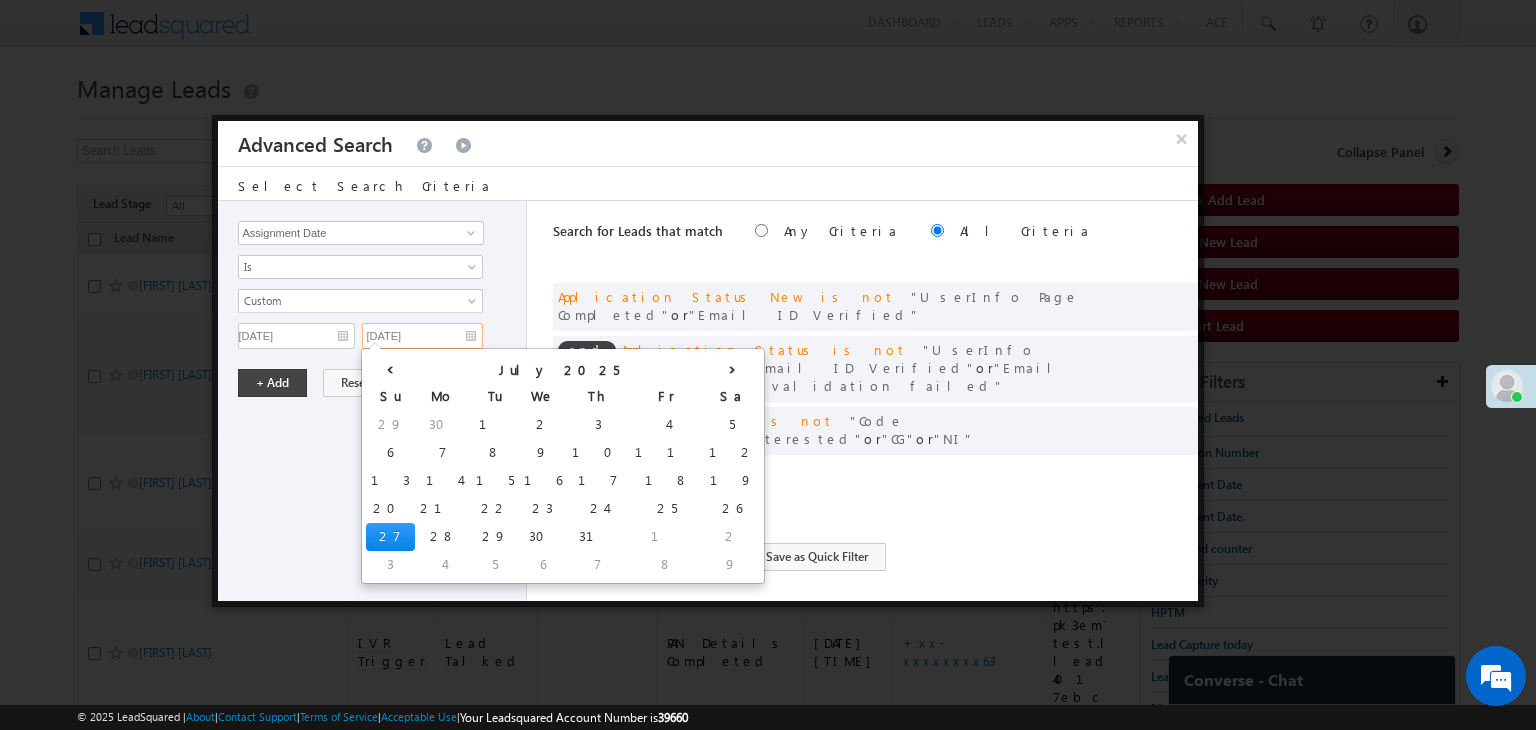 click on "[DATE]" at bounding box center (422, 336) 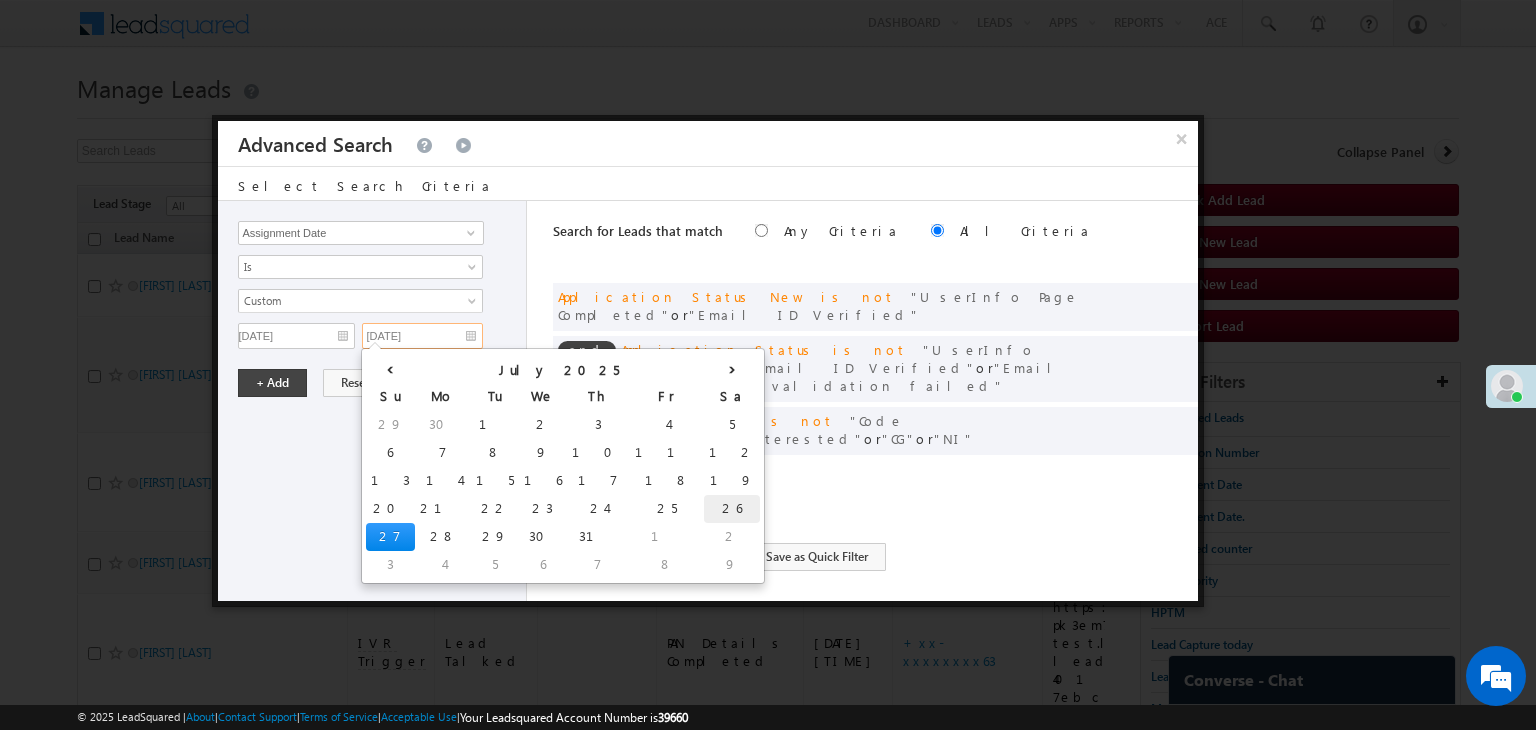 click on "26" at bounding box center (732, 509) 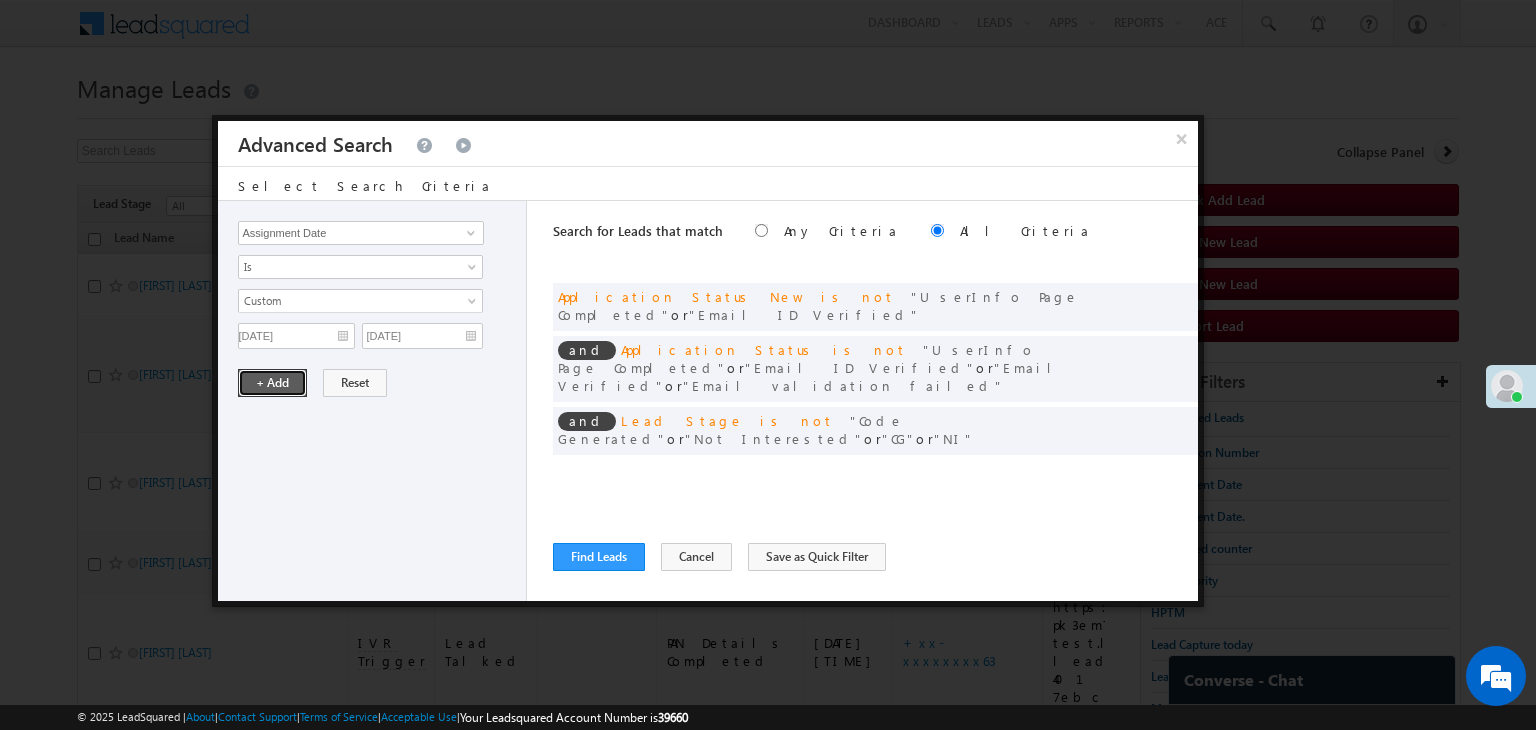 click on "+ Add" at bounding box center (272, 383) 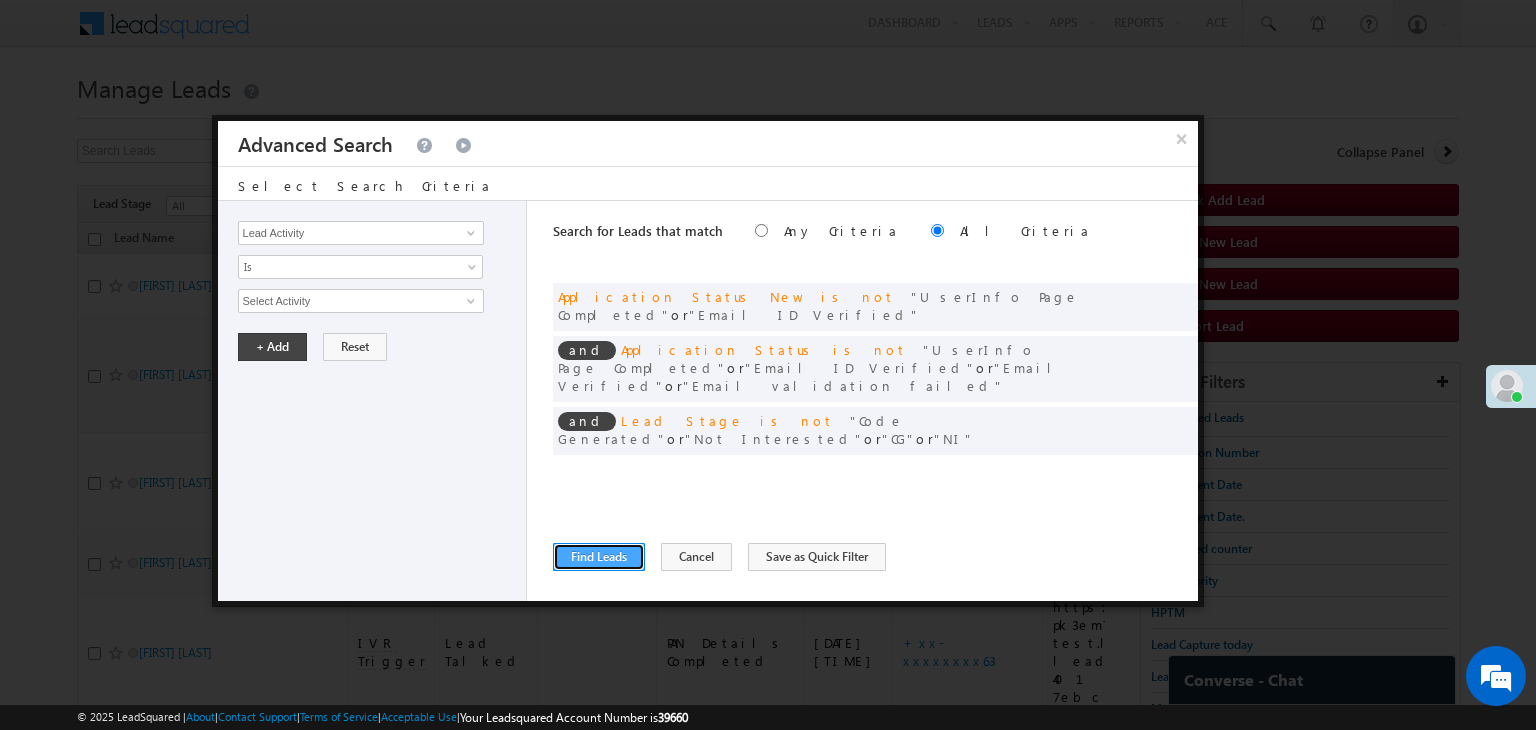 click on "Find Leads" at bounding box center [599, 557] 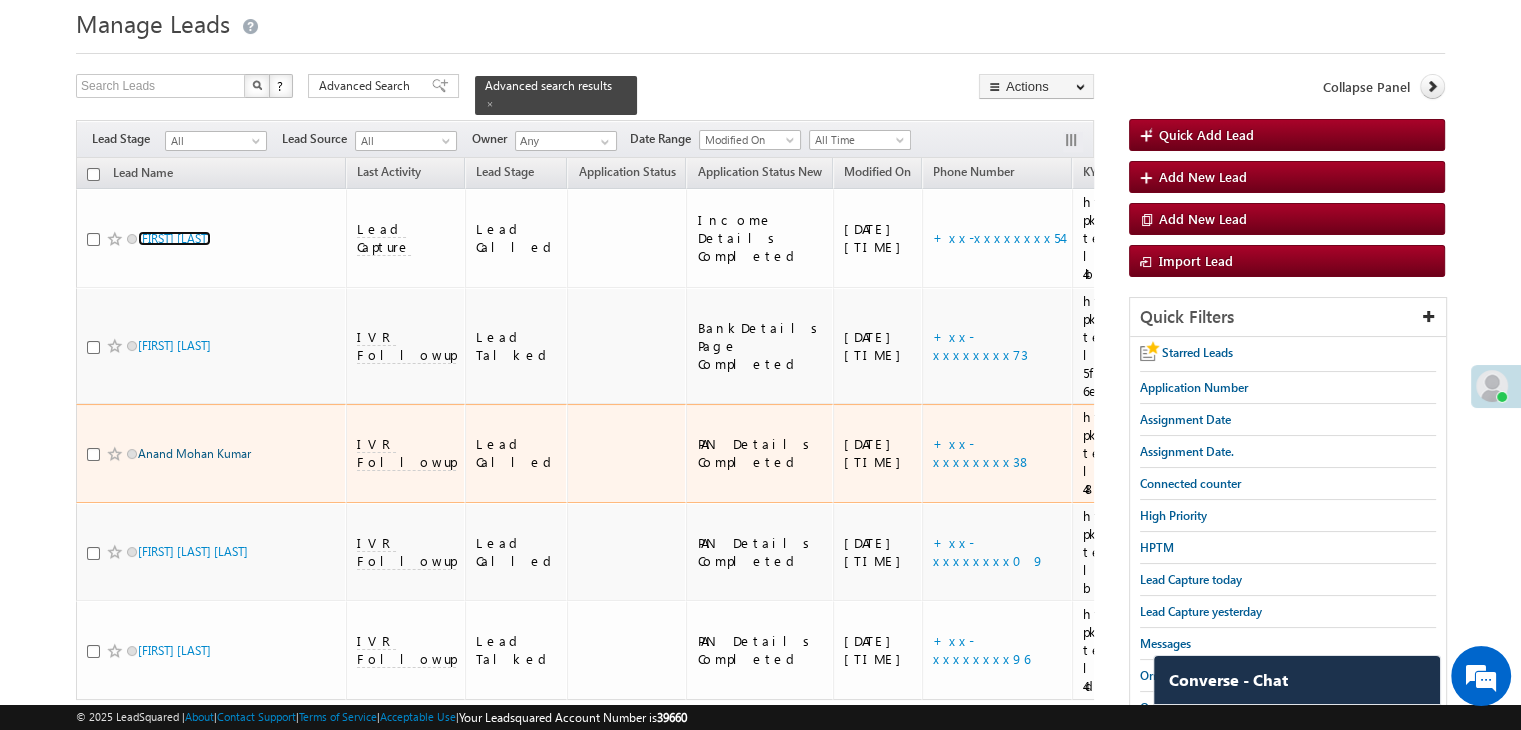 scroll, scrollTop: 0, scrollLeft: 0, axis: both 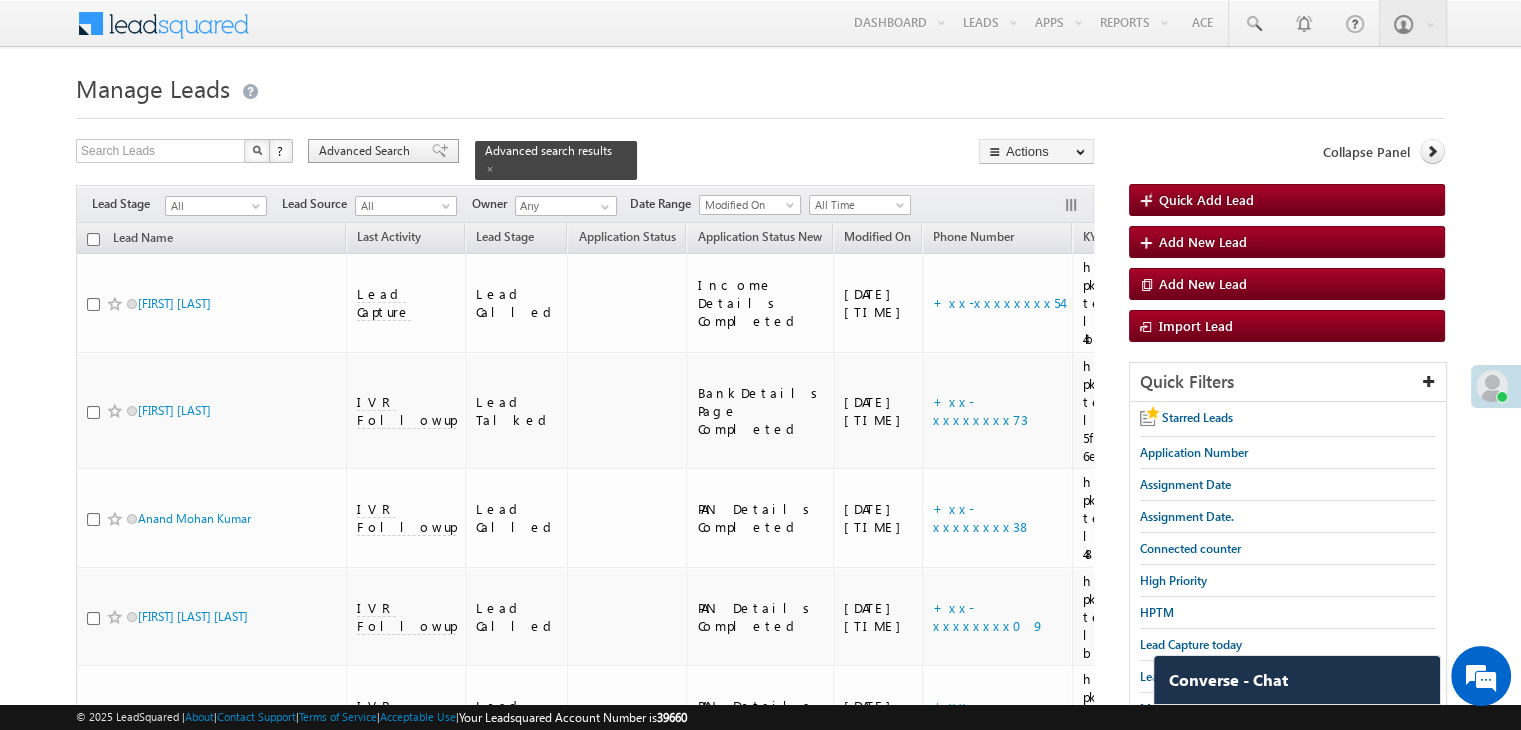 click on "Advanced Search" at bounding box center [367, 151] 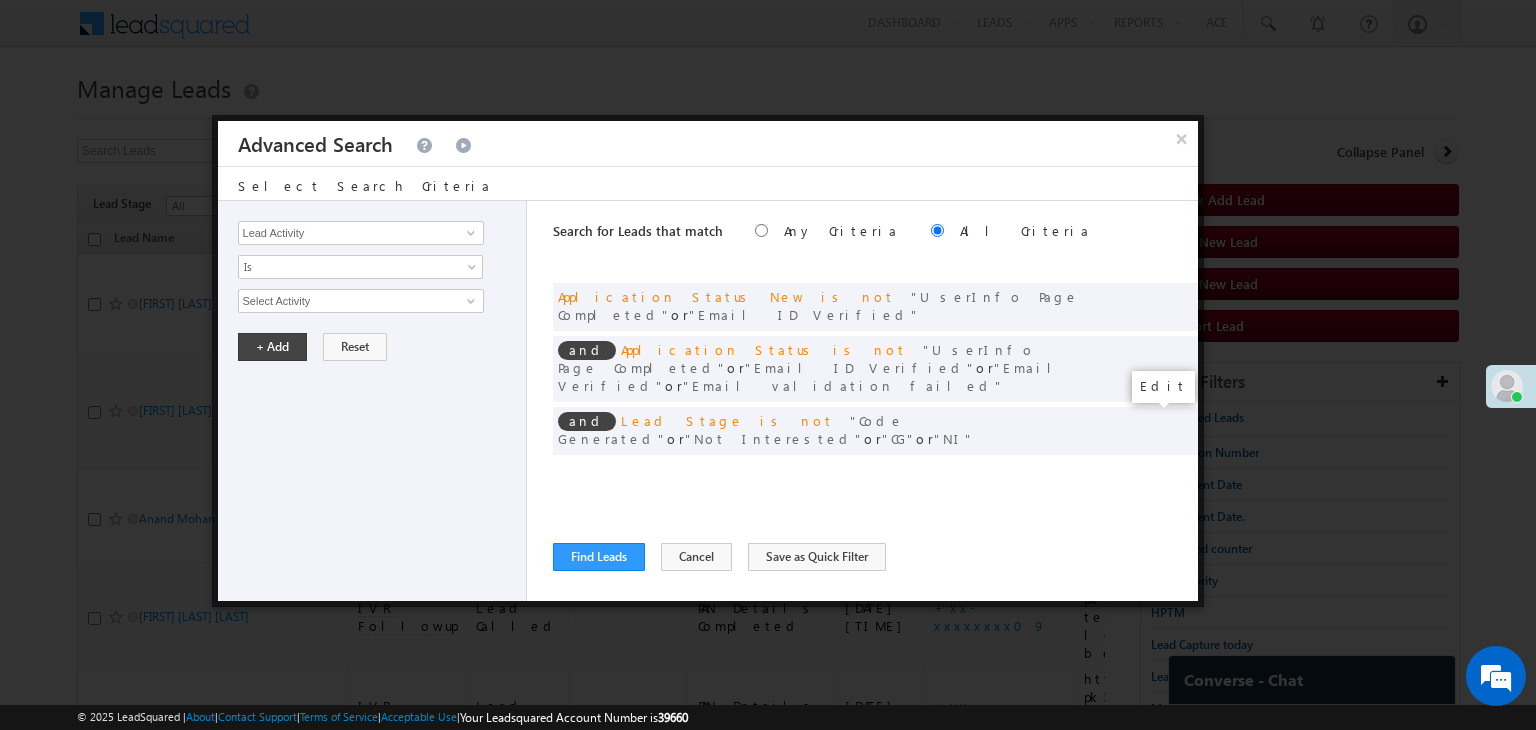 click at bounding box center (1152, 472) 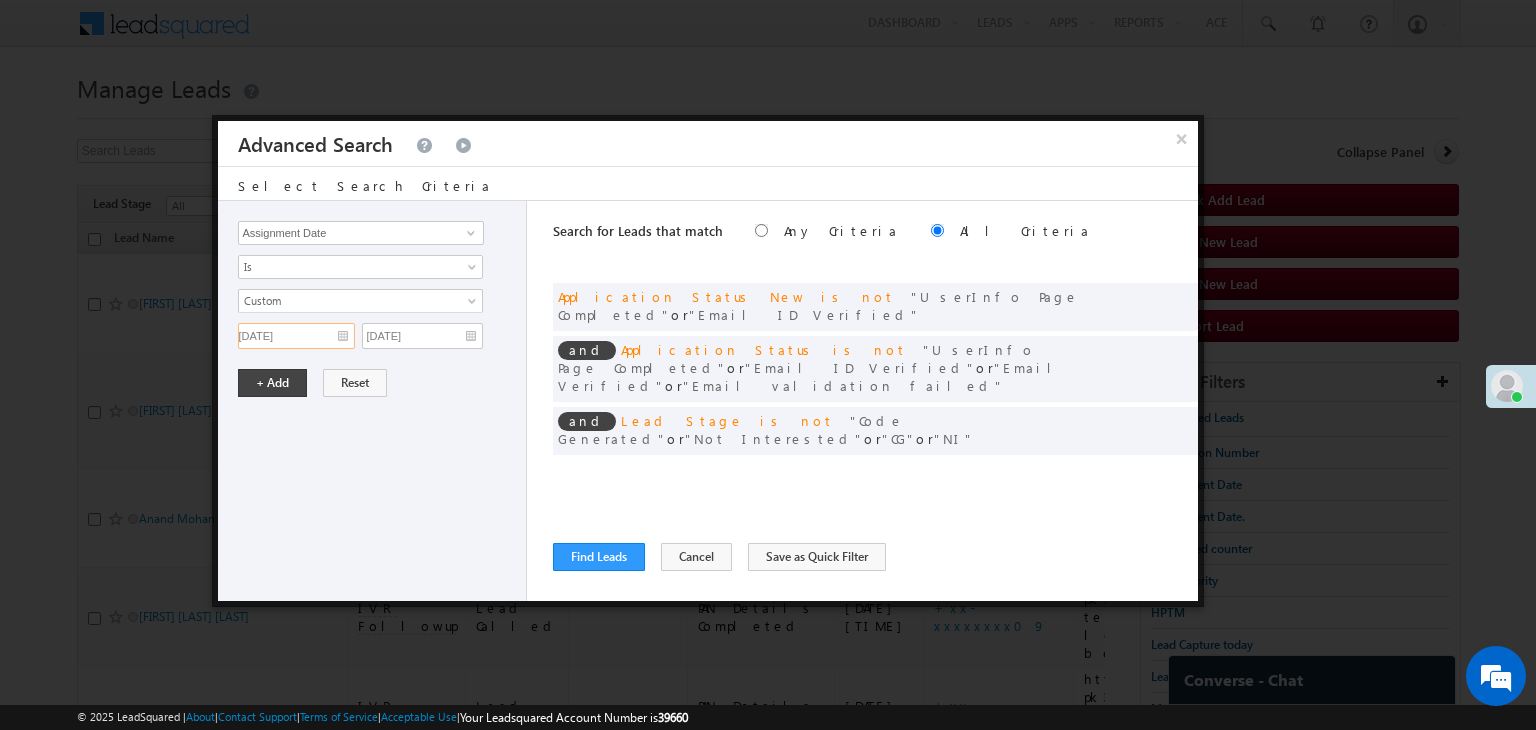 click on "[MM]/[DD]/[YY]" at bounding box center (296, 336) 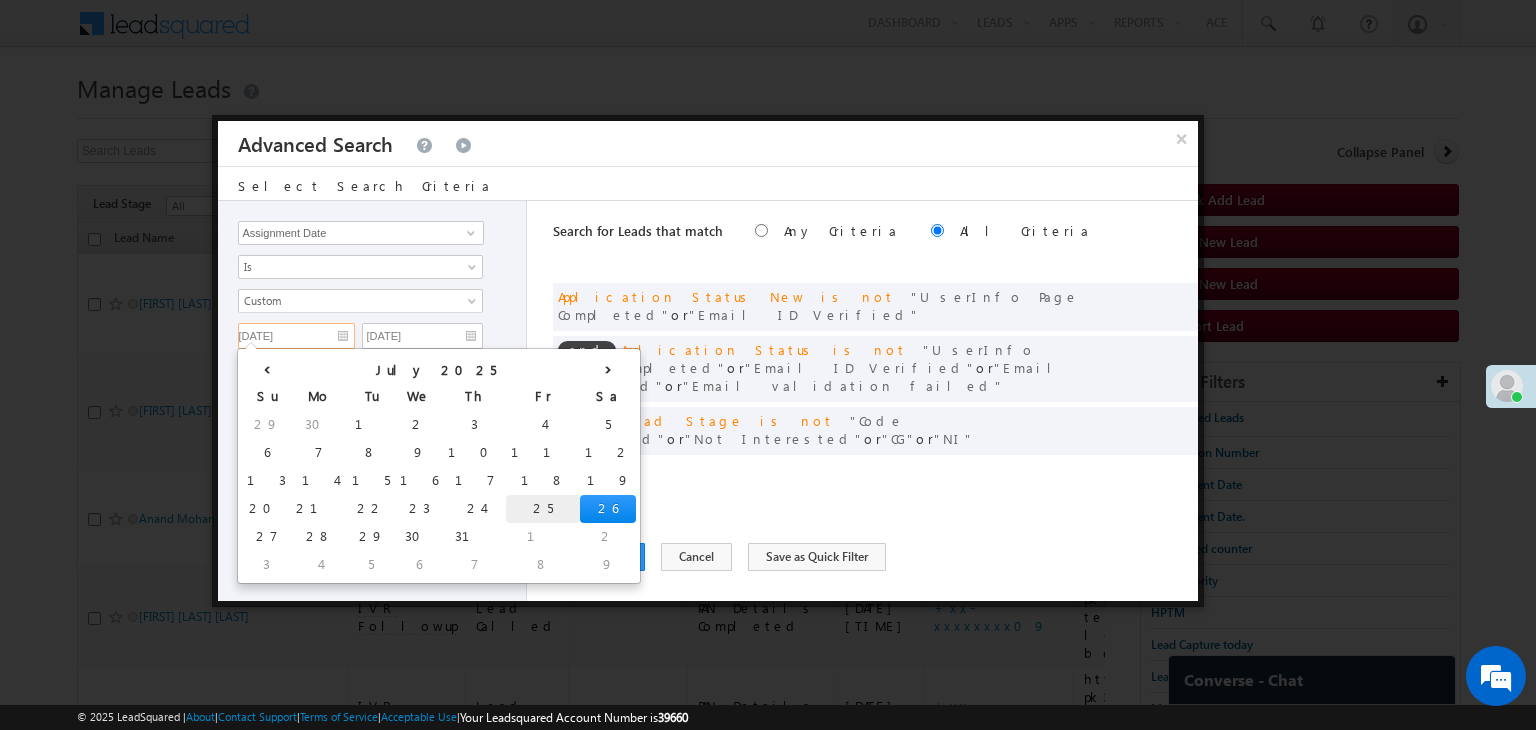 click on "25" at bounding box center (543, 509) 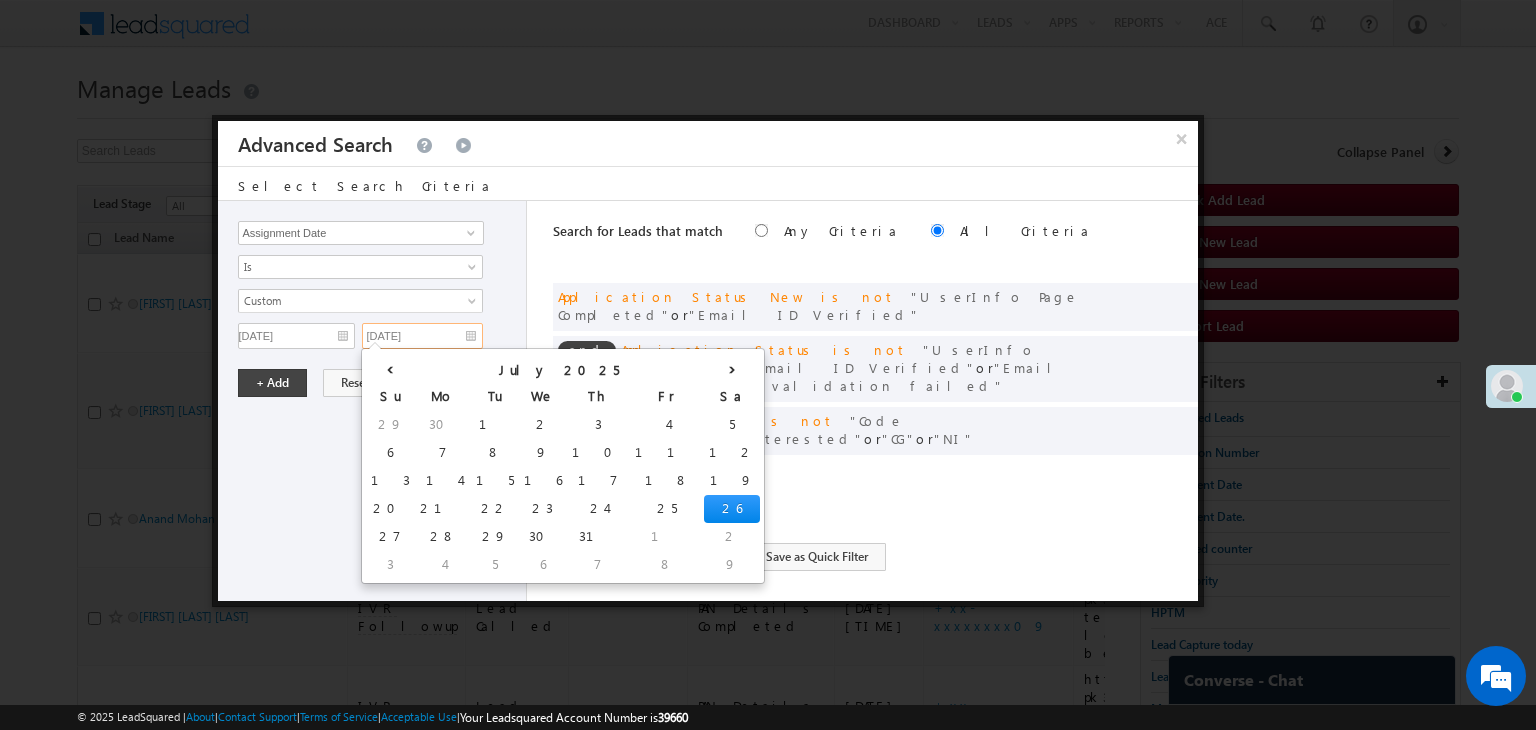 click on "[MM]/[DD]/[YY]" at bounding box center [422, 336] 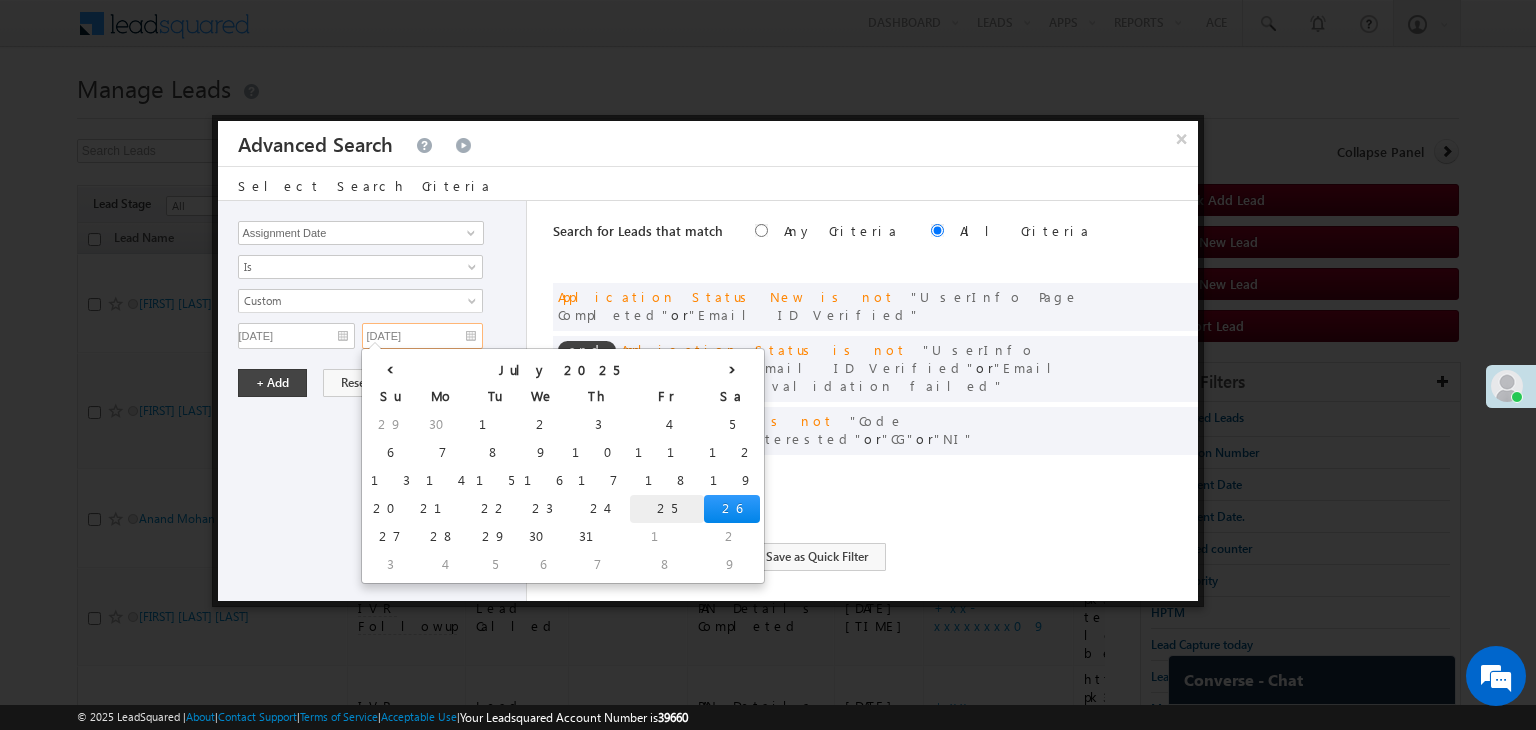 click on "25" at bounding box center (667, 509) 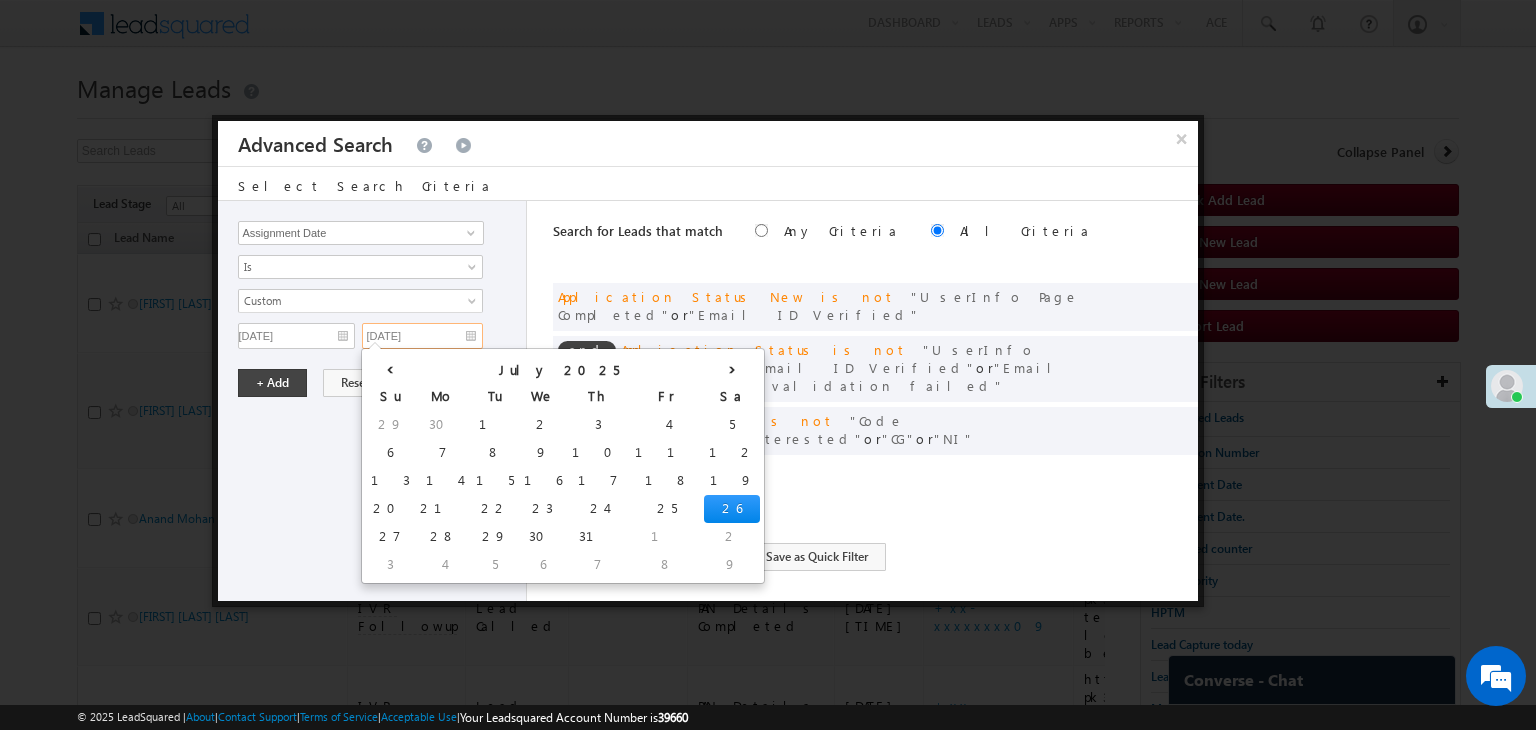 type on "[DATE]" 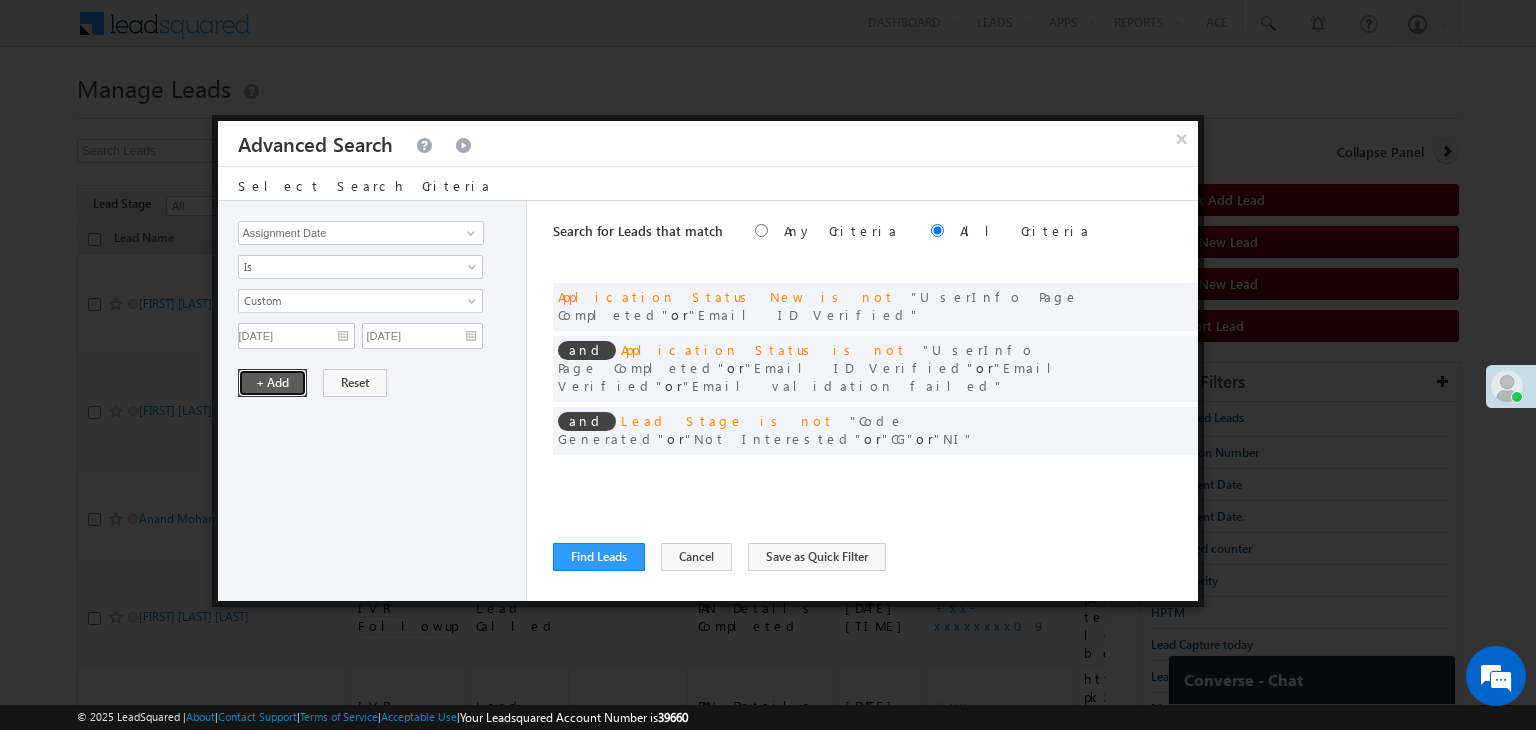 click on "+ Add" at bounding box center (272, 383) 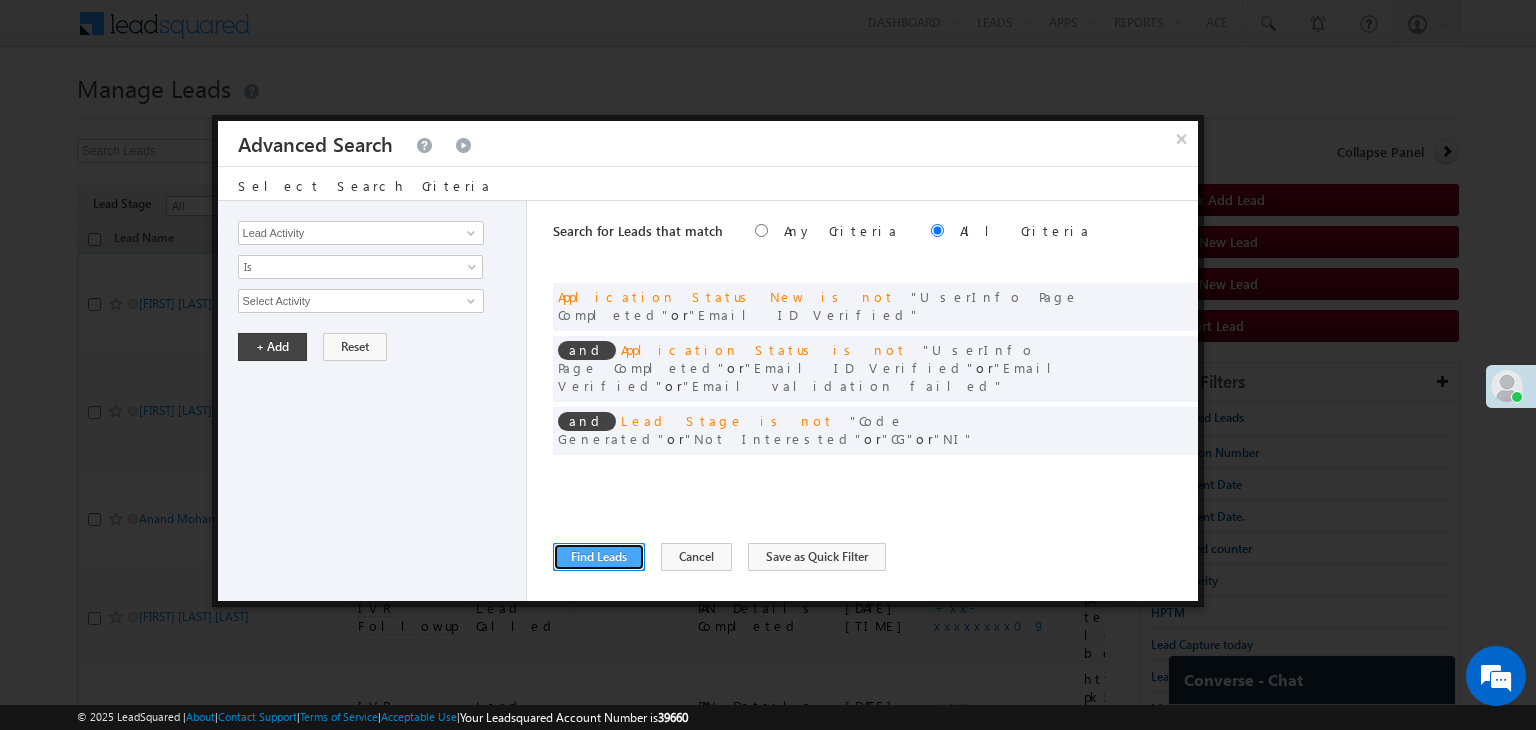 click on "Find Leads" at bounding box center (599, 557) 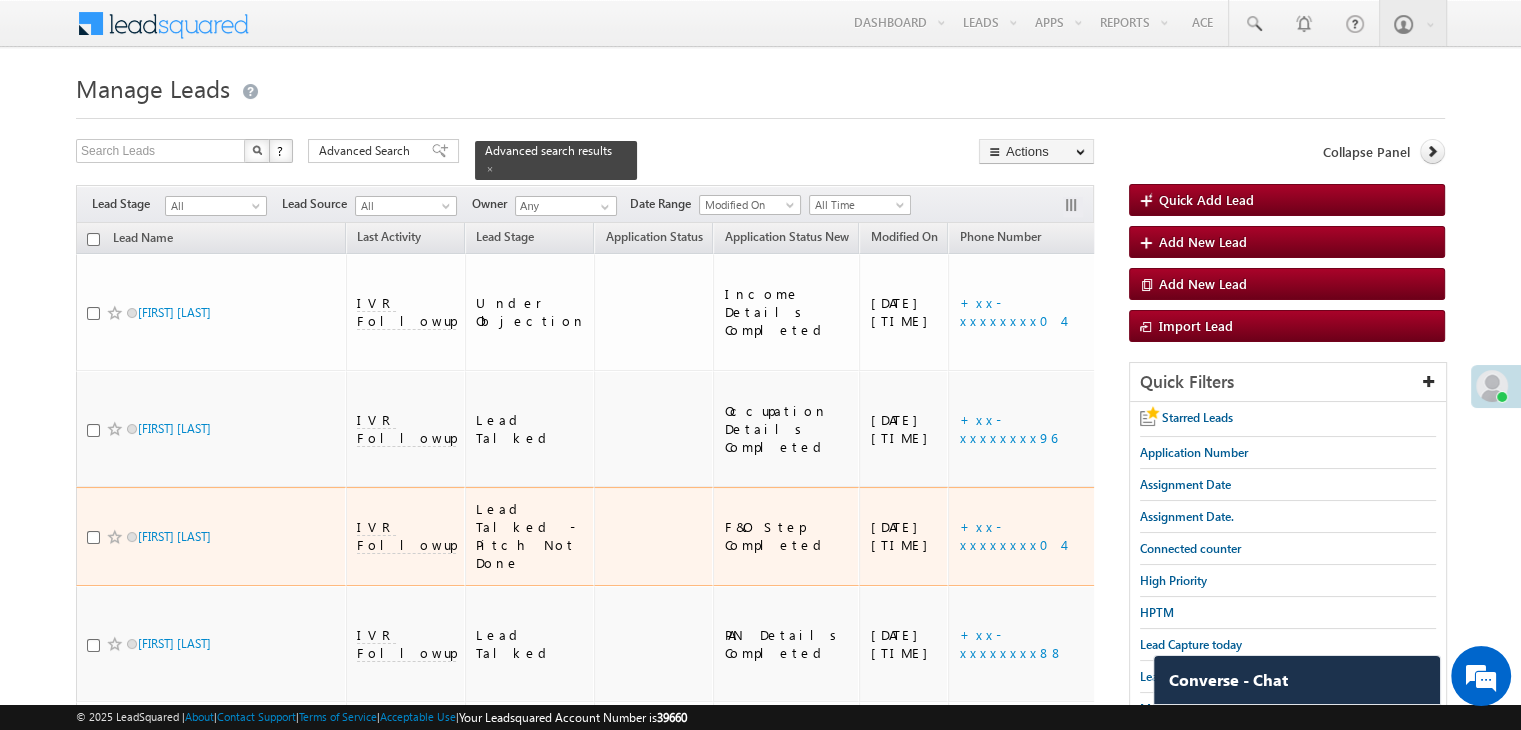 scroll, scrollTop: 100, scrollLeft: 0, axis: vertical 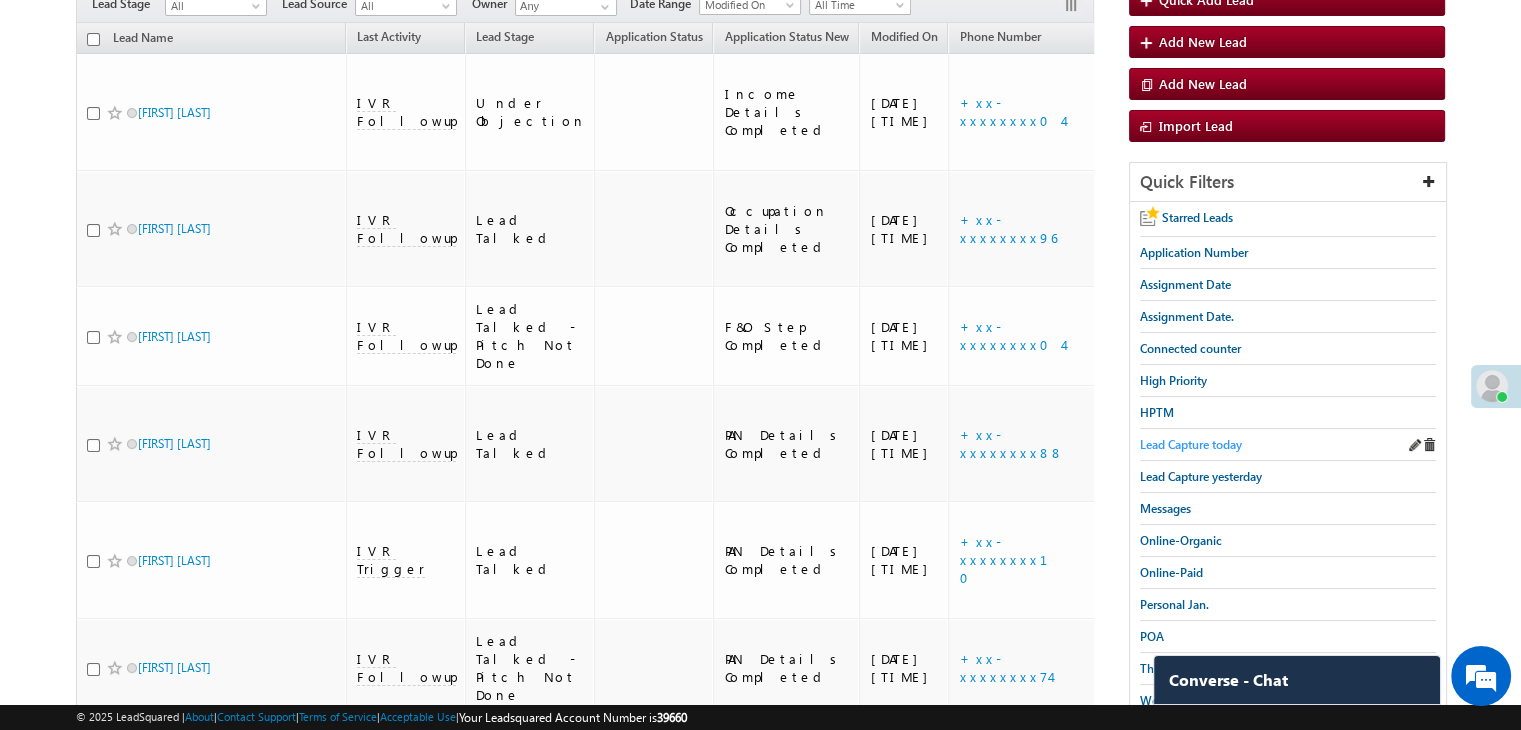 click on "Lead Capture today" at bounding box center (1191, 444) 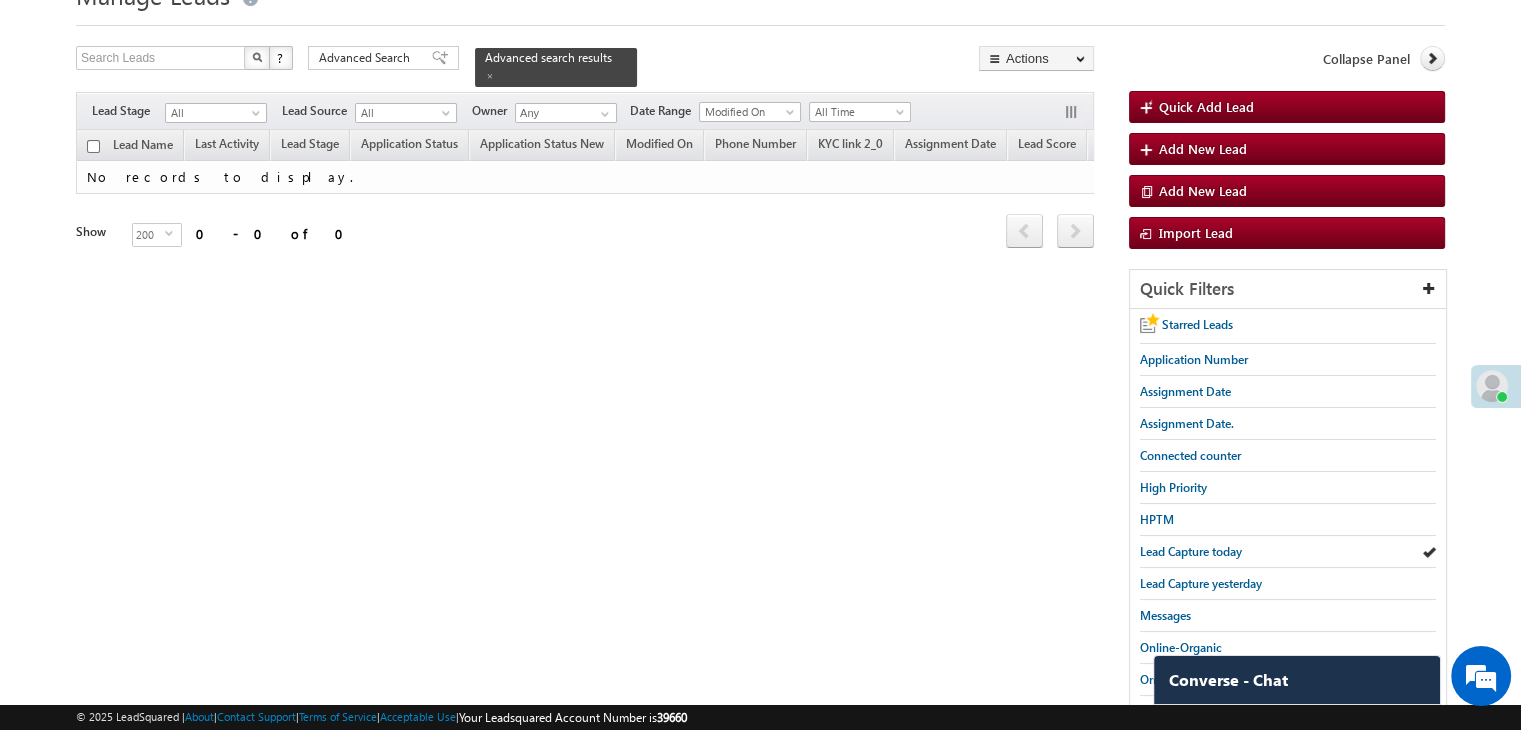 scroll, scrollTop: 0, scrollLeft: 0, axis: both 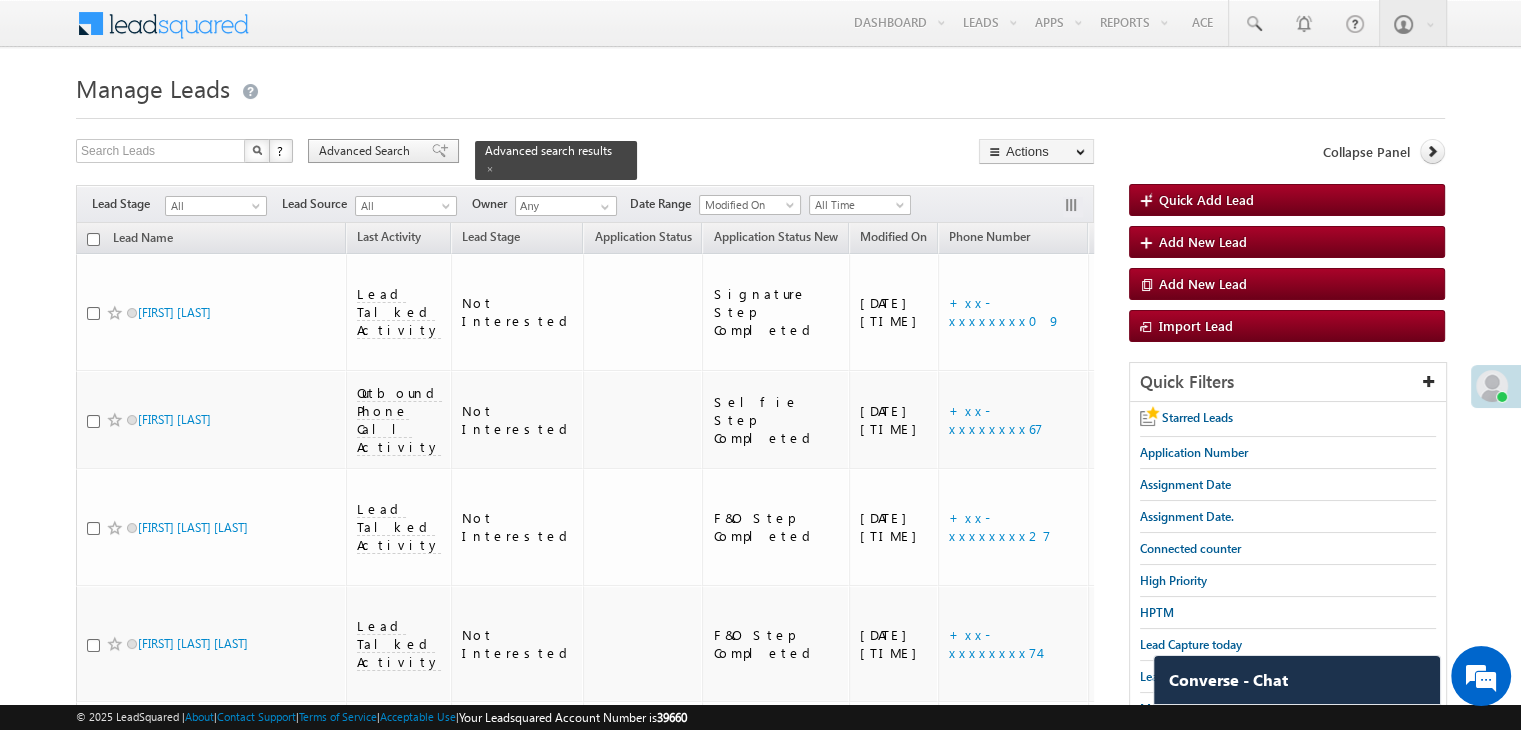 click at bounding box center (440, 151) 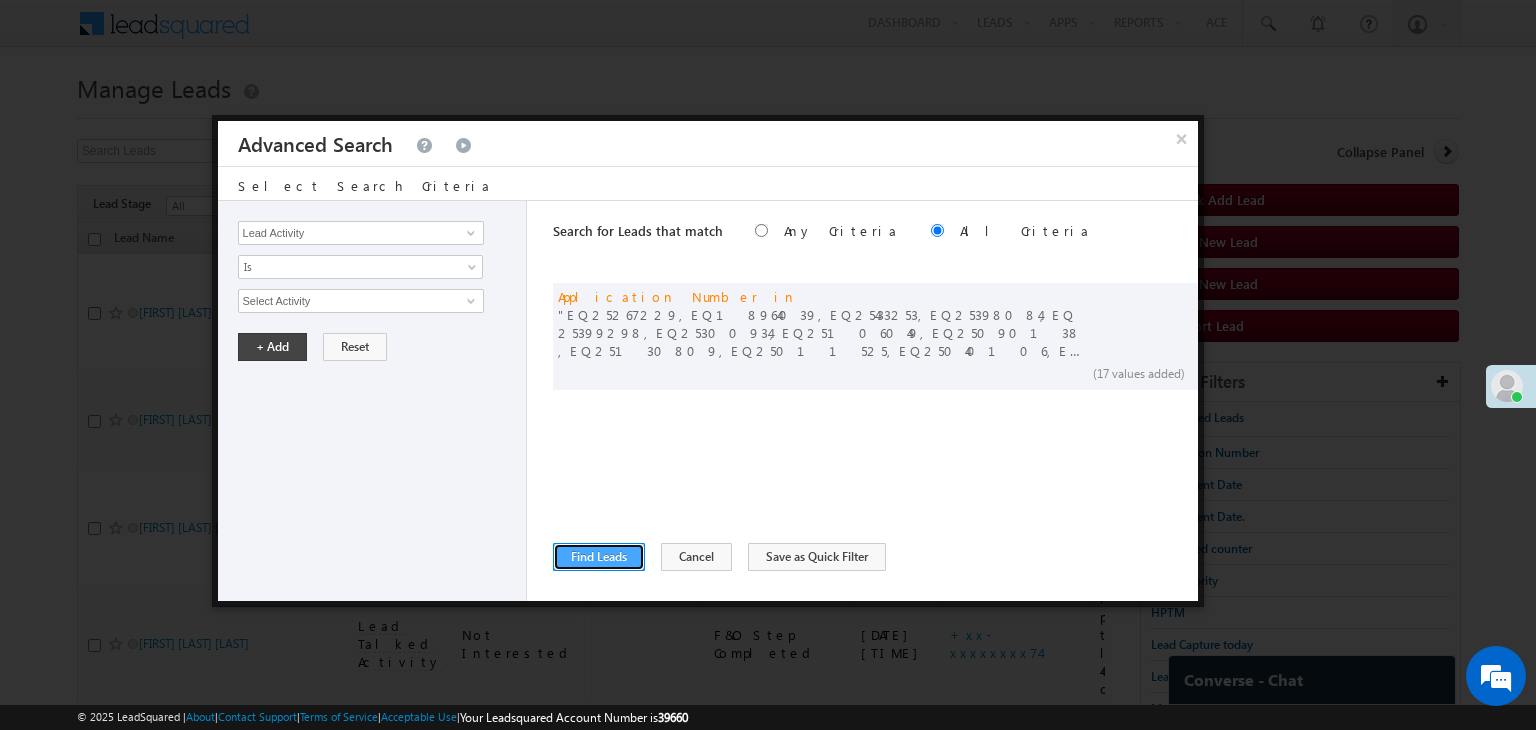 click on "Find Leads" at bounding box center [599, 557] 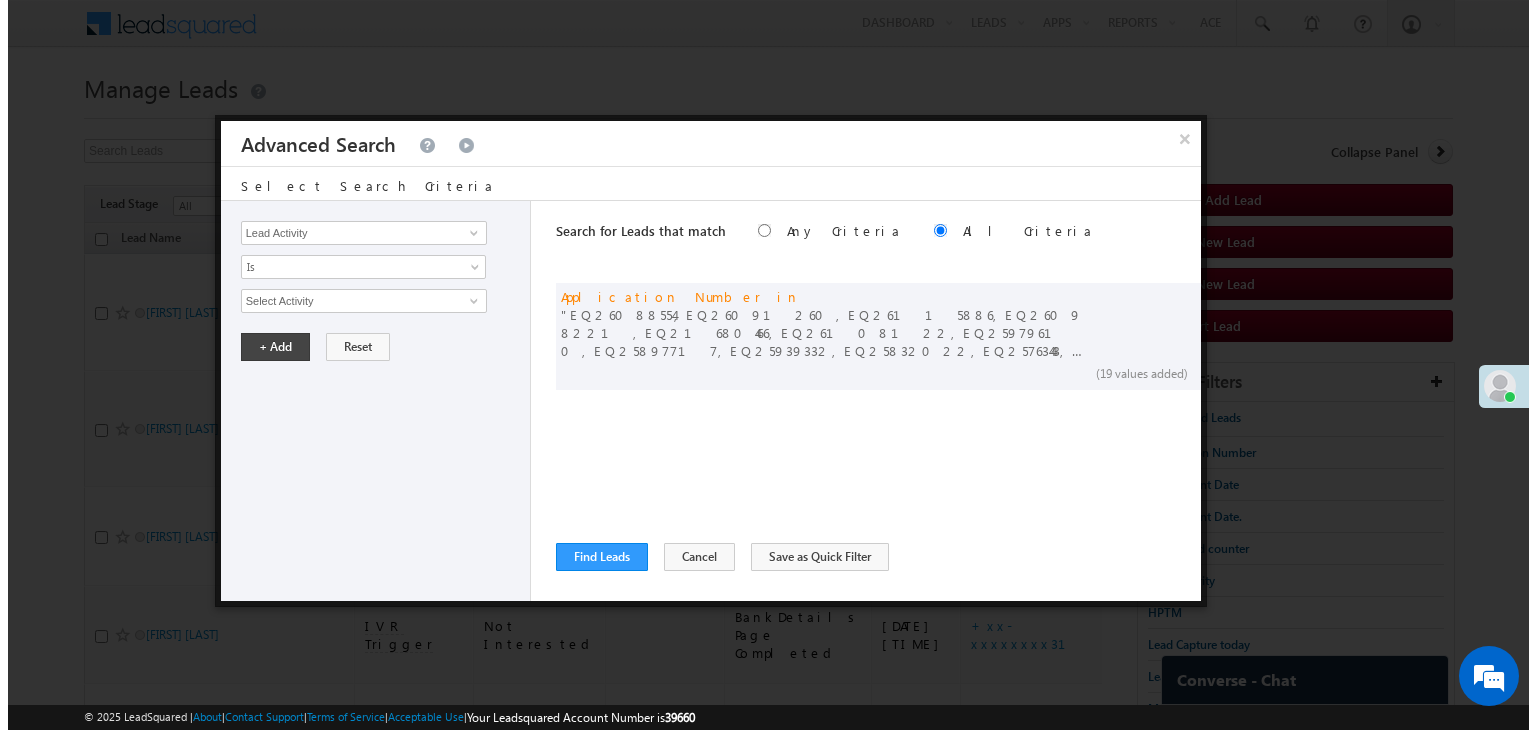 scroll, scrollTop: 0, scrollLeft: 0, axis: both 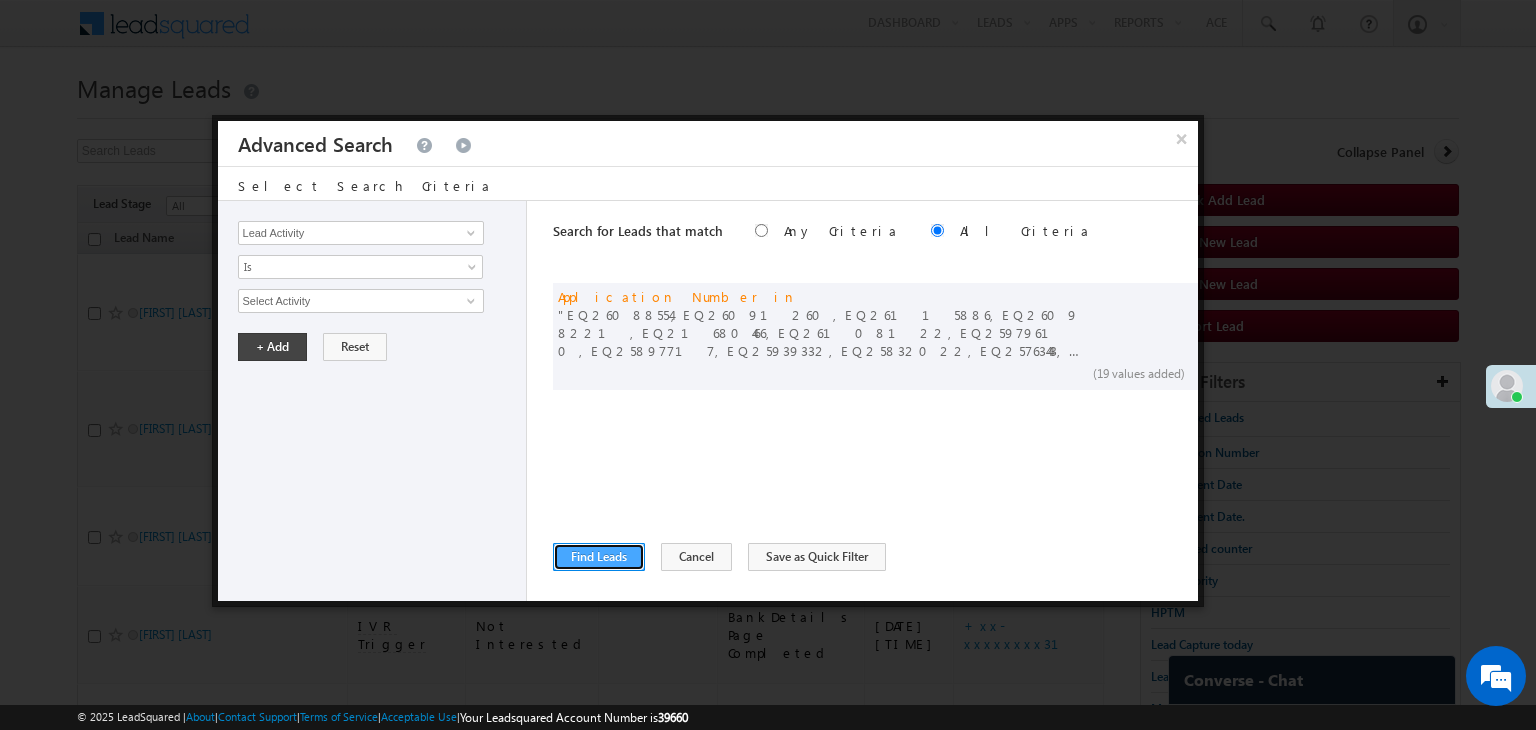 click on "Find Leads" at bounding box center (599, 557) 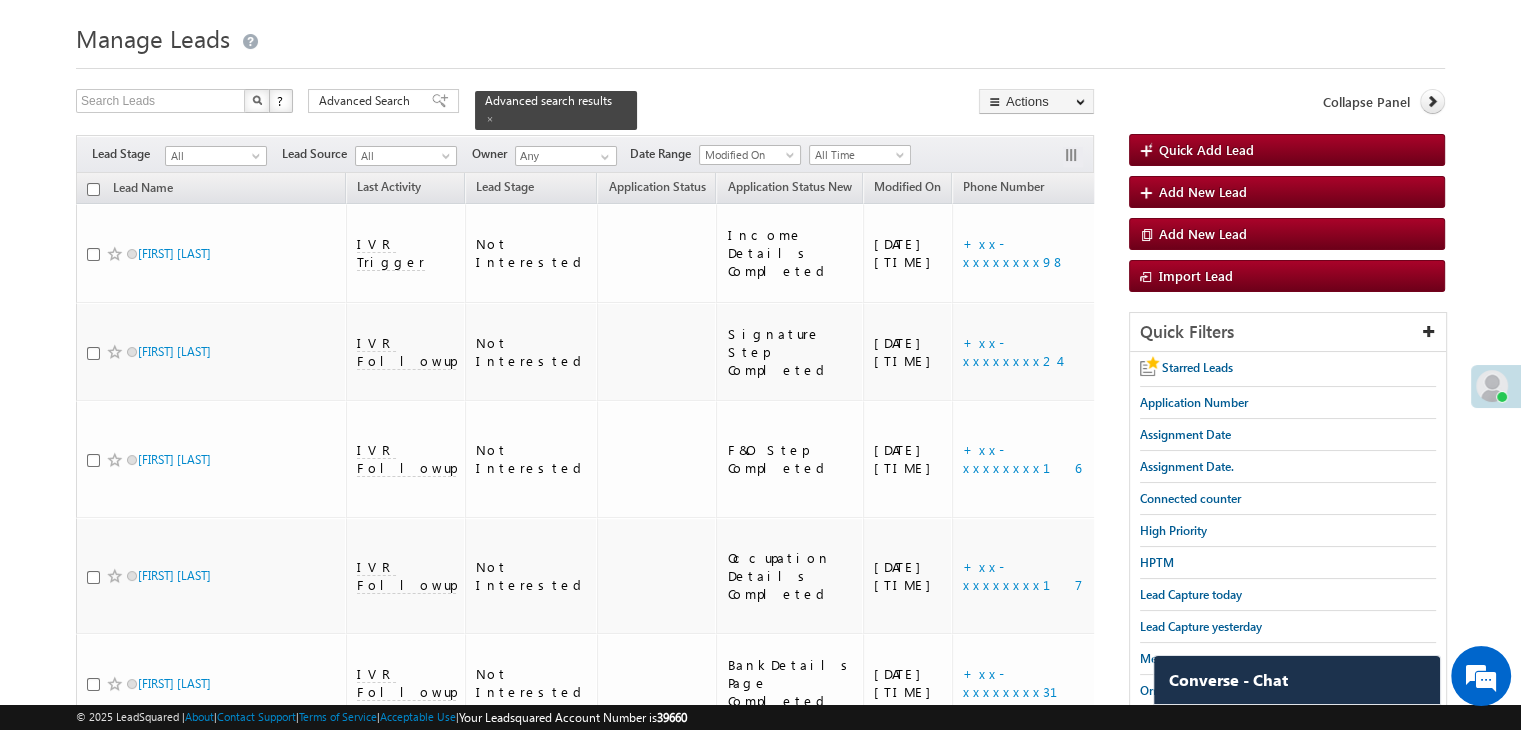 scroll, scrollTop: 0, scrollLeft: 0, axis: both 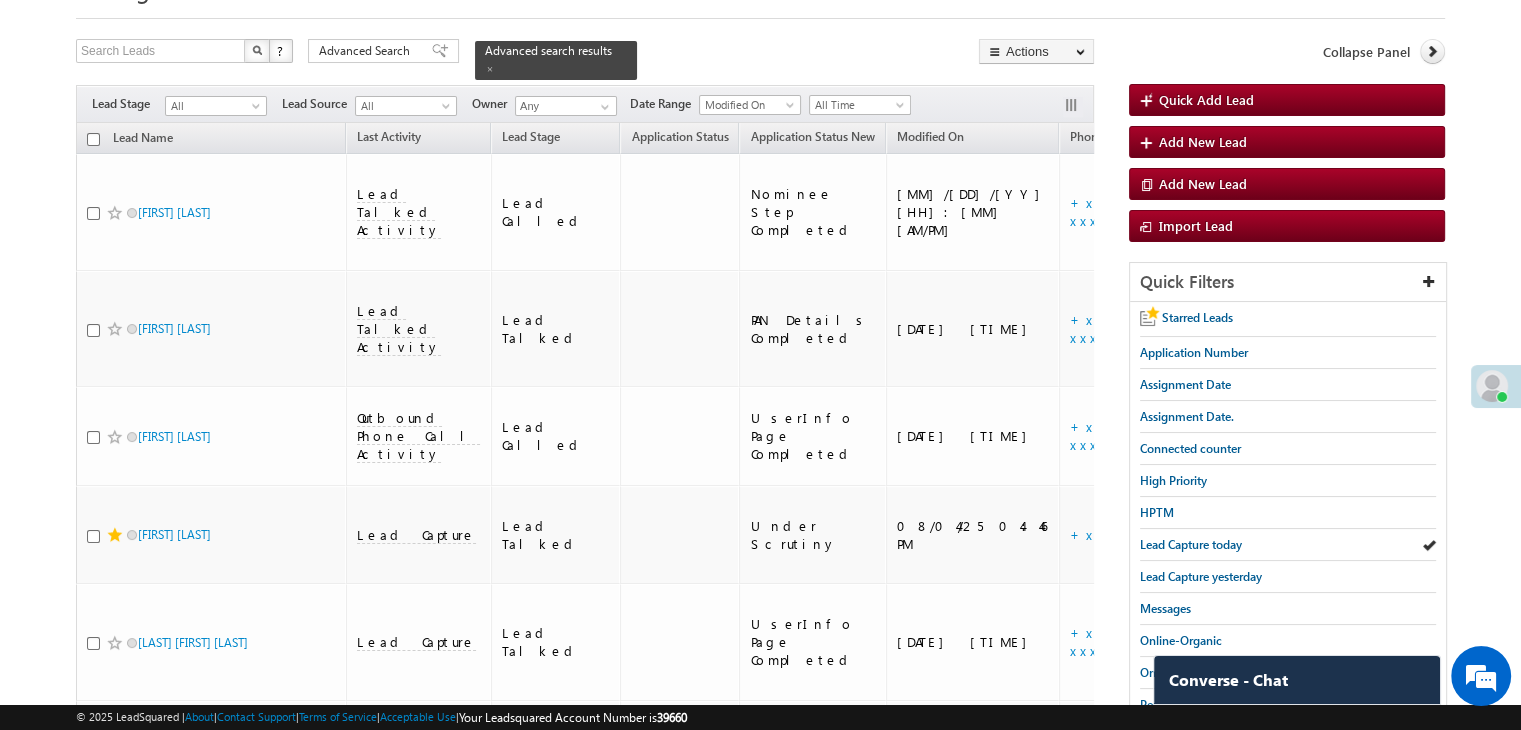 click at bounding box center [440, 51] 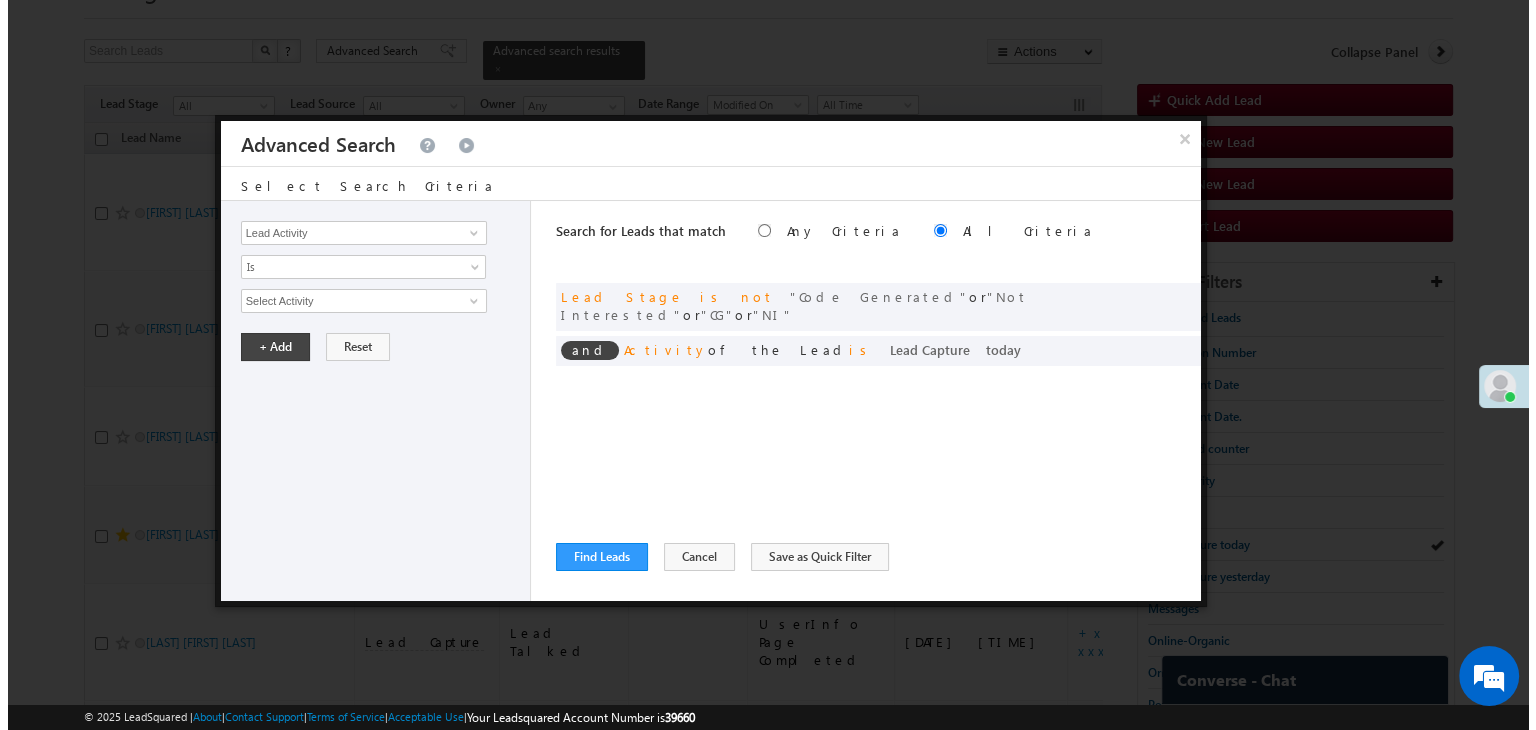 scroll, scrollTop: 100, scrollLeft: 0, axis: vertical 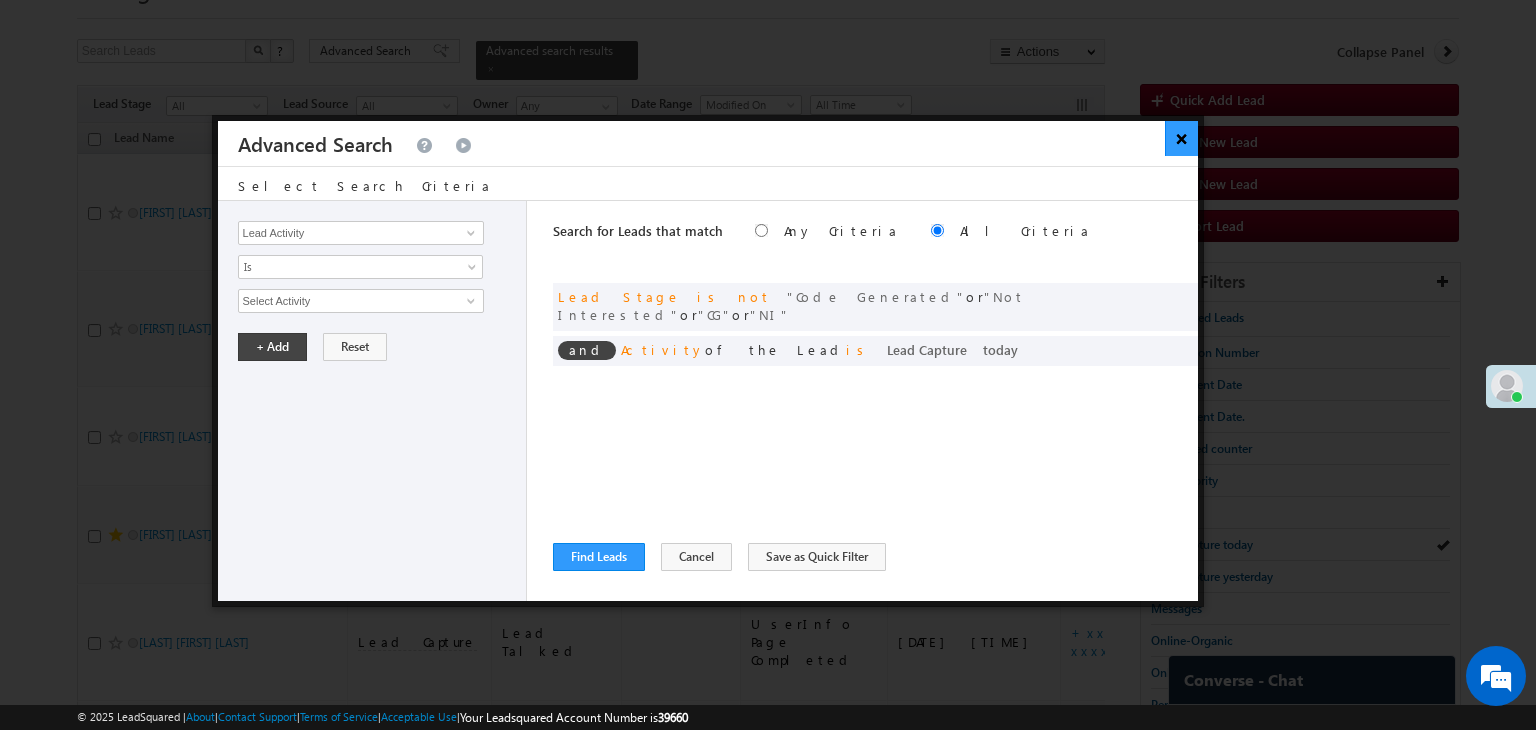 click on "×" at bounding box center [1181, 138] 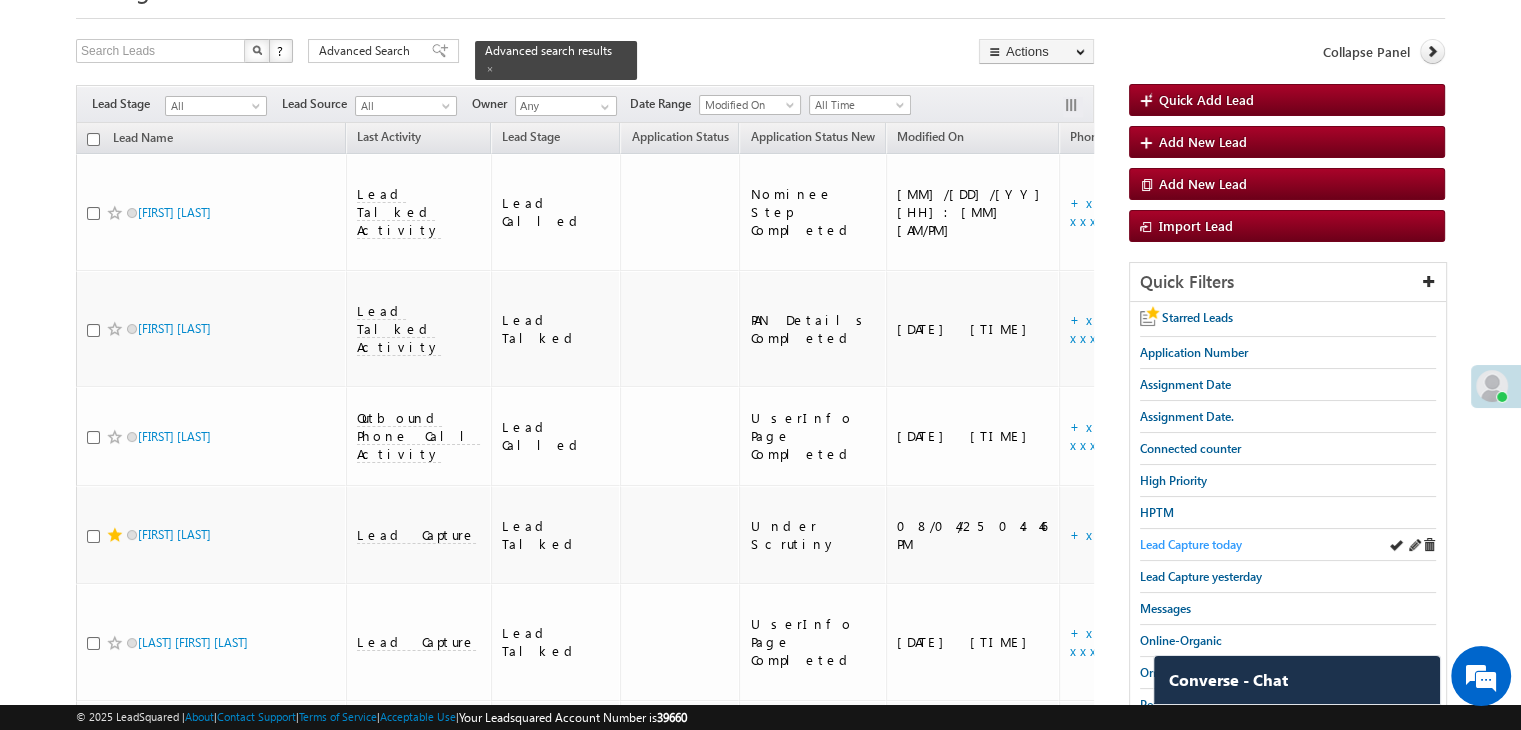 click on "Lead Capture today" at bounding box center [1191, 544] 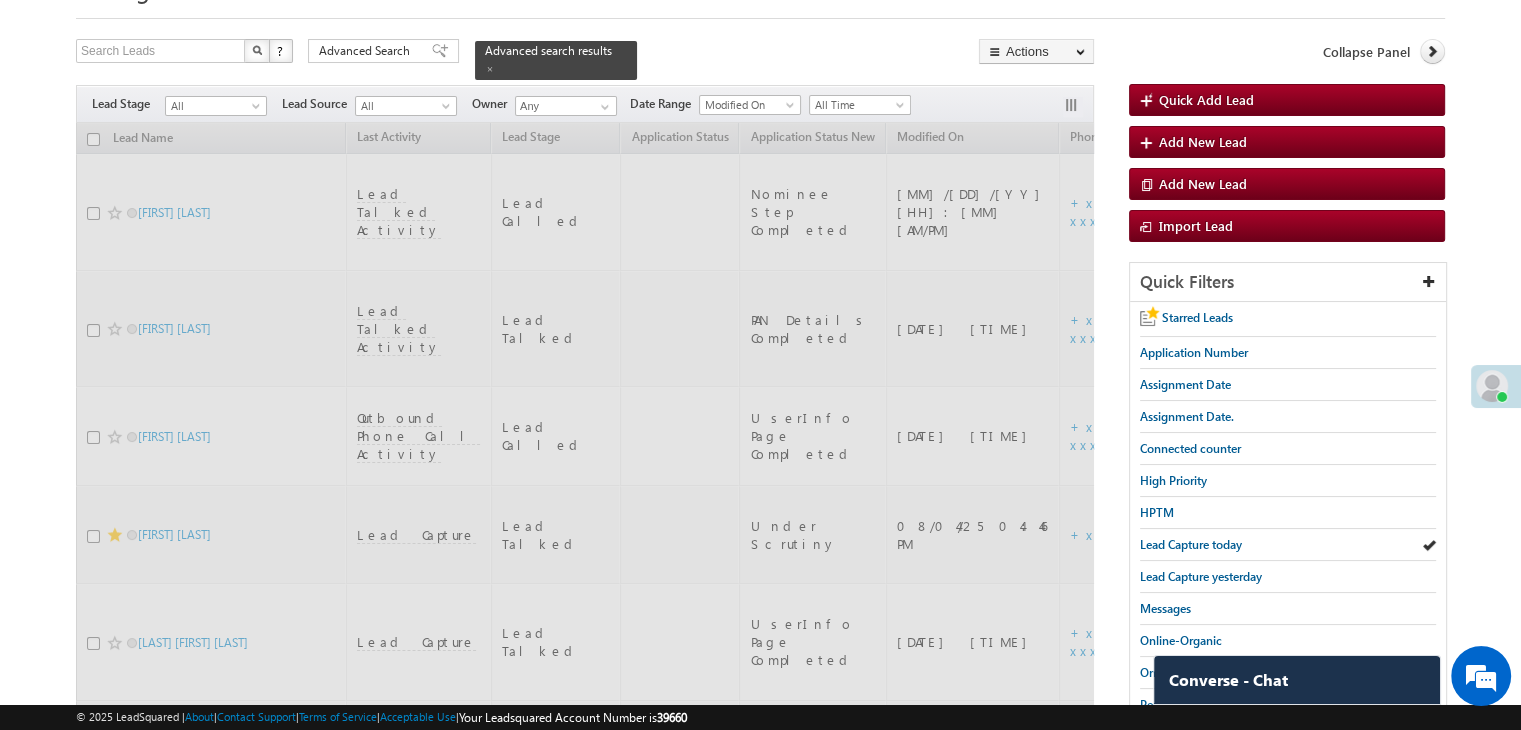 scroll, scrollTop: 0, scrollLeft: 0, axis: both 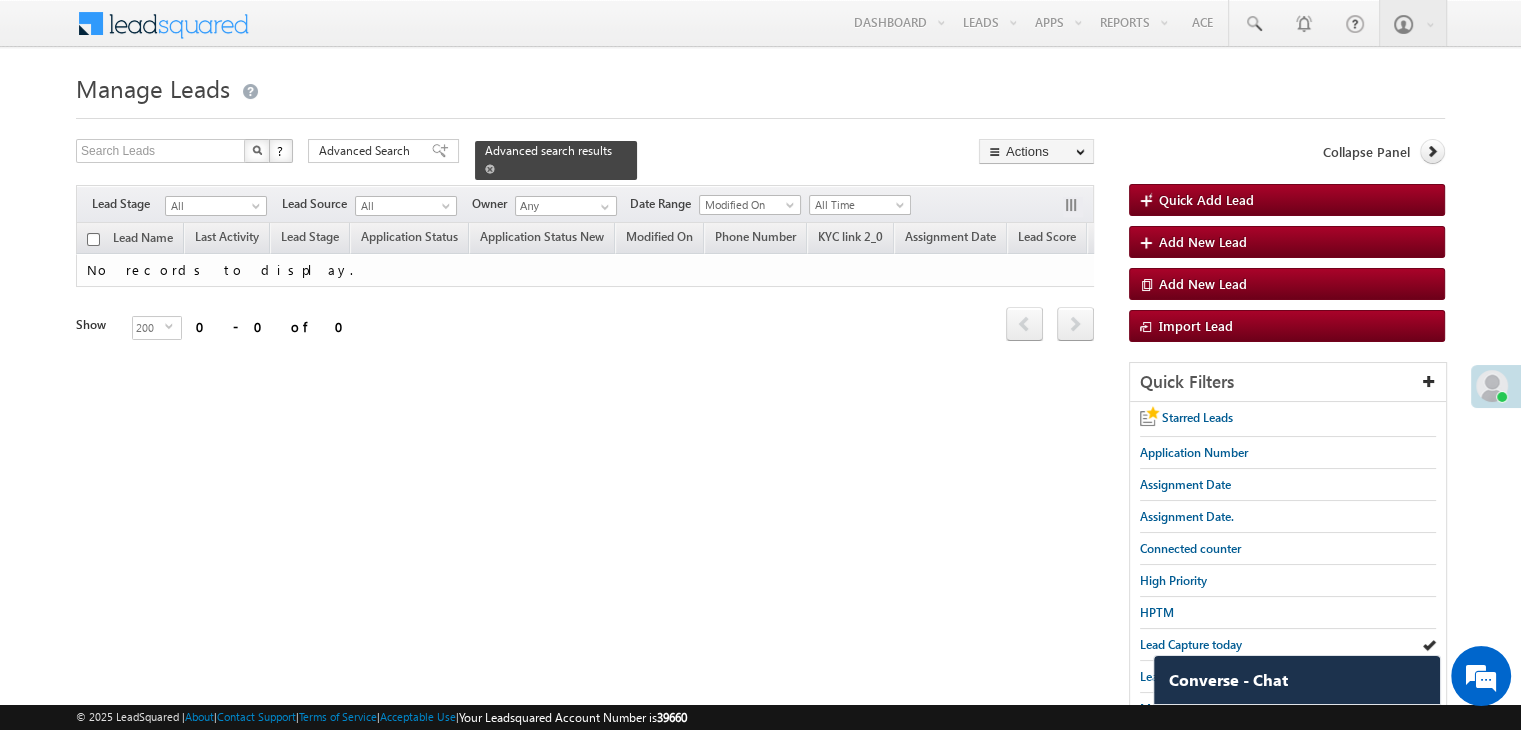 click at bounding box center [490, 169] 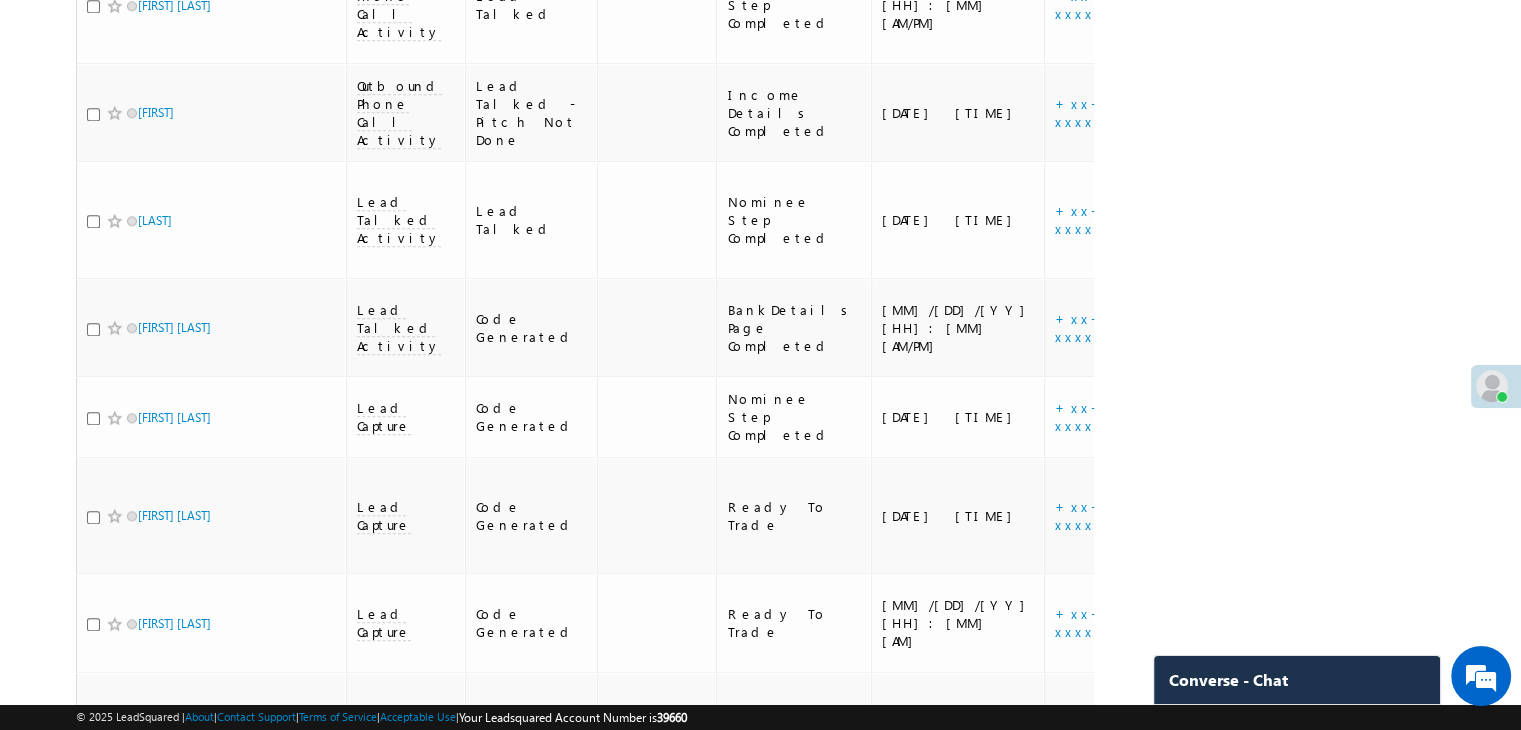 scroll, scrollTop: 2100, scrollLeft: 0, axis: vertical 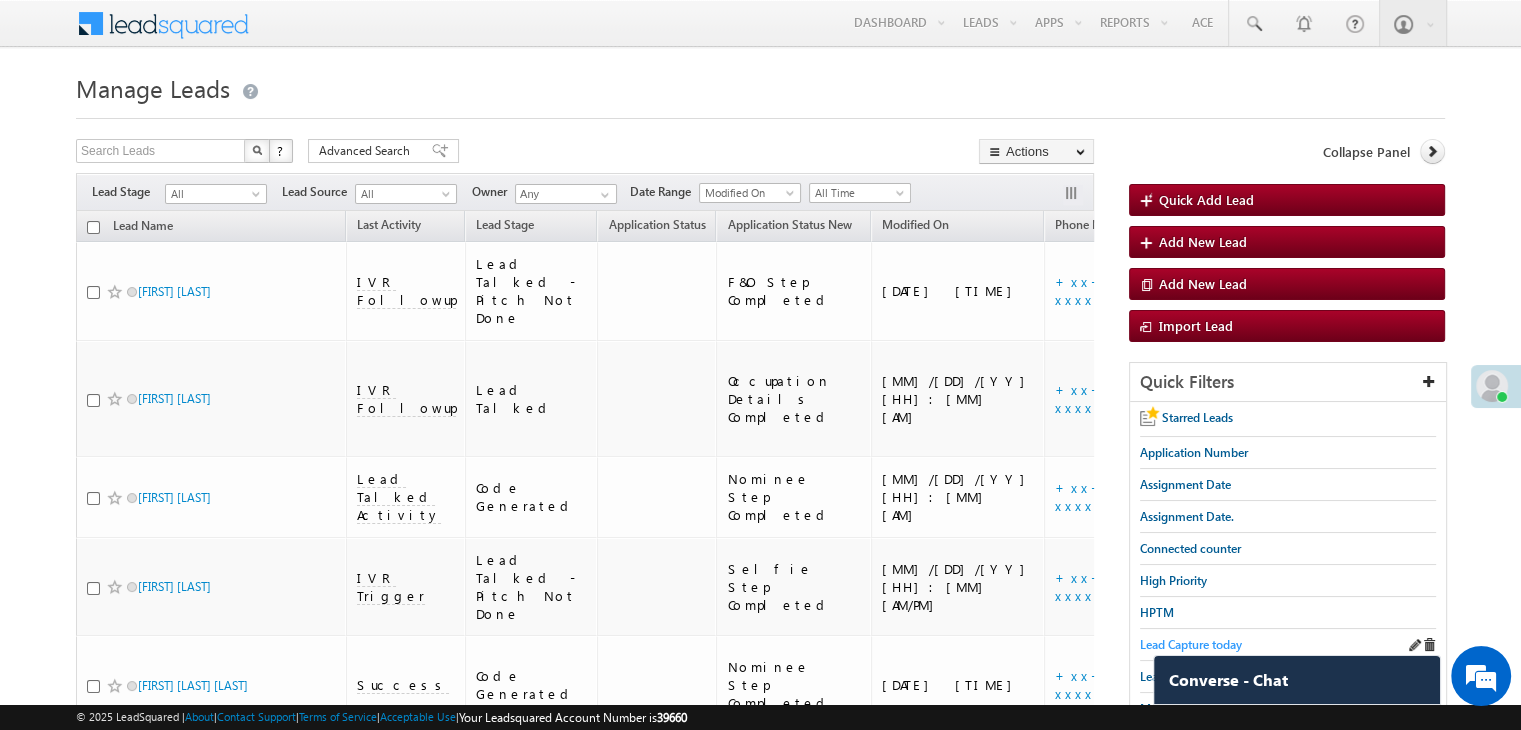 click on "Lead Capture today" at bounding box center (1191, 644) 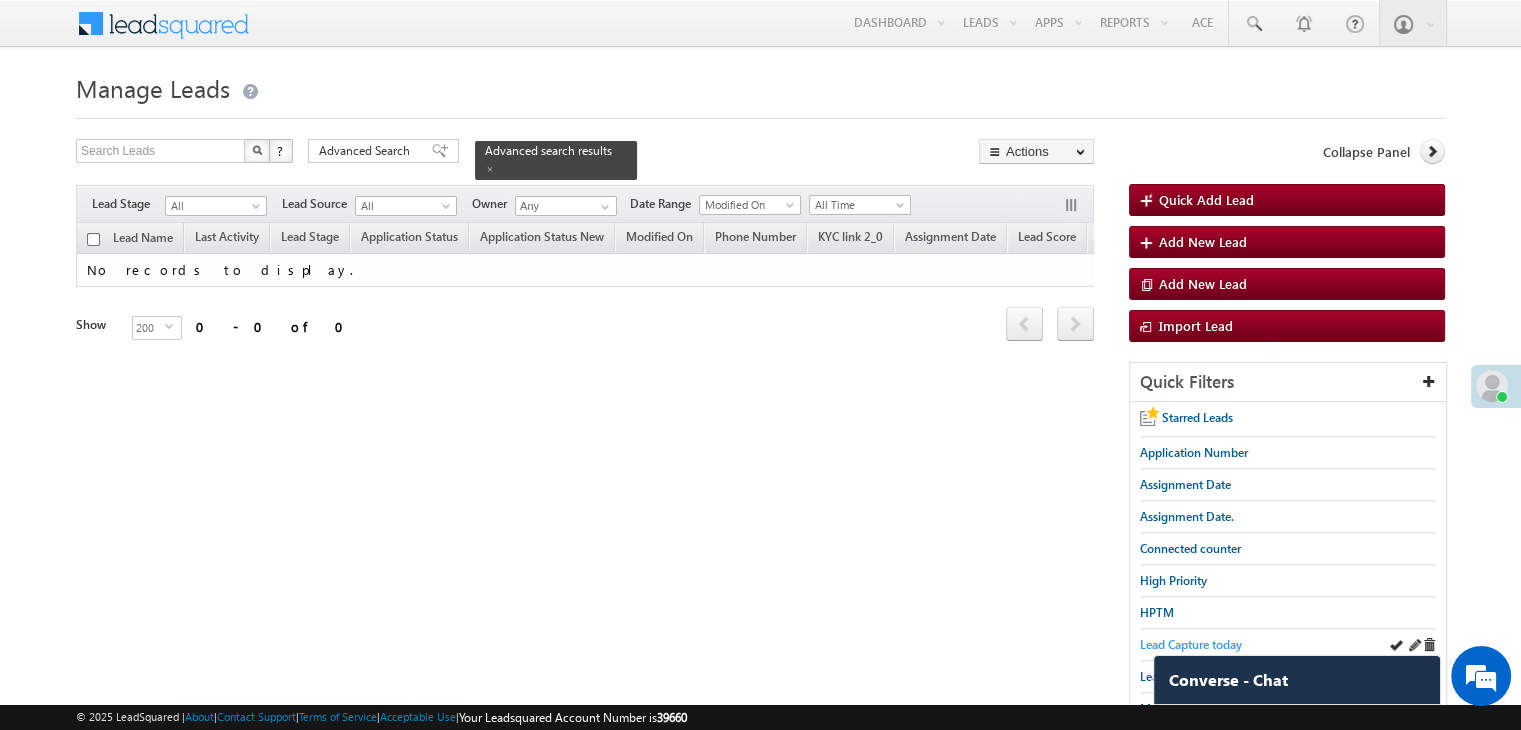 click on "Lead Capture today" at bounding box center (1191, 644) 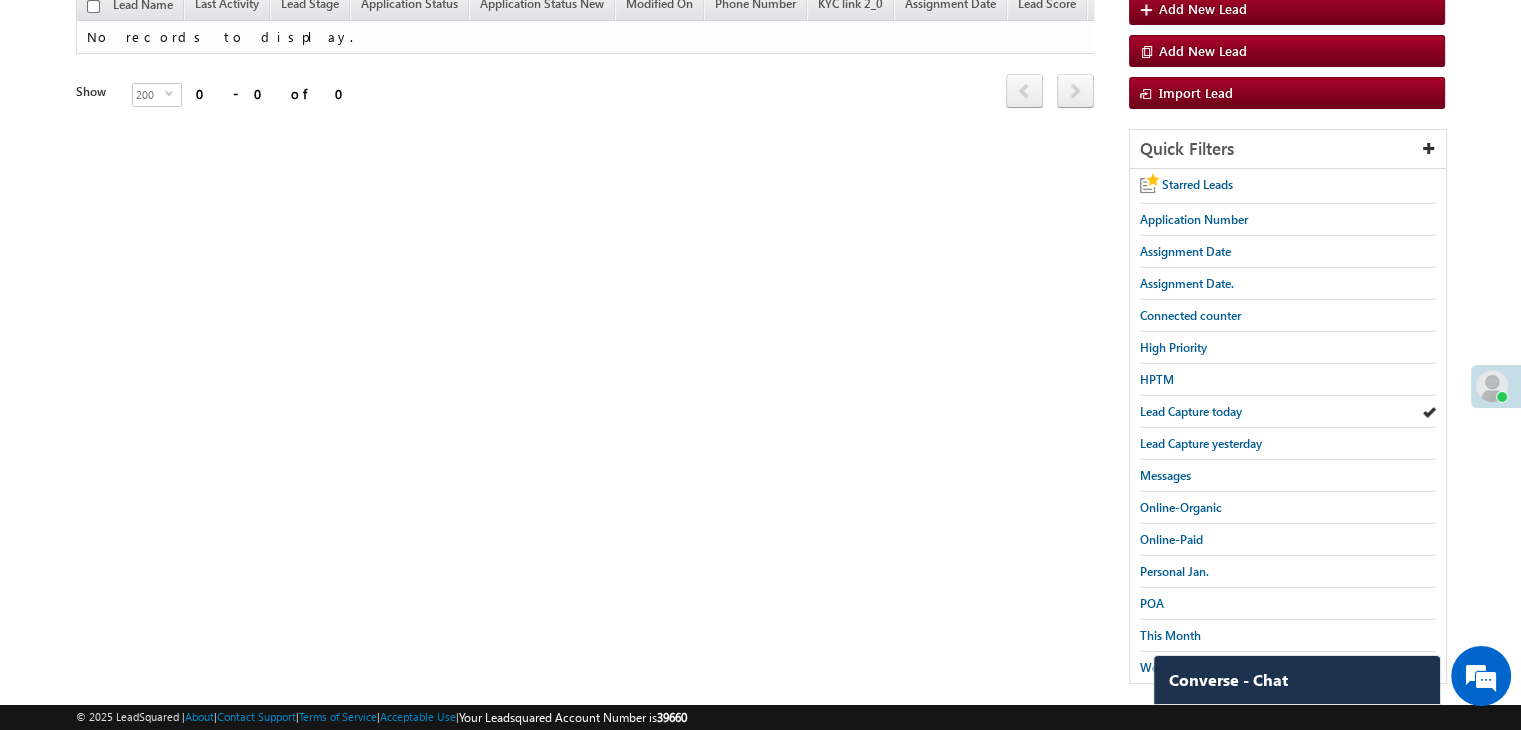 scroll, scrollTop: 249, scrollLeft: 0, axis: vertical 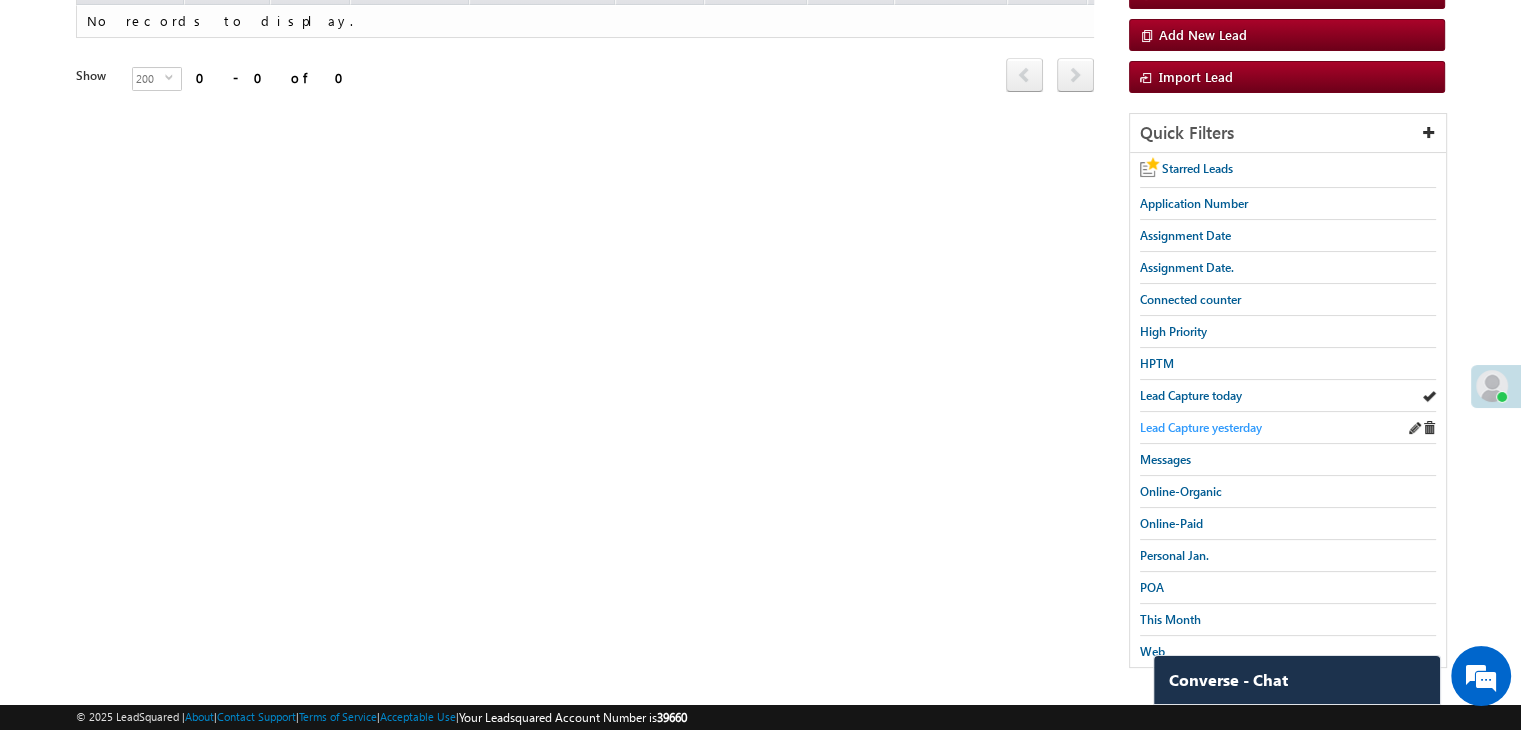 click on "Lead Capture yesterday" at bounding box center (1201, 427) 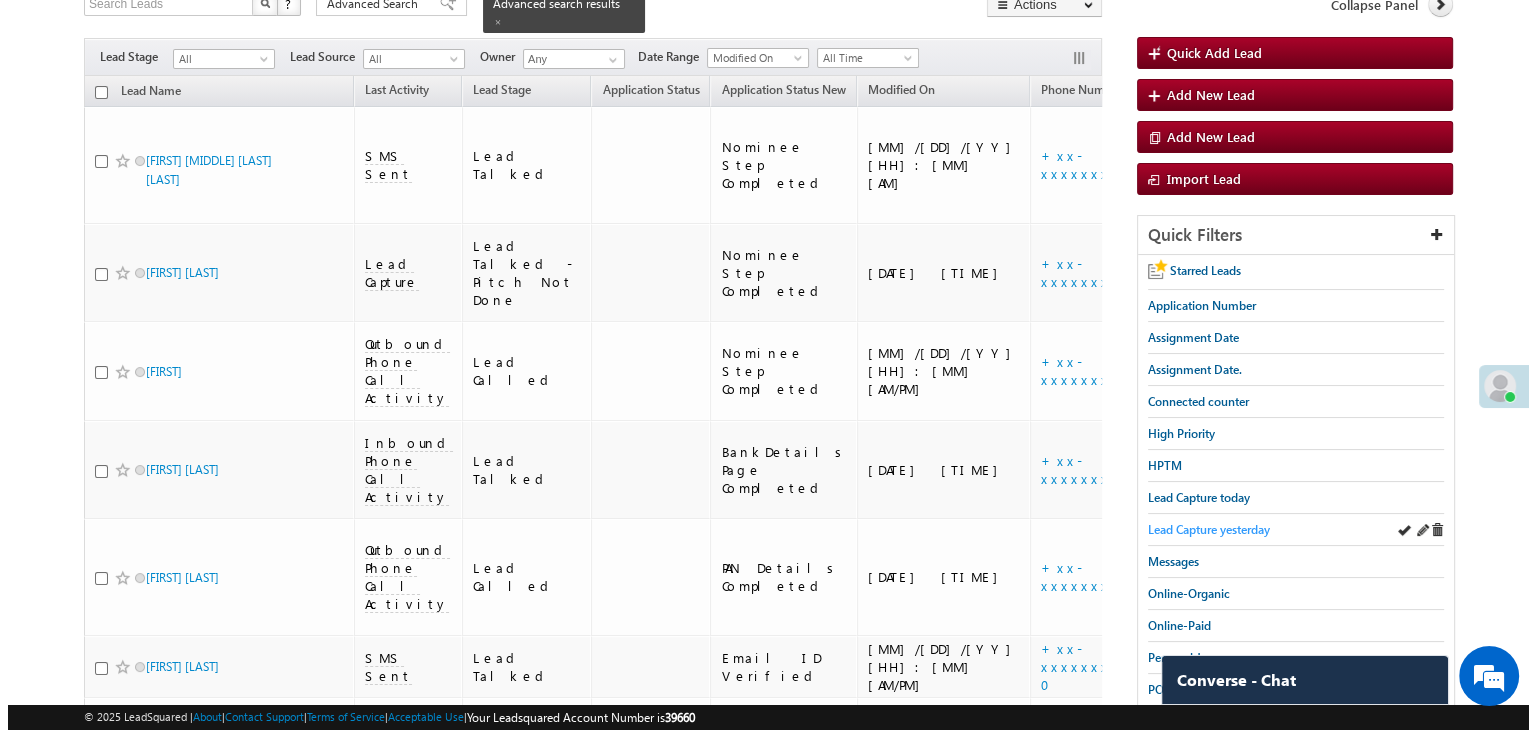 scroll, scrollTop: 49, scrollLeft: 0, axis: vertical 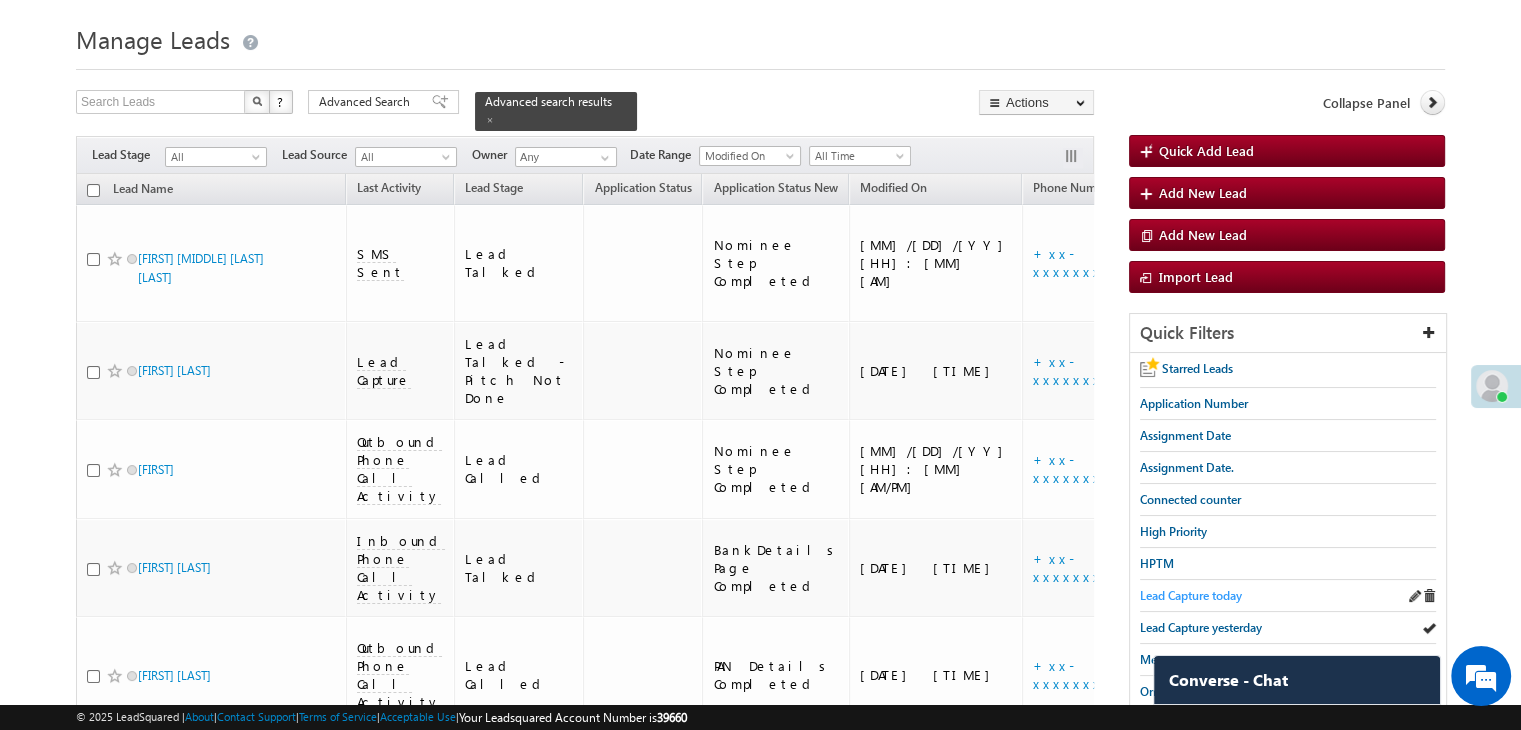 click on "Lead Capture today" at bounding box center [1191, 595] 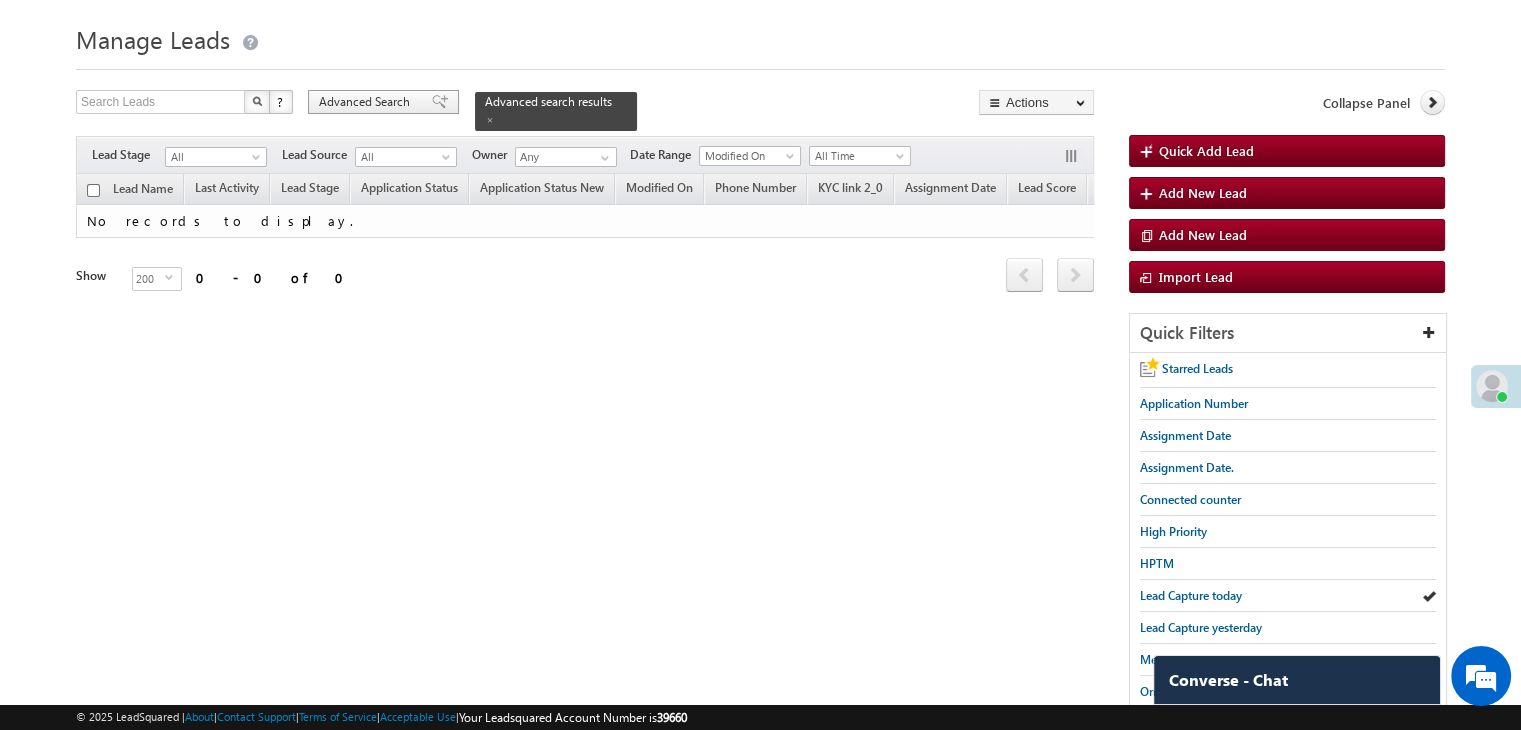 click at bounding box center (440, 102) 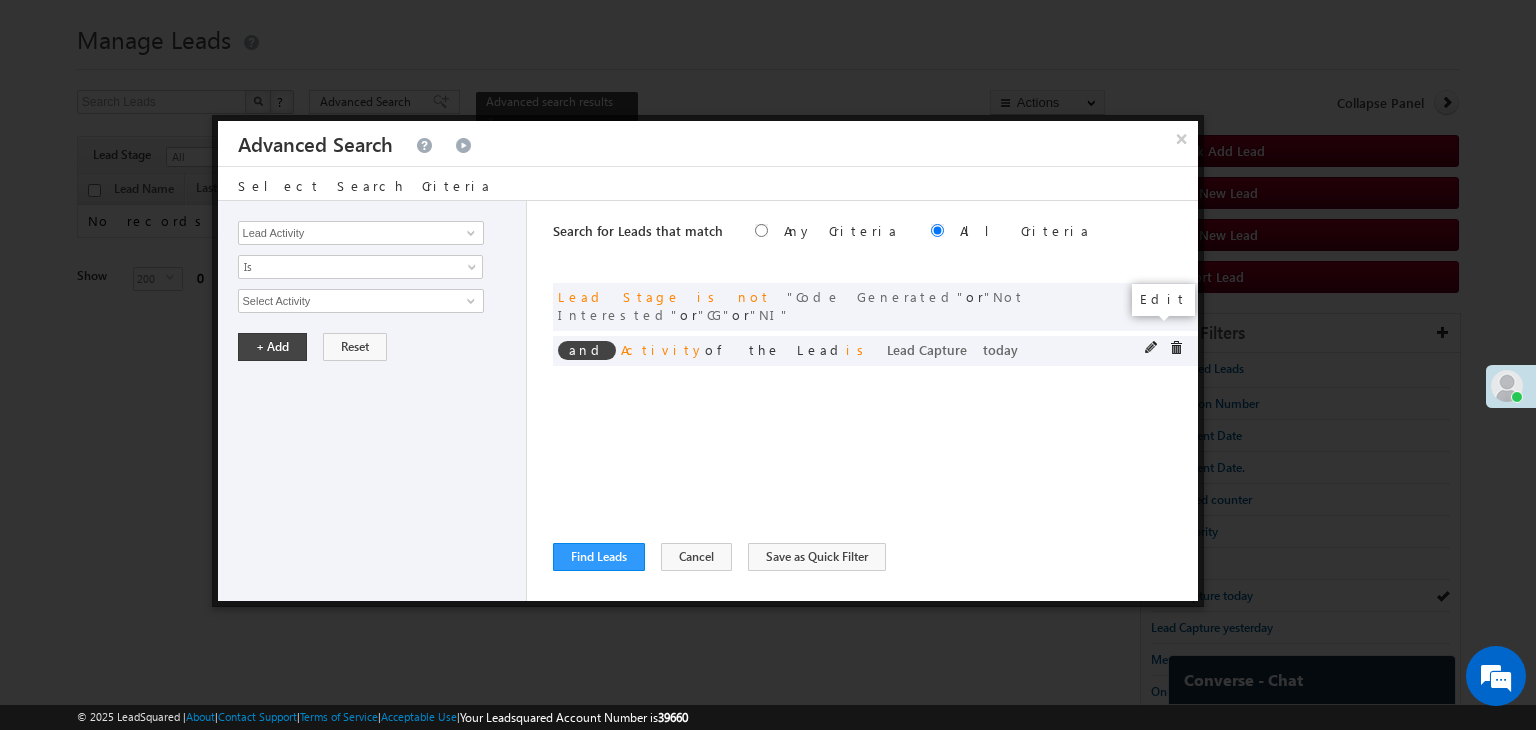 click at bounding box center (1152, 348) 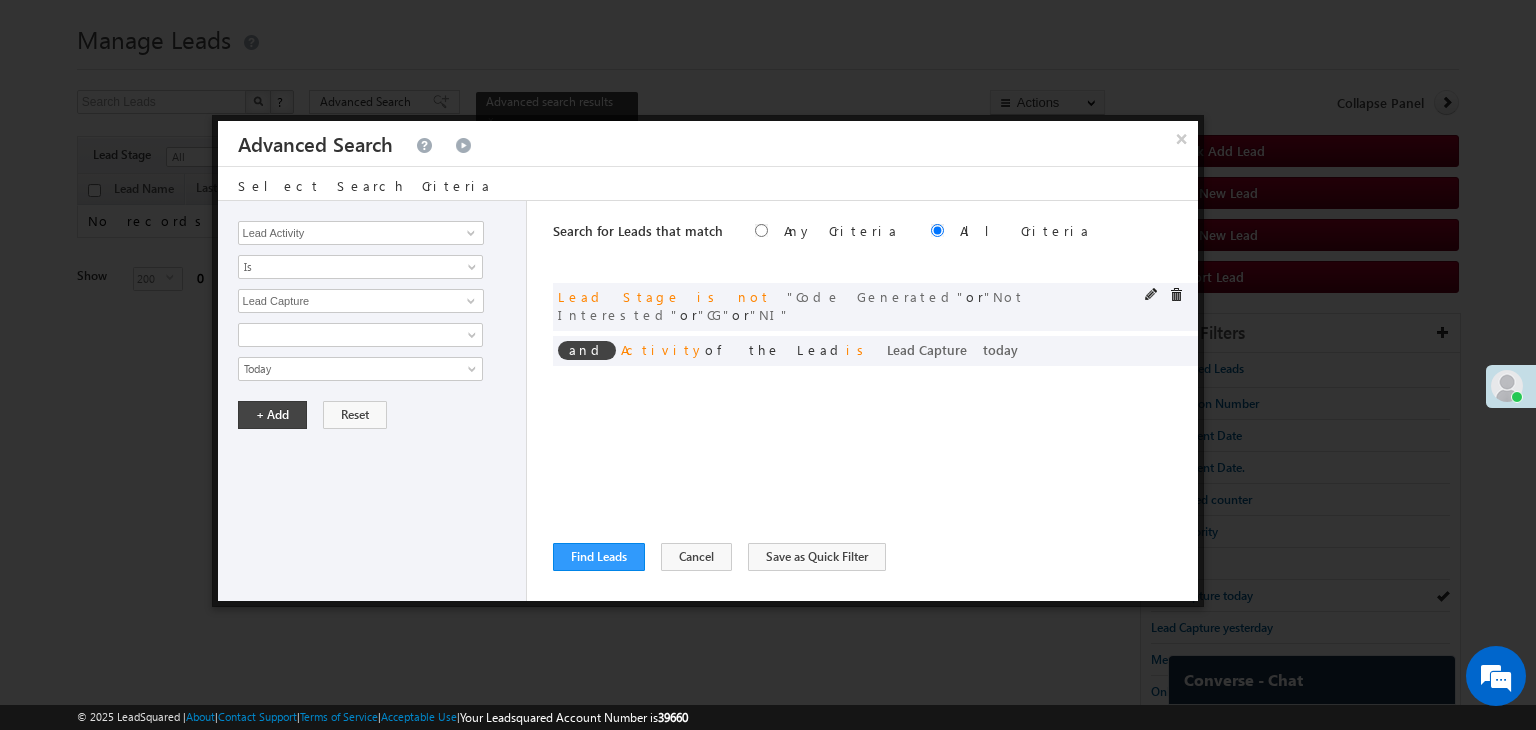 click at bounding box center [1152, 295] 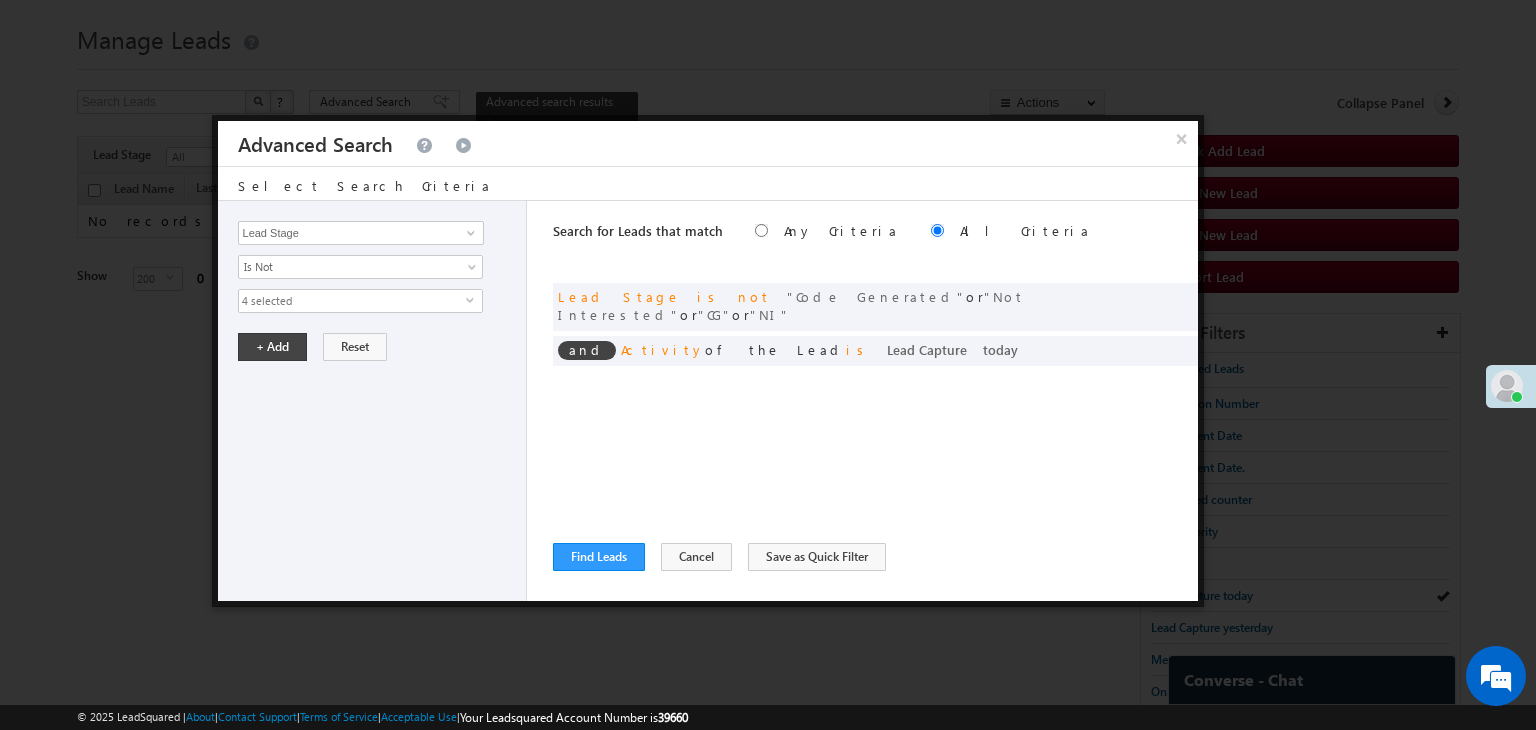 click on "4 selected" at bounding box center (352, 301) 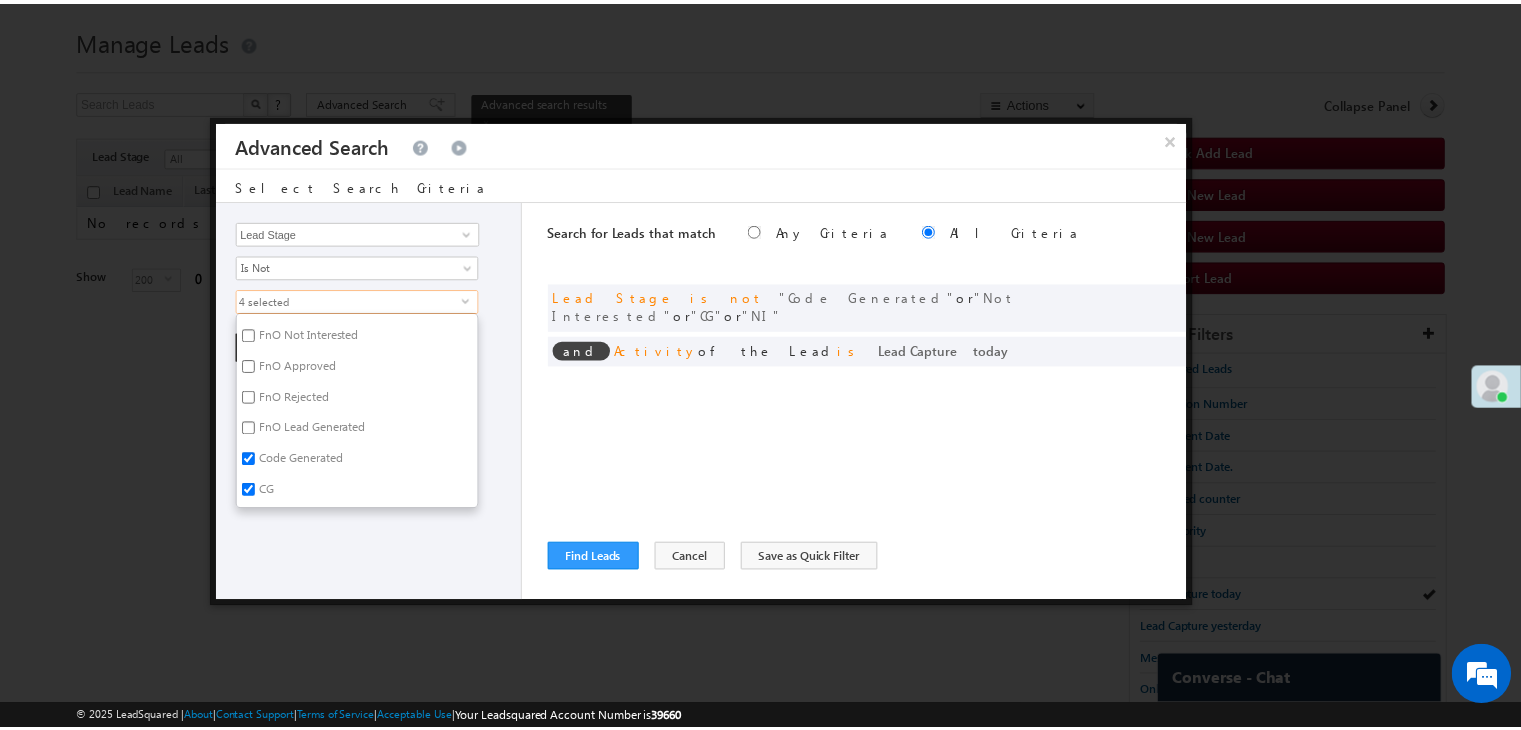 scroll, scrollTop: 489, scrollLeft: 0, axis: vertical 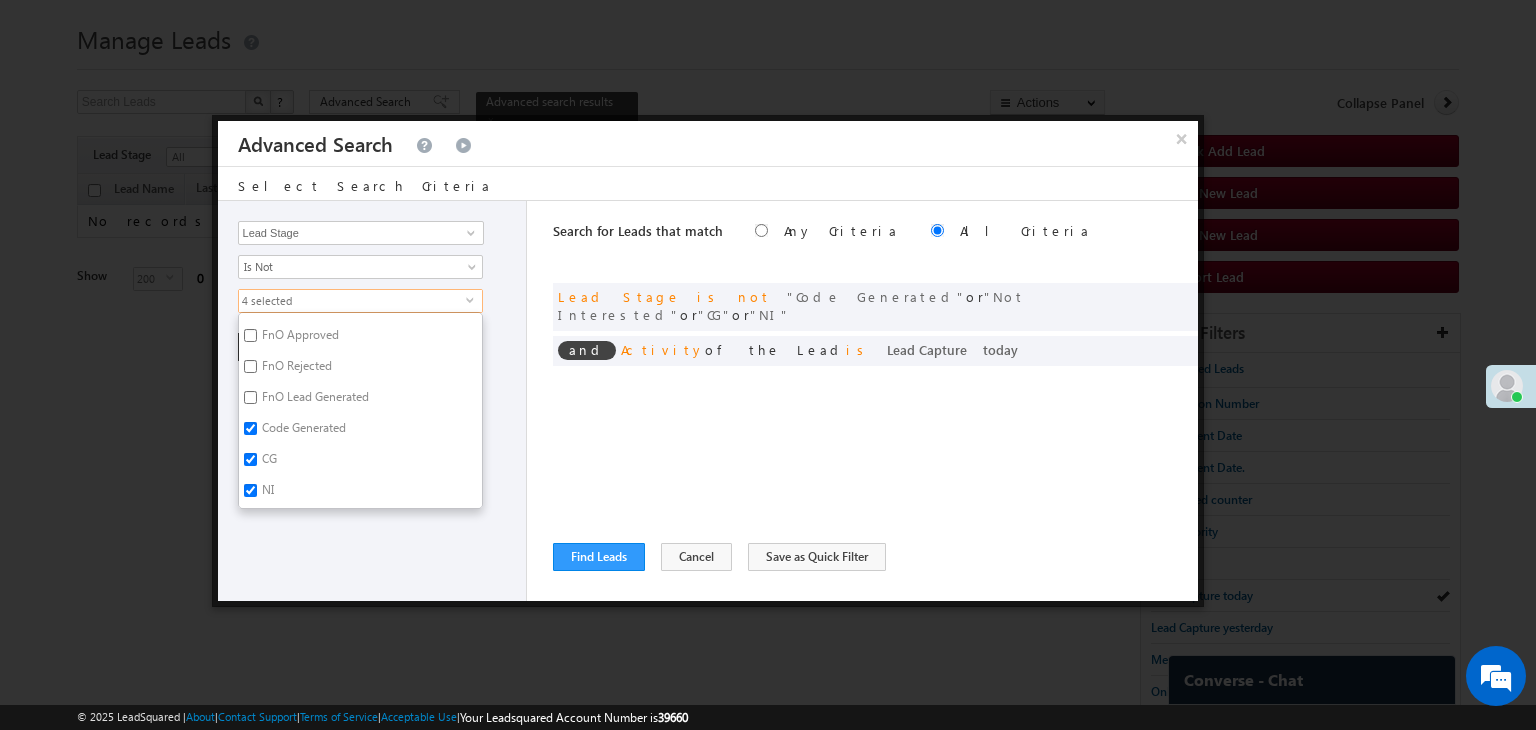 click on "Code Generated" at bounding box center (302, 431) 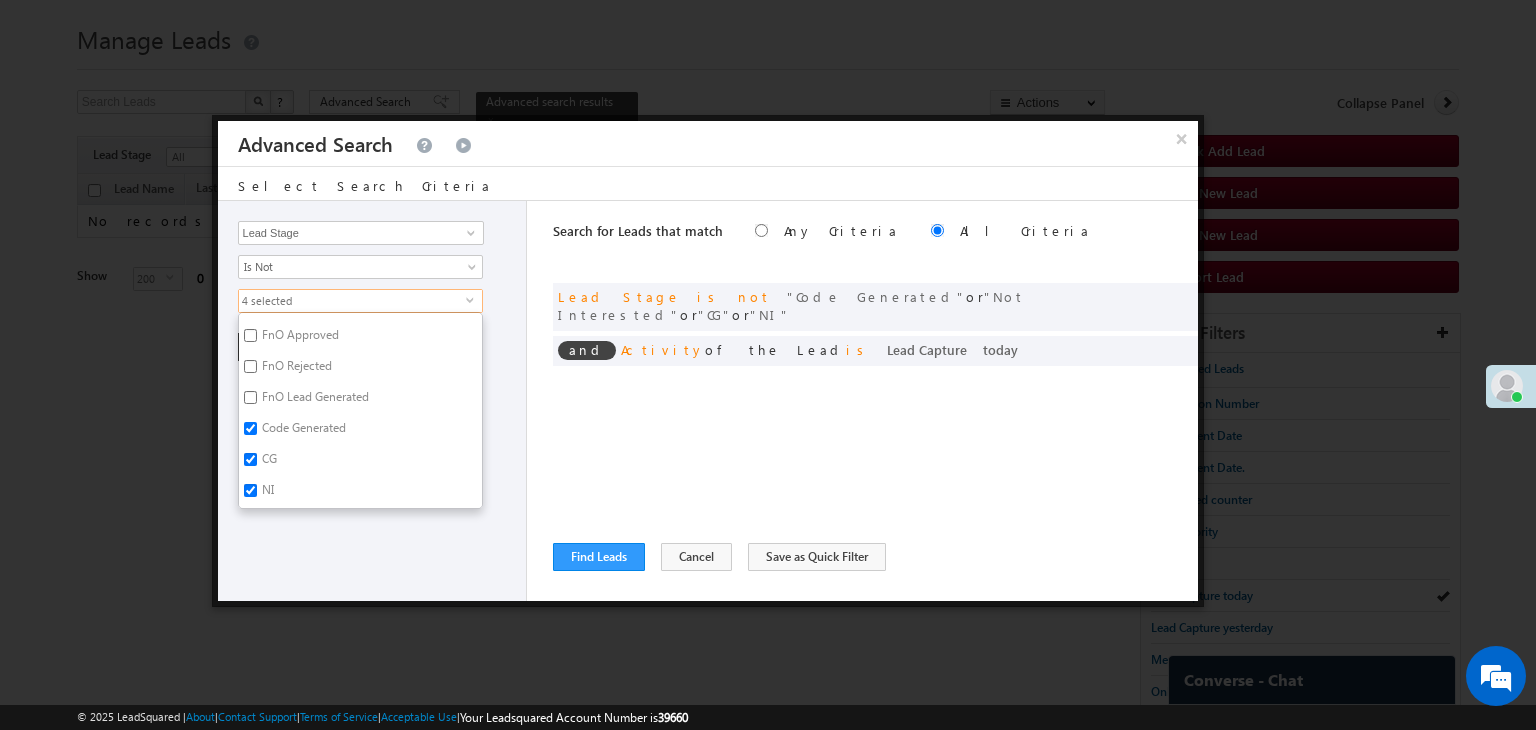 click on "Code Generated" at bounding box center [250, 428] 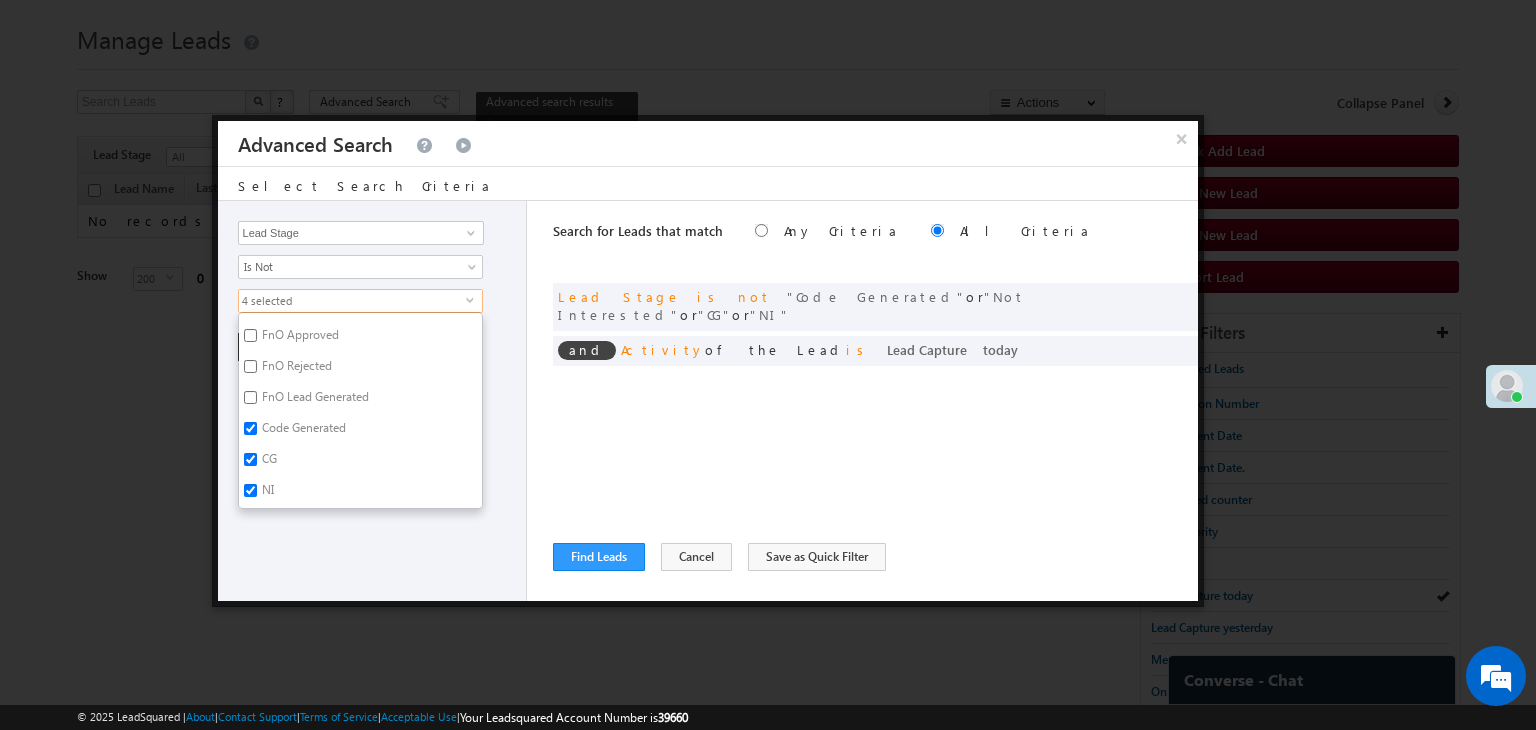 checkbox on "false" 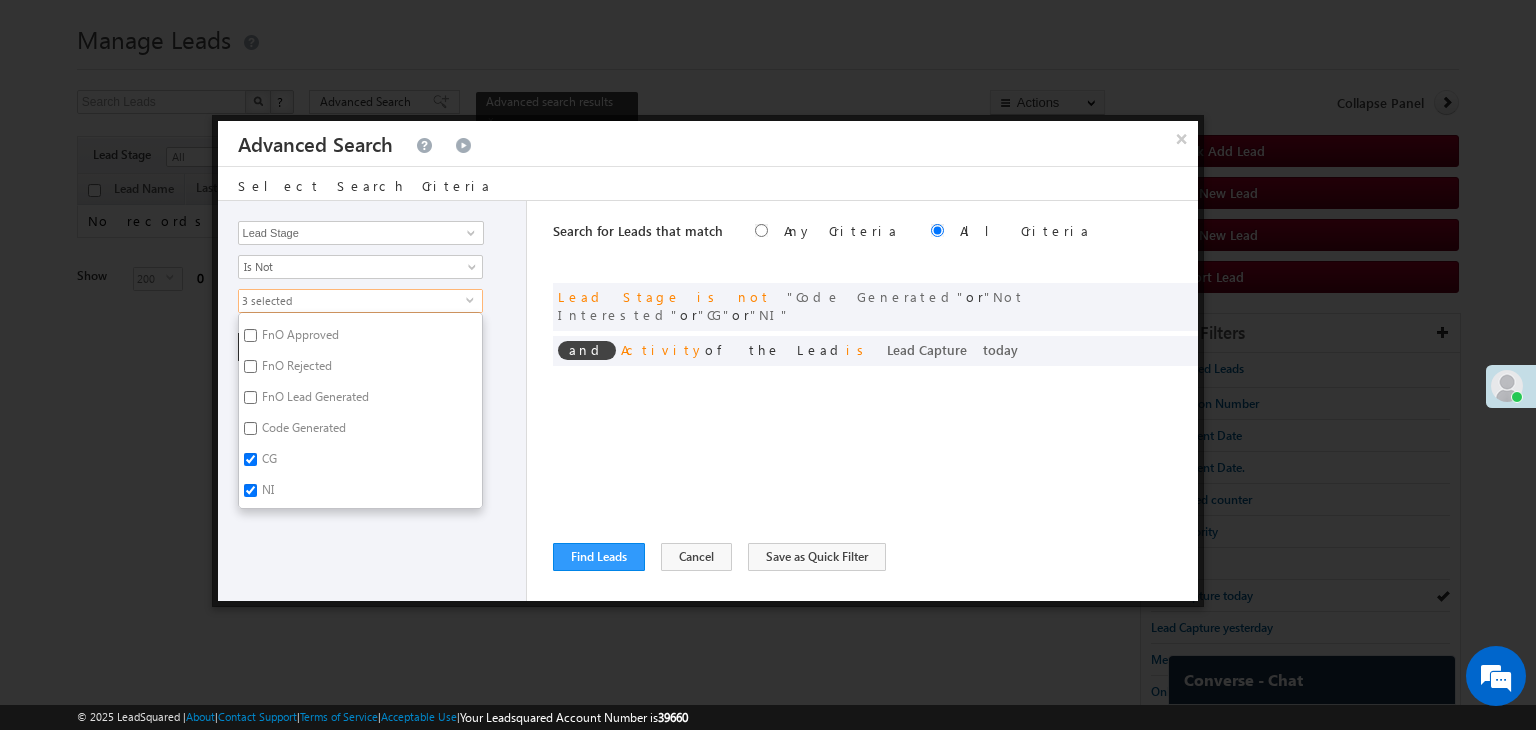 click on "CG" at bounding box center (268, 462) 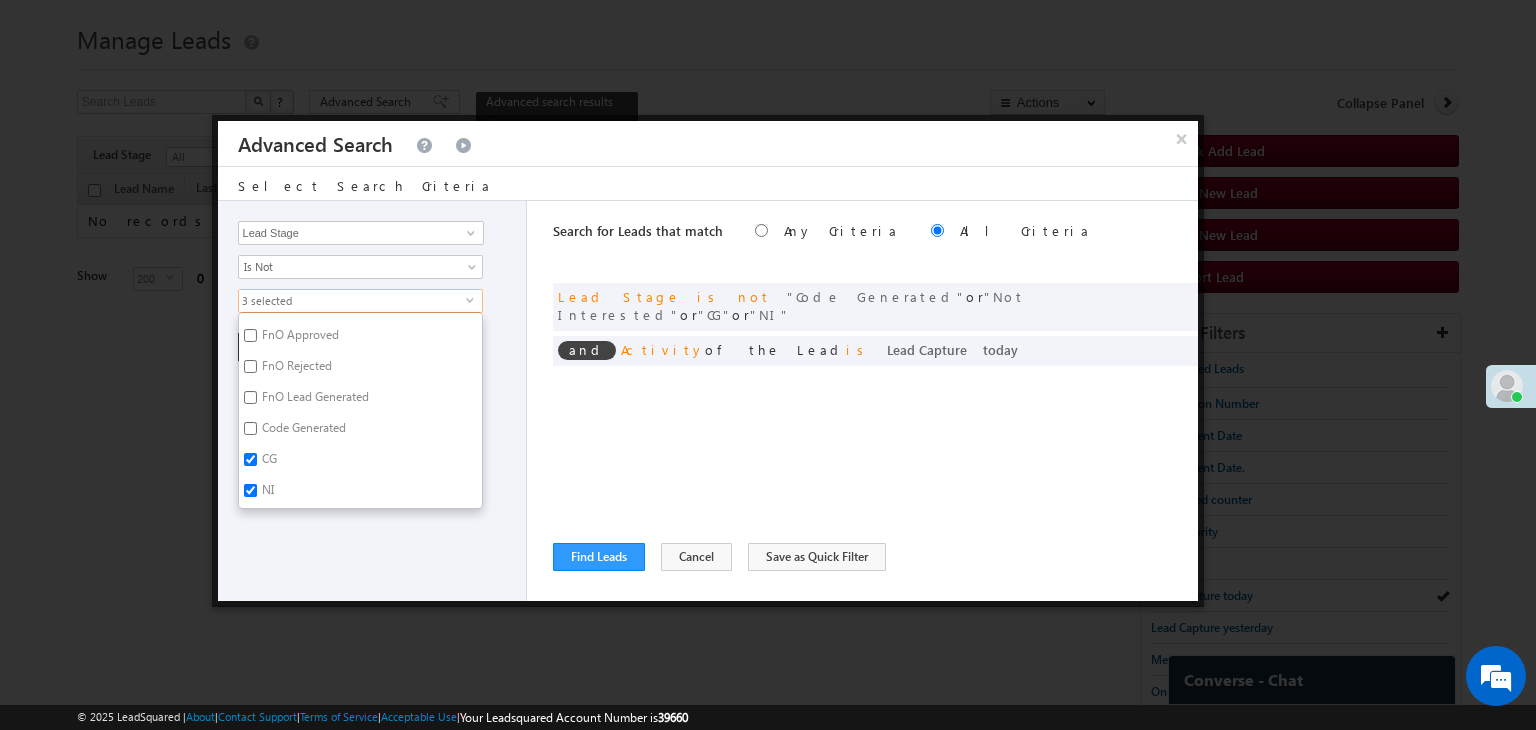 click on "CG" at bounding box center [250, 459] 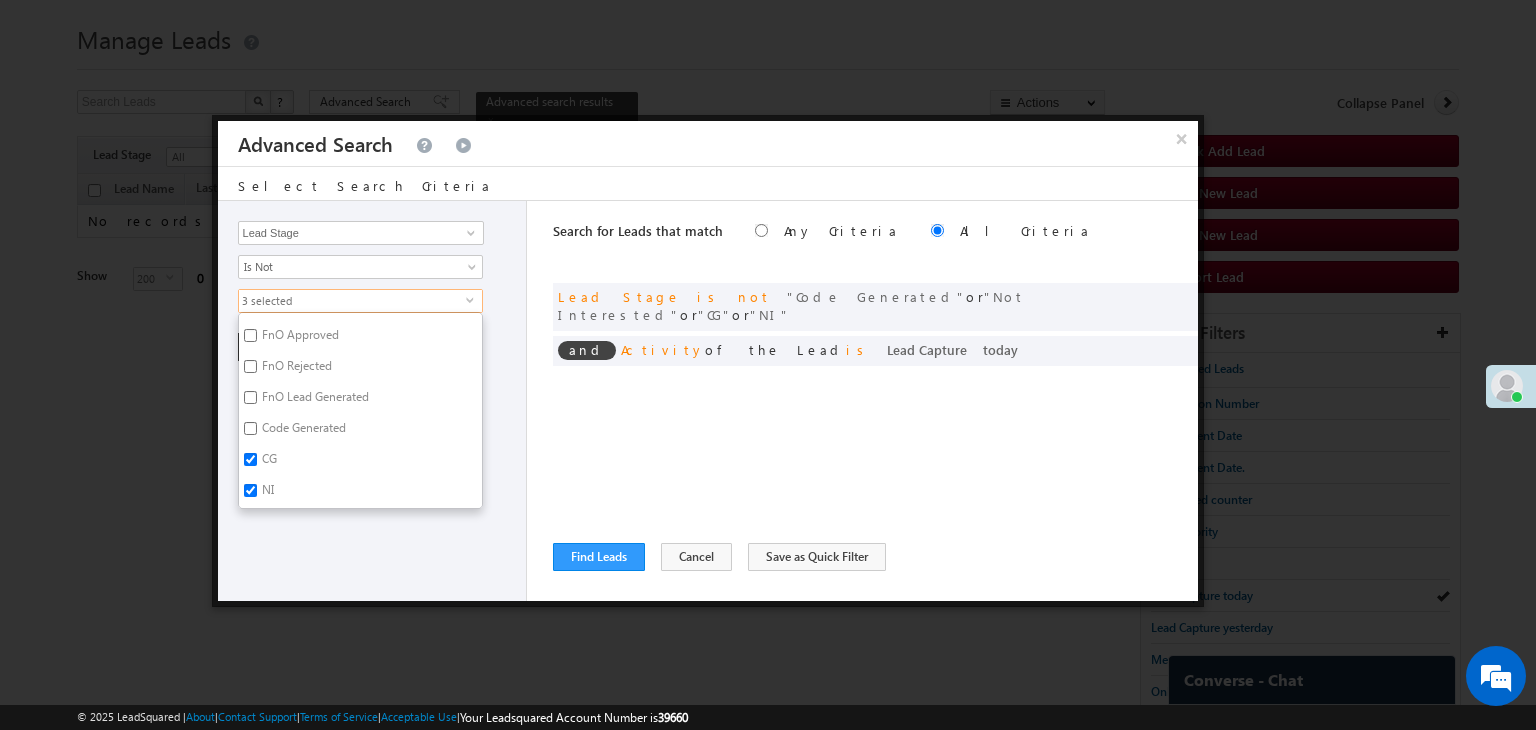 checkbox on "false" 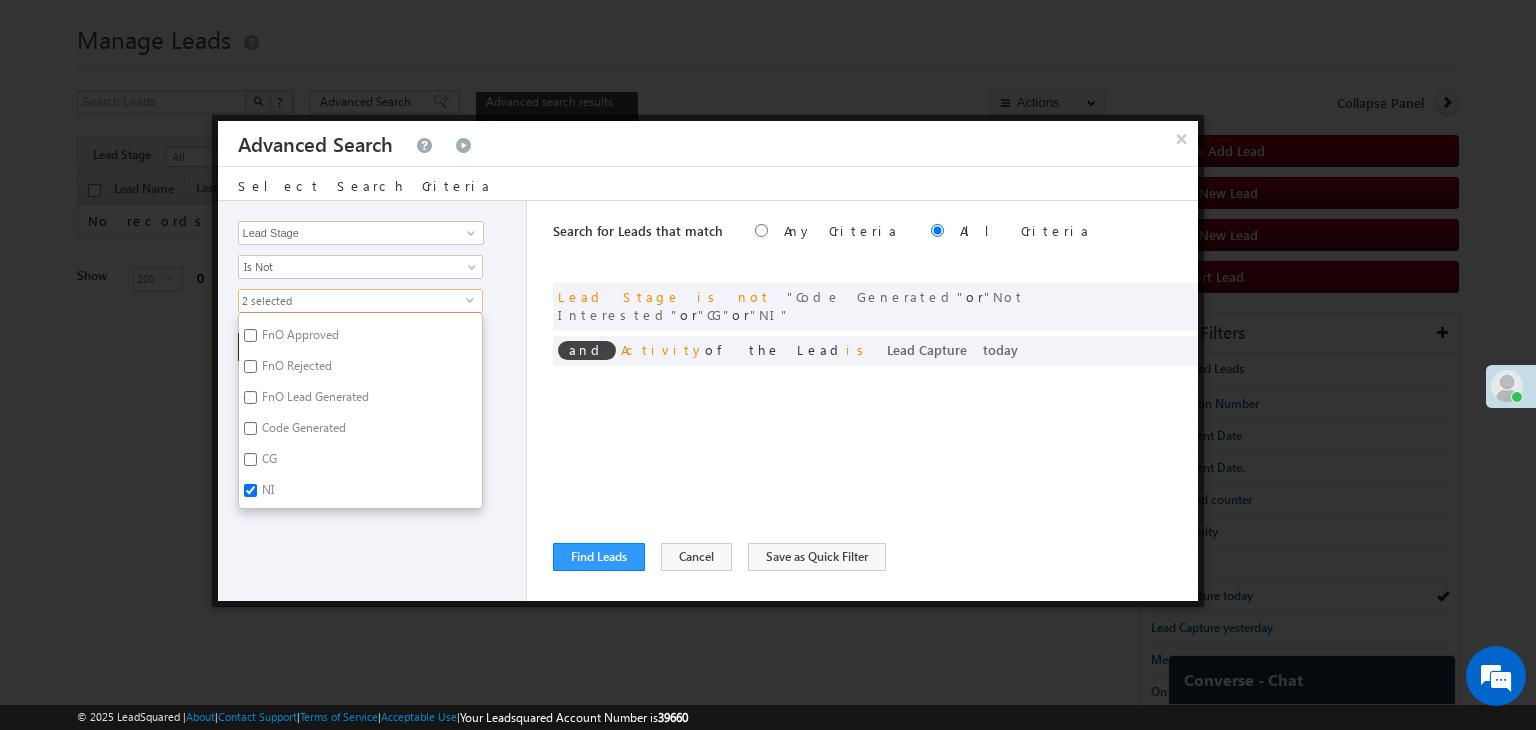 click on "Lead Activity Task Sales Group  Prospect Id  WA Last Message Timestamp 4th Day Disposition Aadhaar_MobileLinked Account Application Status Activation_Score Age Bucket AI_ML AngelCode App Download App Download Date App Status Compare Application Number Application Owner Application Source Application Status  Application Status at Assignment Application Status at Dropoff Application status before assignment  Application Status First time Drop Off  Application Status New Application Step Number Application Submission Flag Application Type Appsflyer Adset Area Manager Name Assignment Date Assignment Quota Assignment Status Attempt counter post coding  BO Branch Browser Call Back Counter Call back Date & Time Call Back Requested Created At Call Back Requested on  Call Back Requested Slot Call Duration Call Later Overall Counter Call Later_Insurance call back date Callid Campaign Call Counter Campaign Date Campaign flag for smart view Campaign Talktime counter Campaign Trade Date Is" at bounding box center (373, 401) 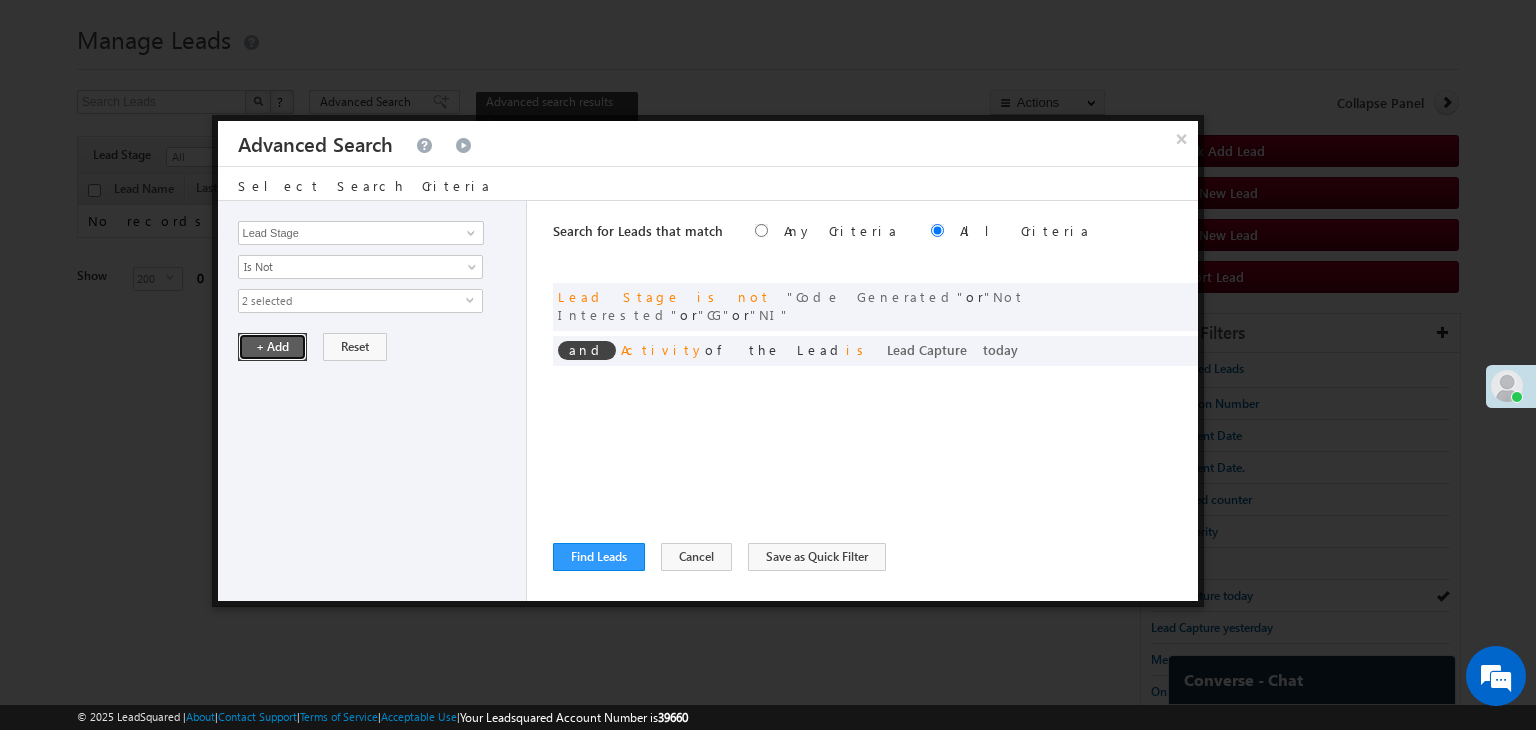 click on "+ Add" at bounding box center (272, 347) 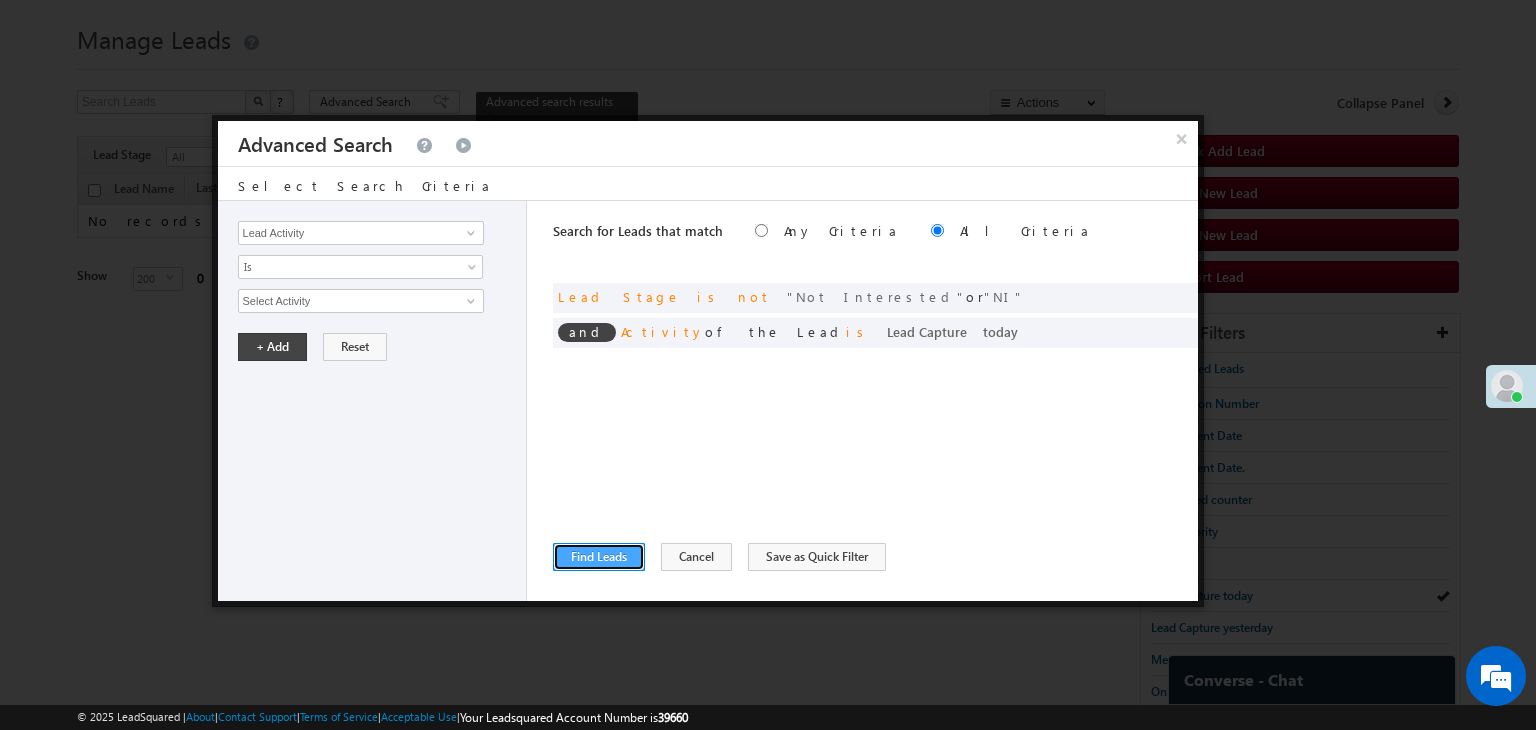 click on "Find Leads" at bounding box center [599, 557] 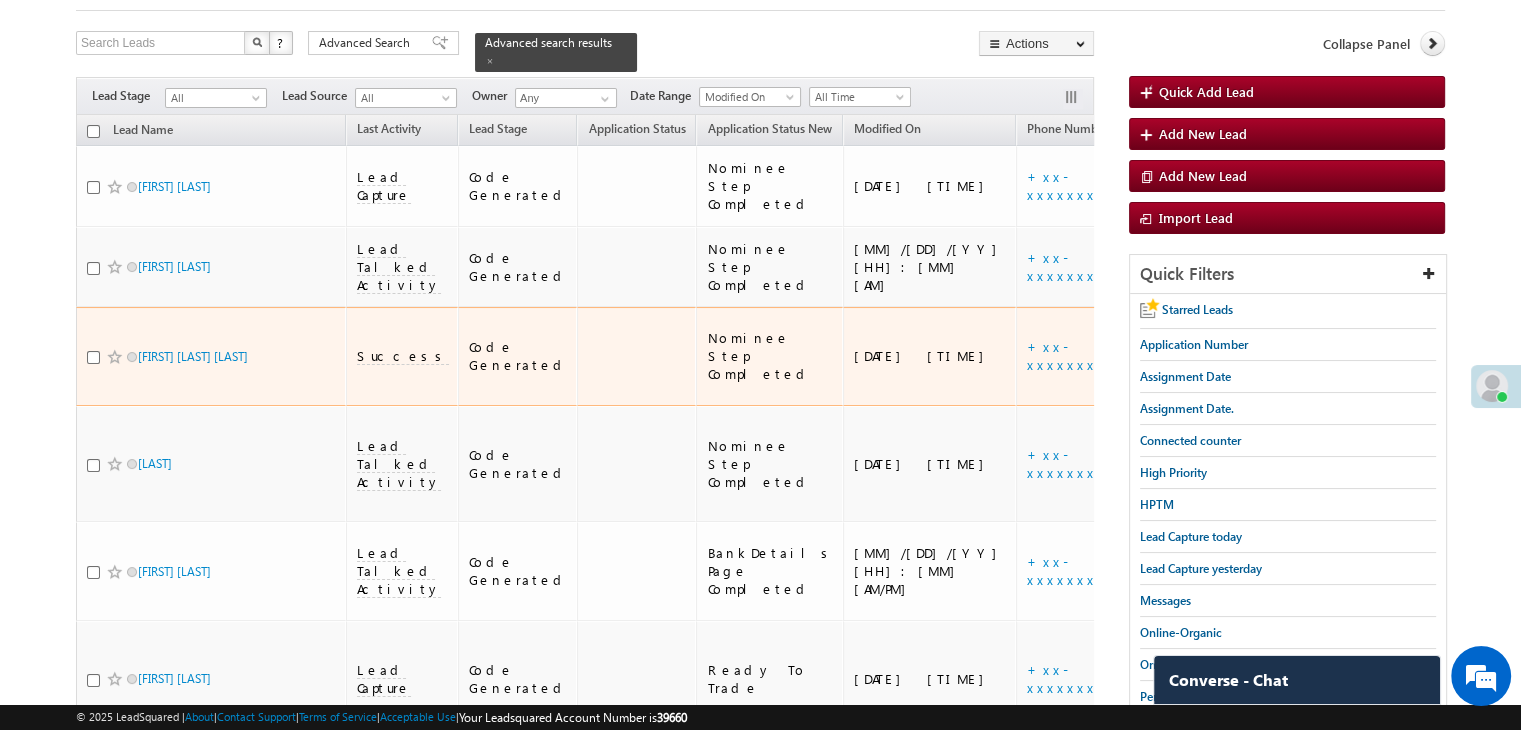 scroll, scrollTop: 200, scrollLeft: 0, axis: vertical 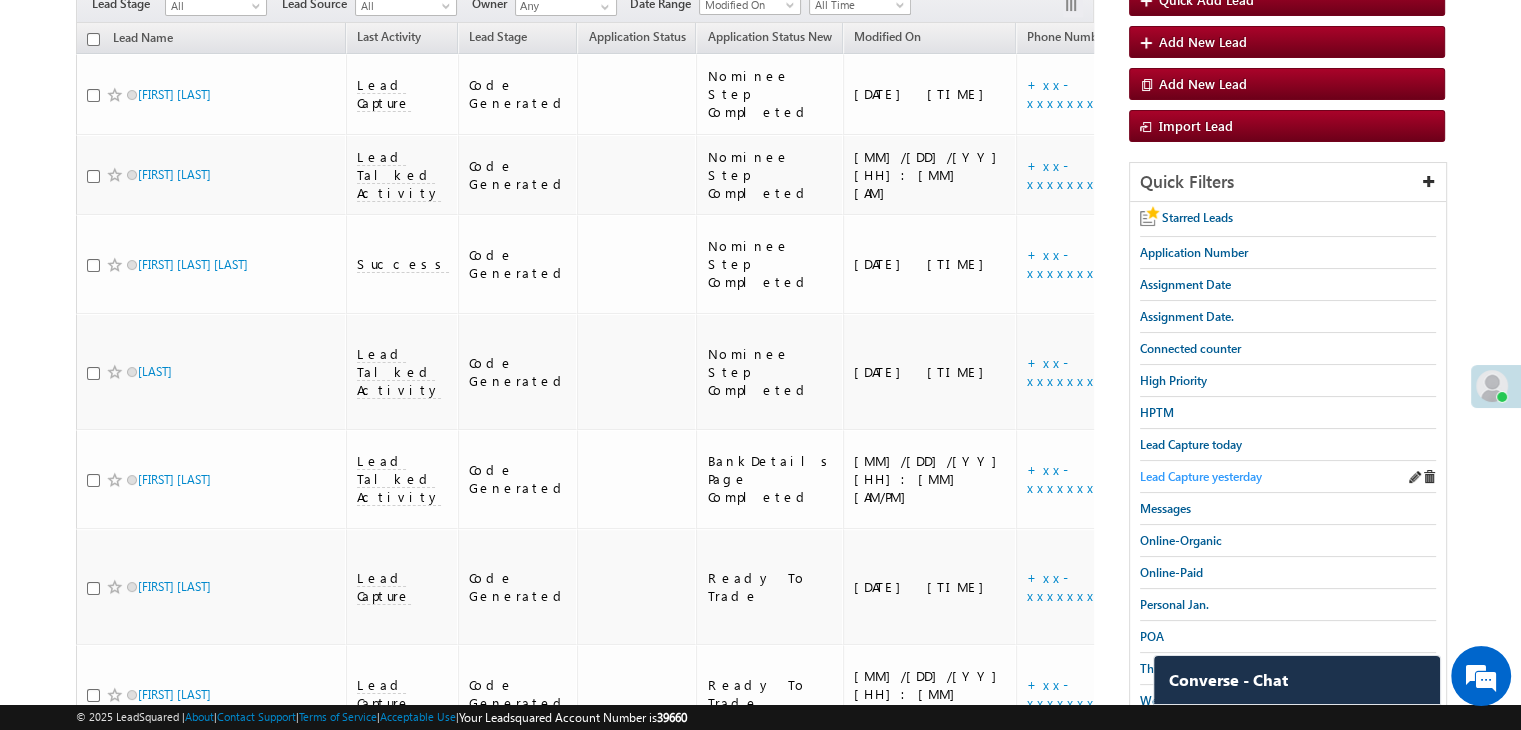 click on "Lead Capture yesterday" at bounding box center [1201, 476] 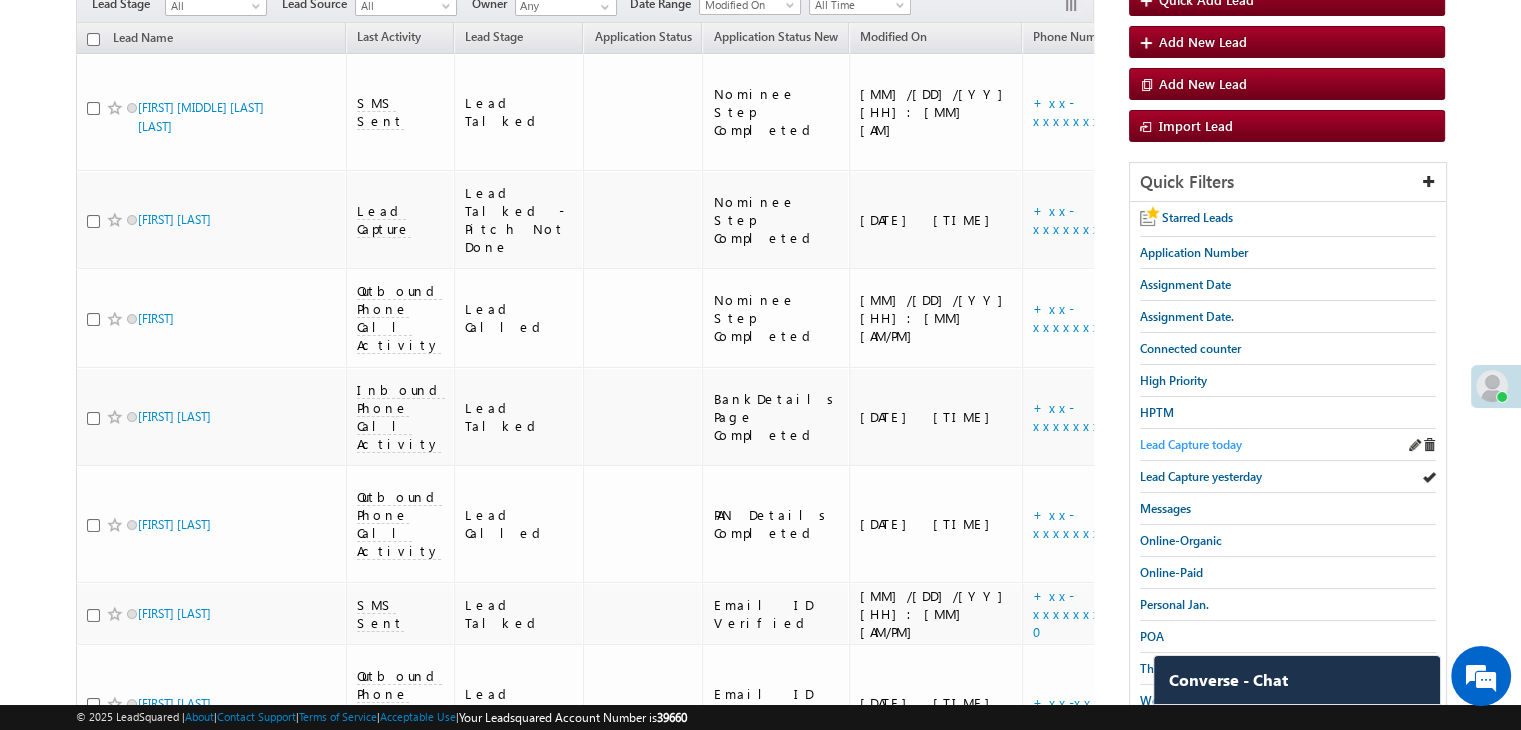 click on "Lead Capture today" at bounding box center (1191, 444) 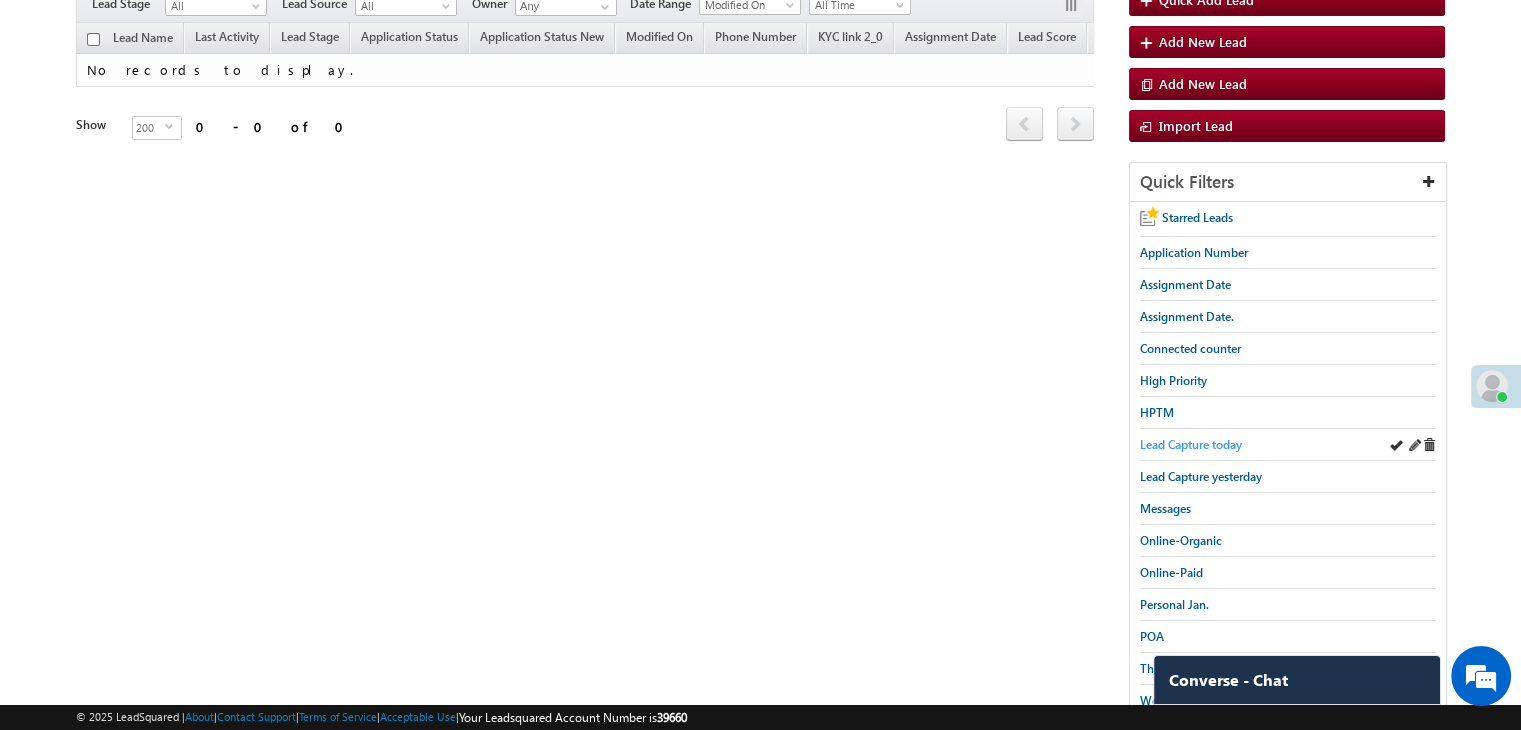 click on "Lead Capture today" at bounding box center [1191, 444] 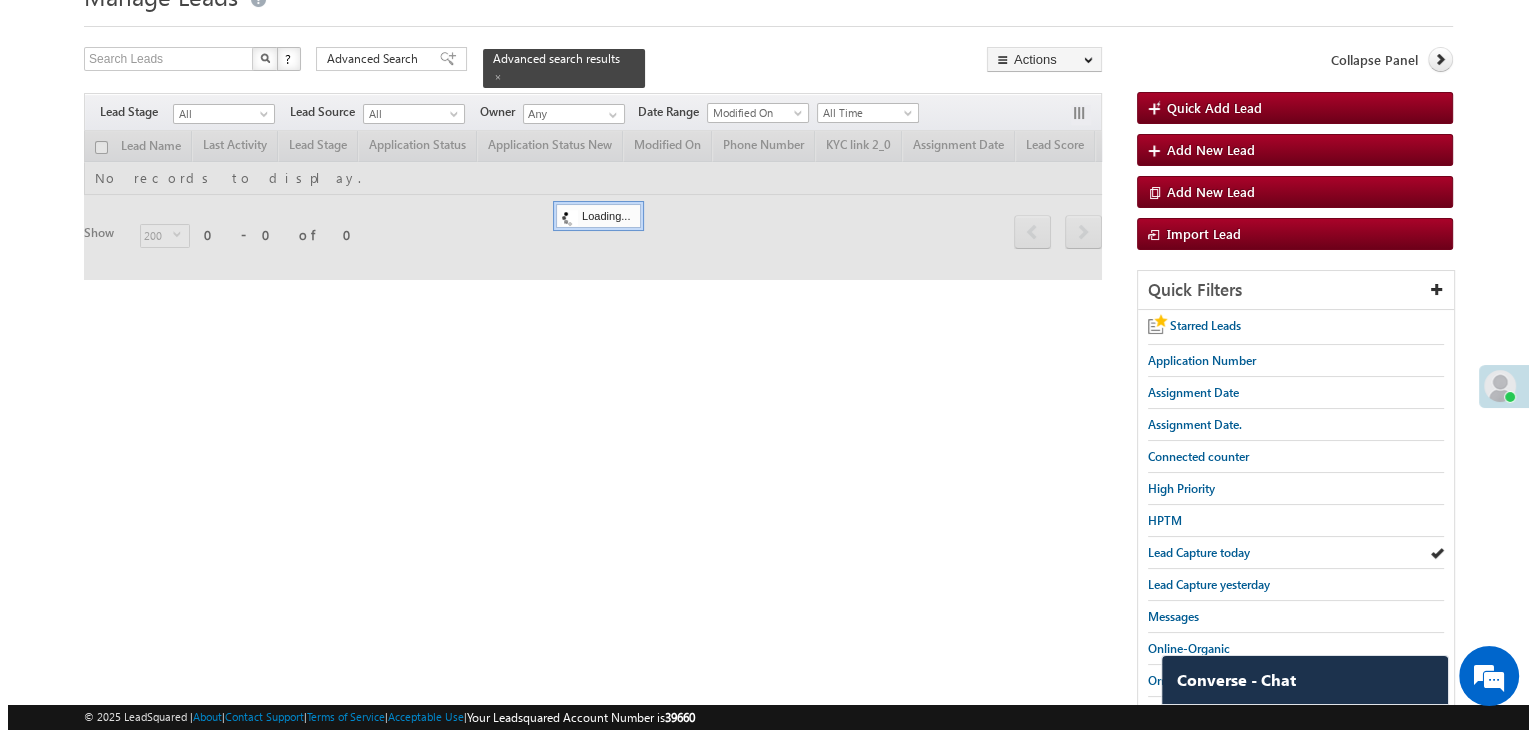 scroll, scrollTop: 0, scrollLeft: 0, axis: both 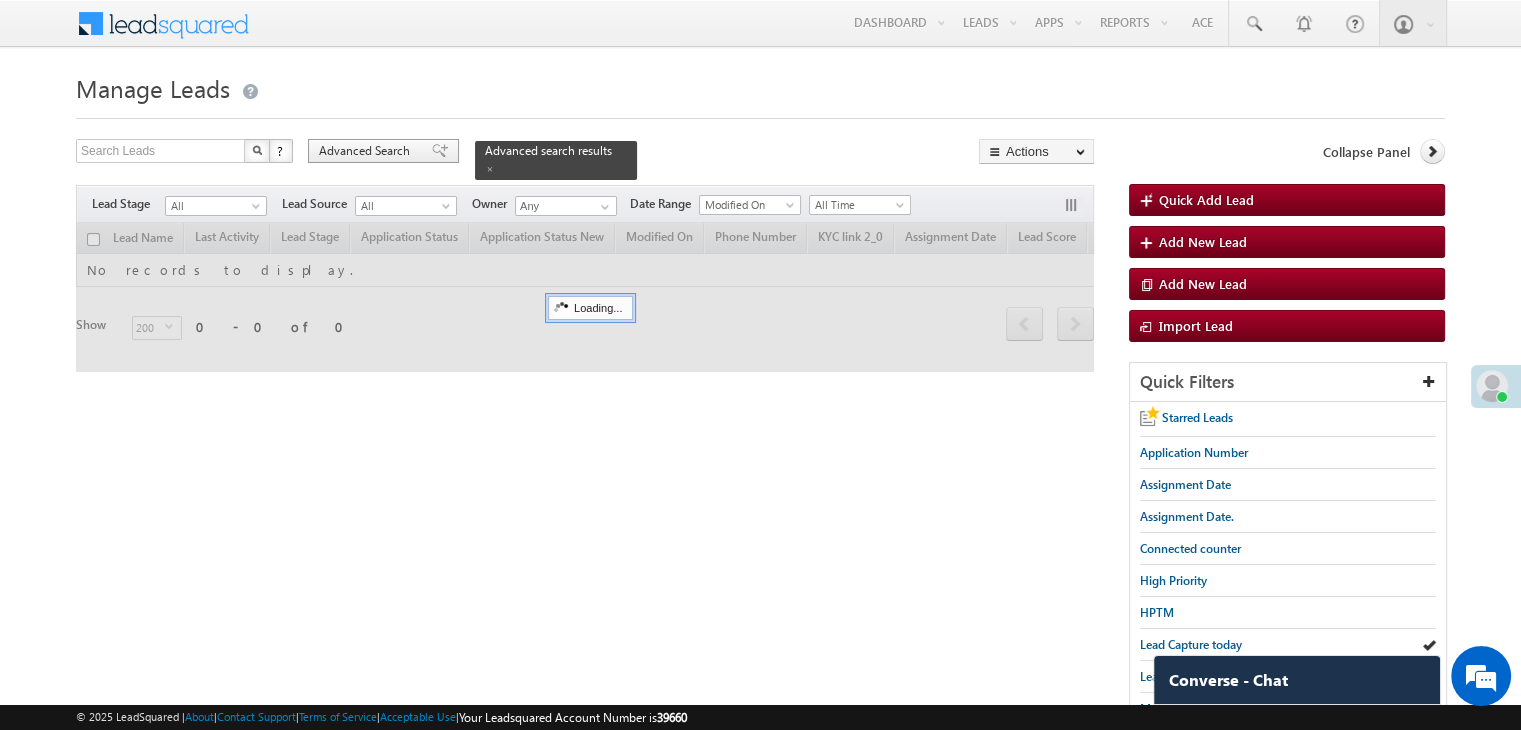 click on "Advanced Search" at bounding box center [383, 151] 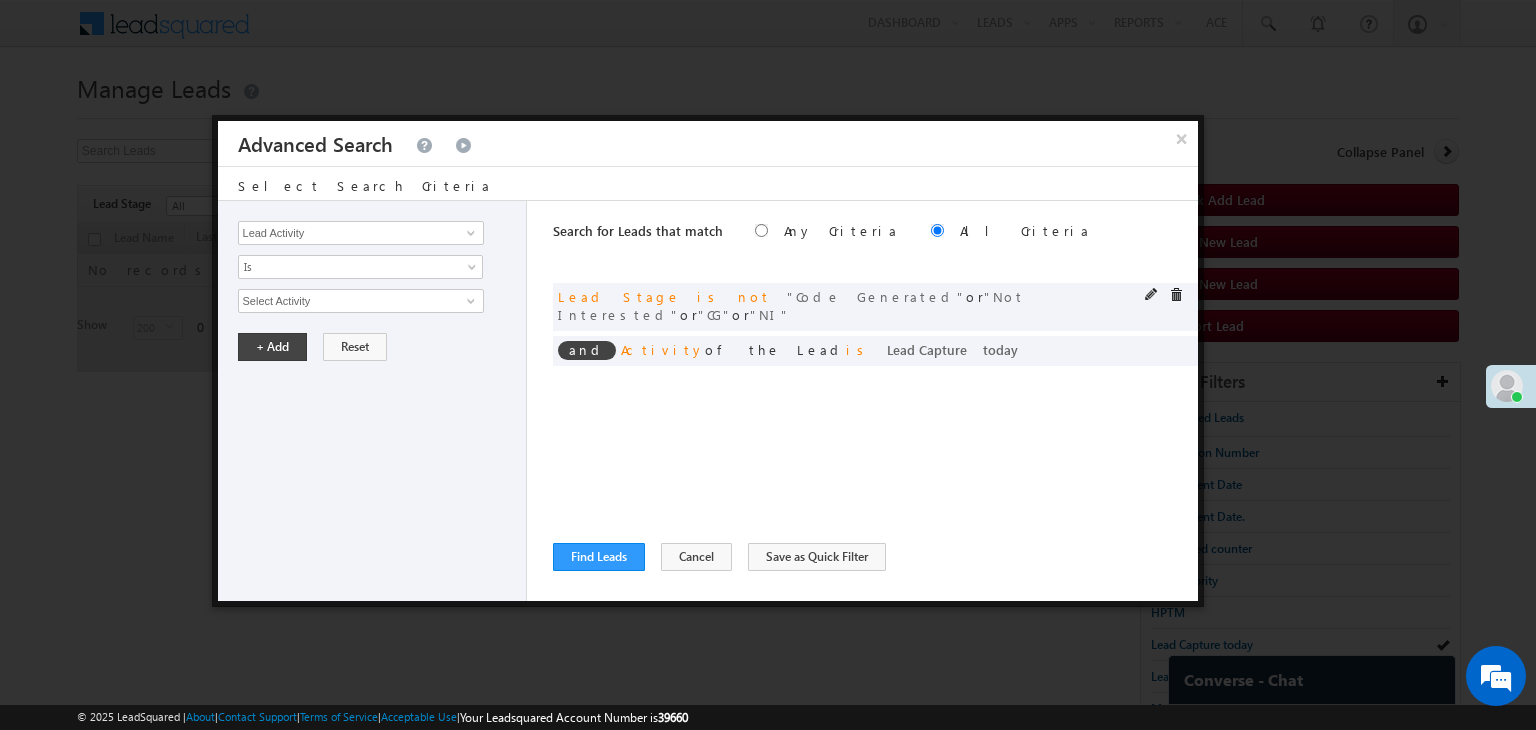 click at bounding box center [1152, 295] 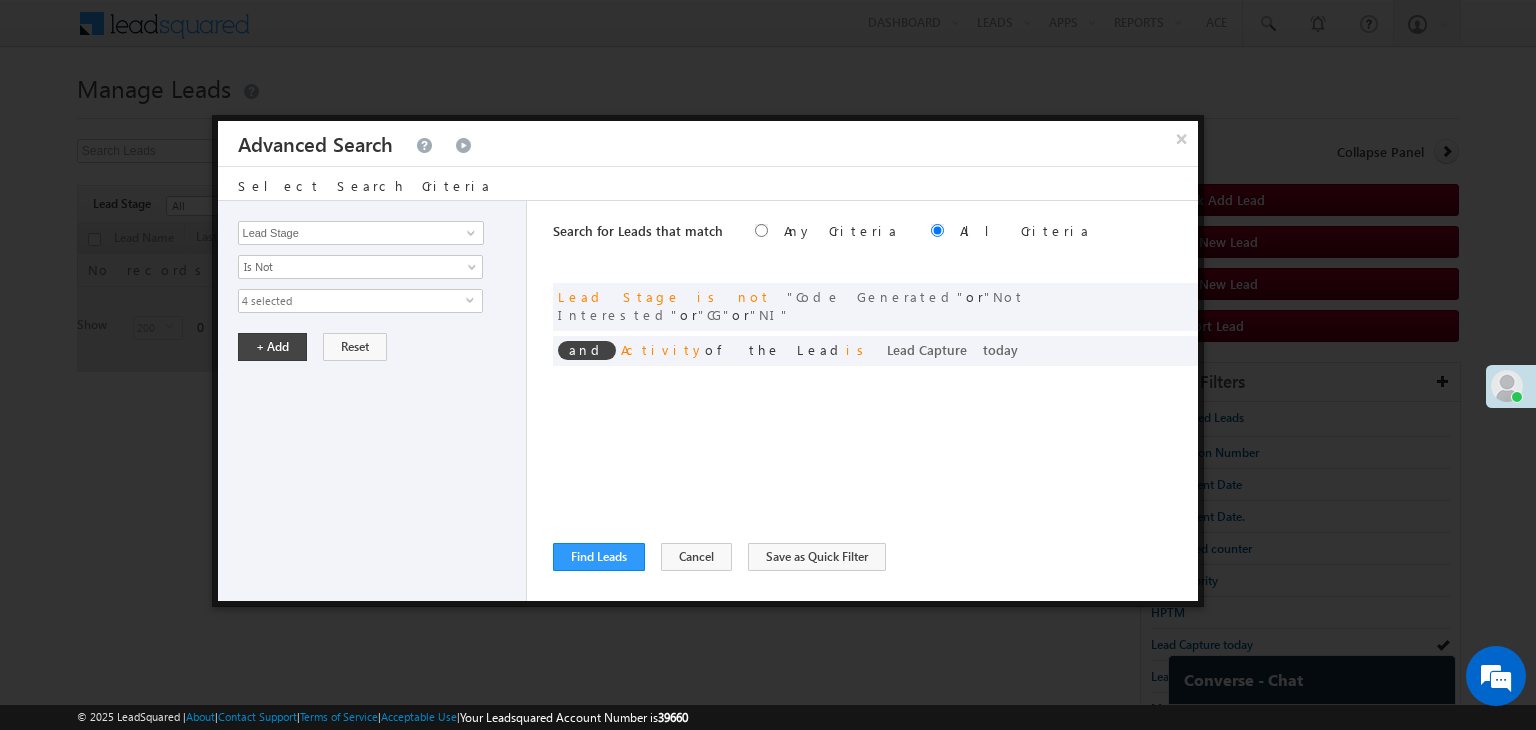 click on "4 selected" at bounding box center (352, 301) 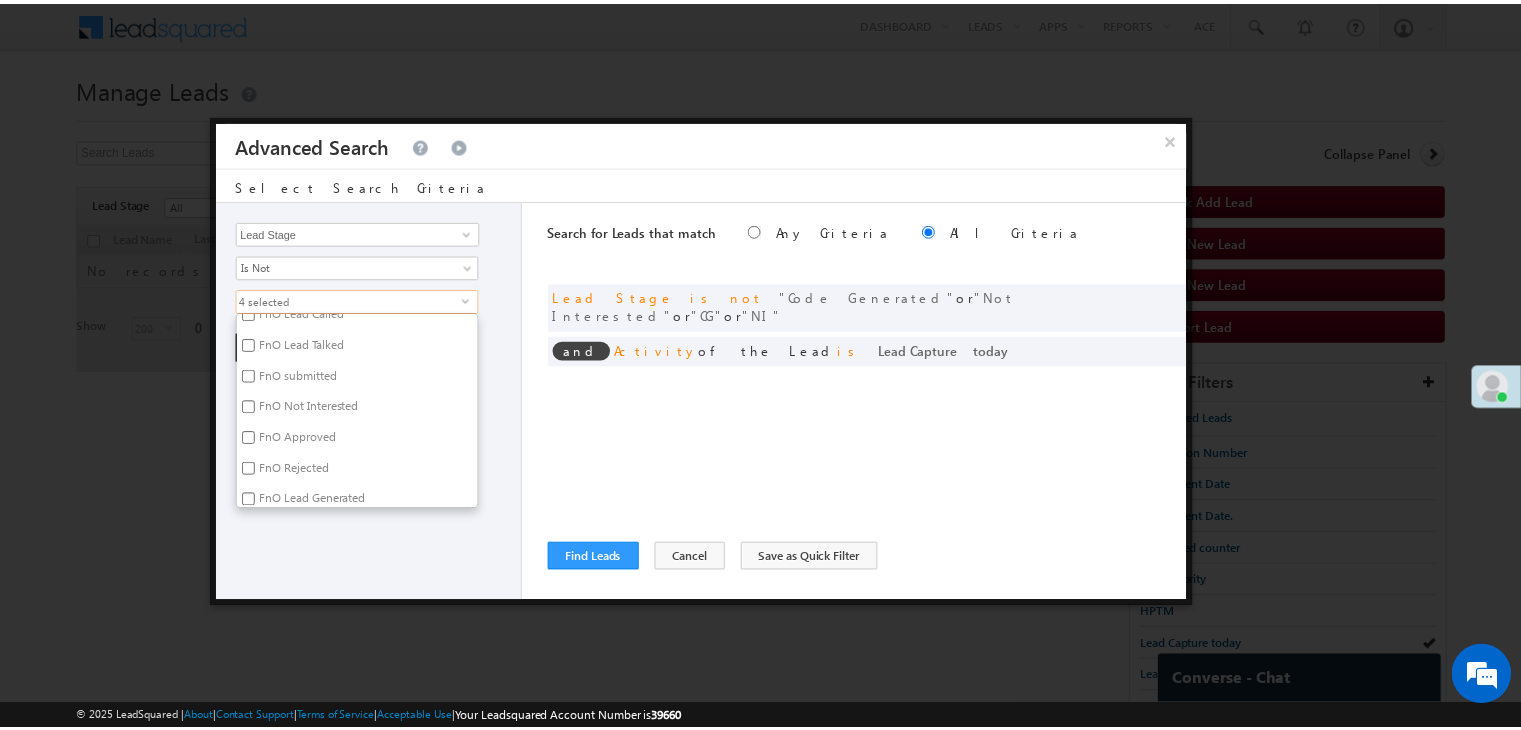 scroll, scrollTop: 489, scrollLeft: 0, axis: vertical 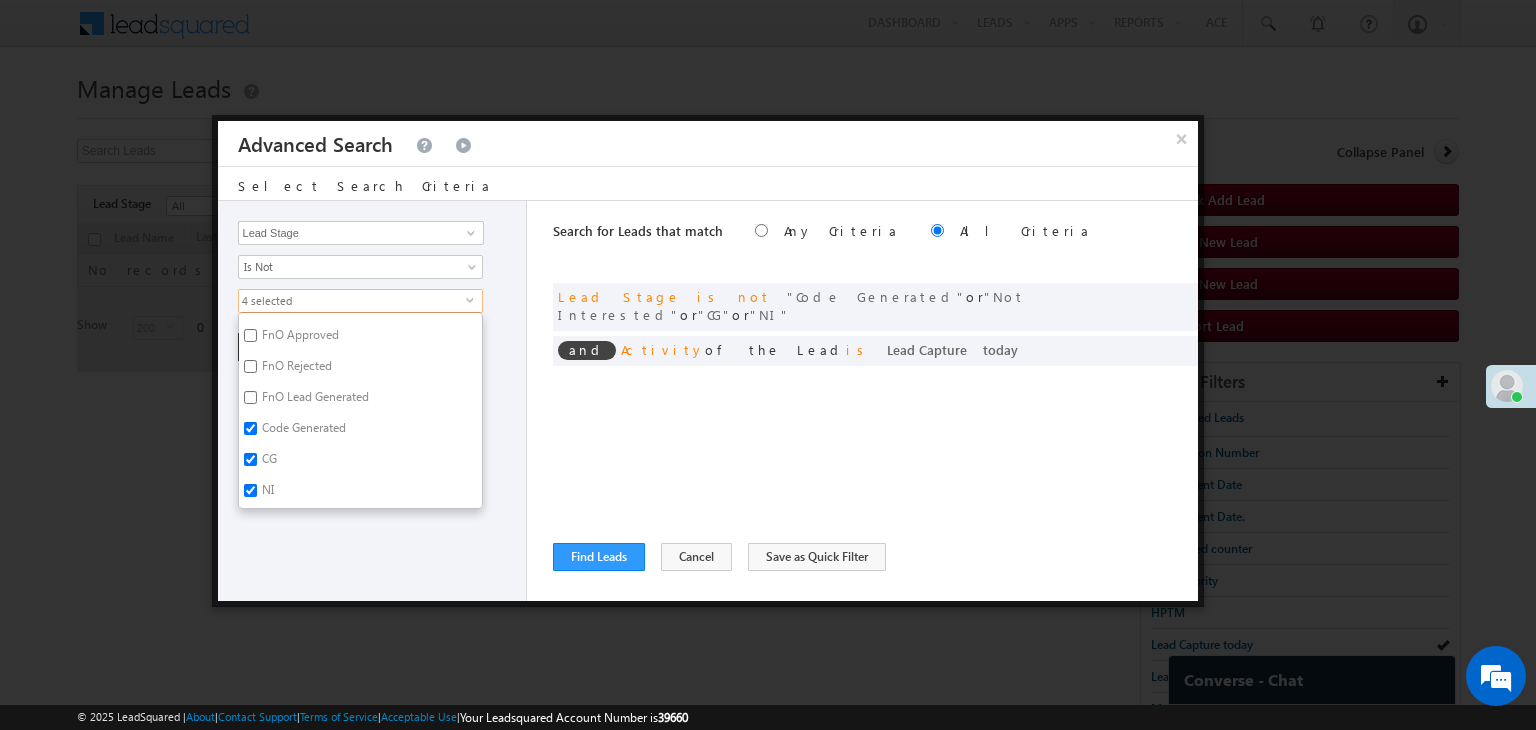 click on "Code Generated" at bounding box center (302, 431) 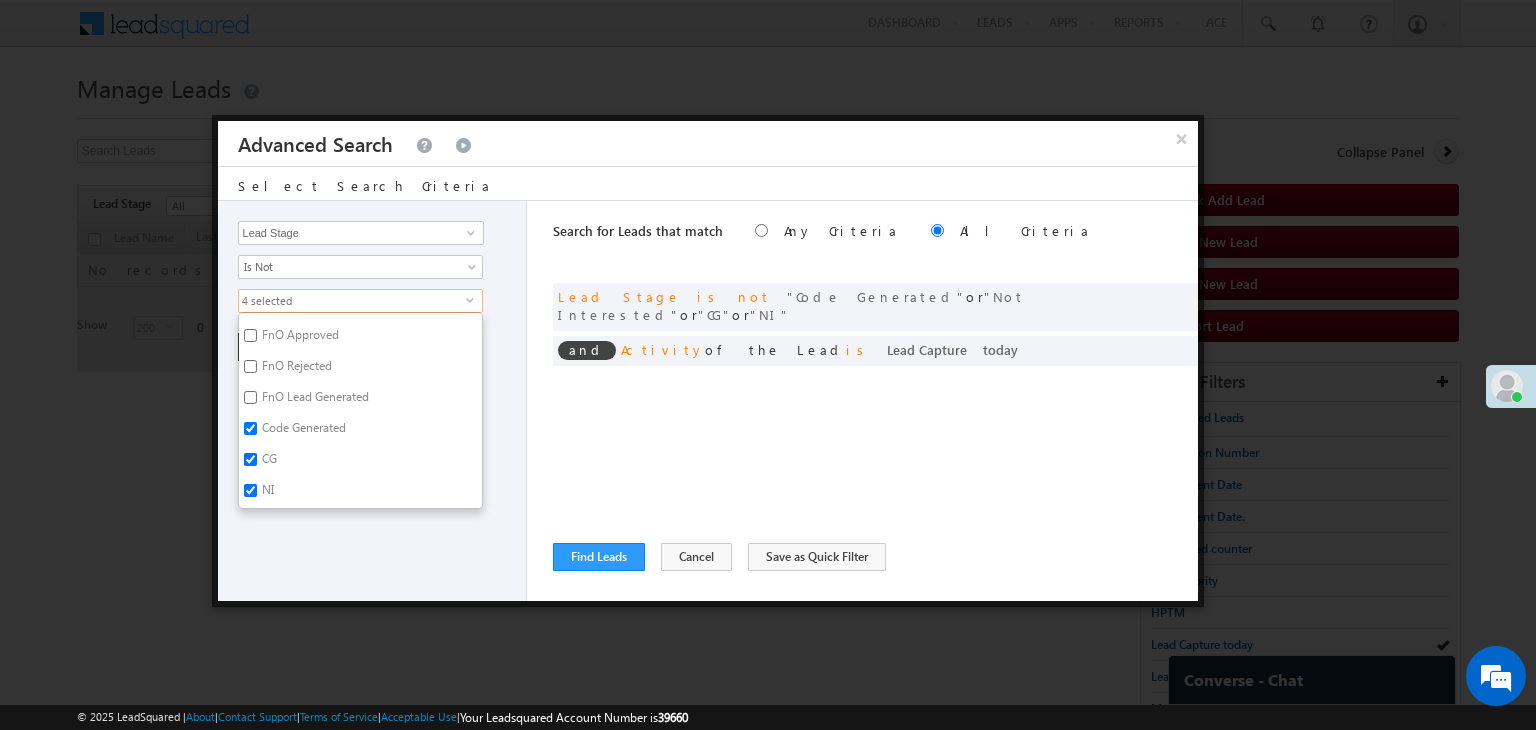 click on "Code Generated" at bounding box center (250, 428) 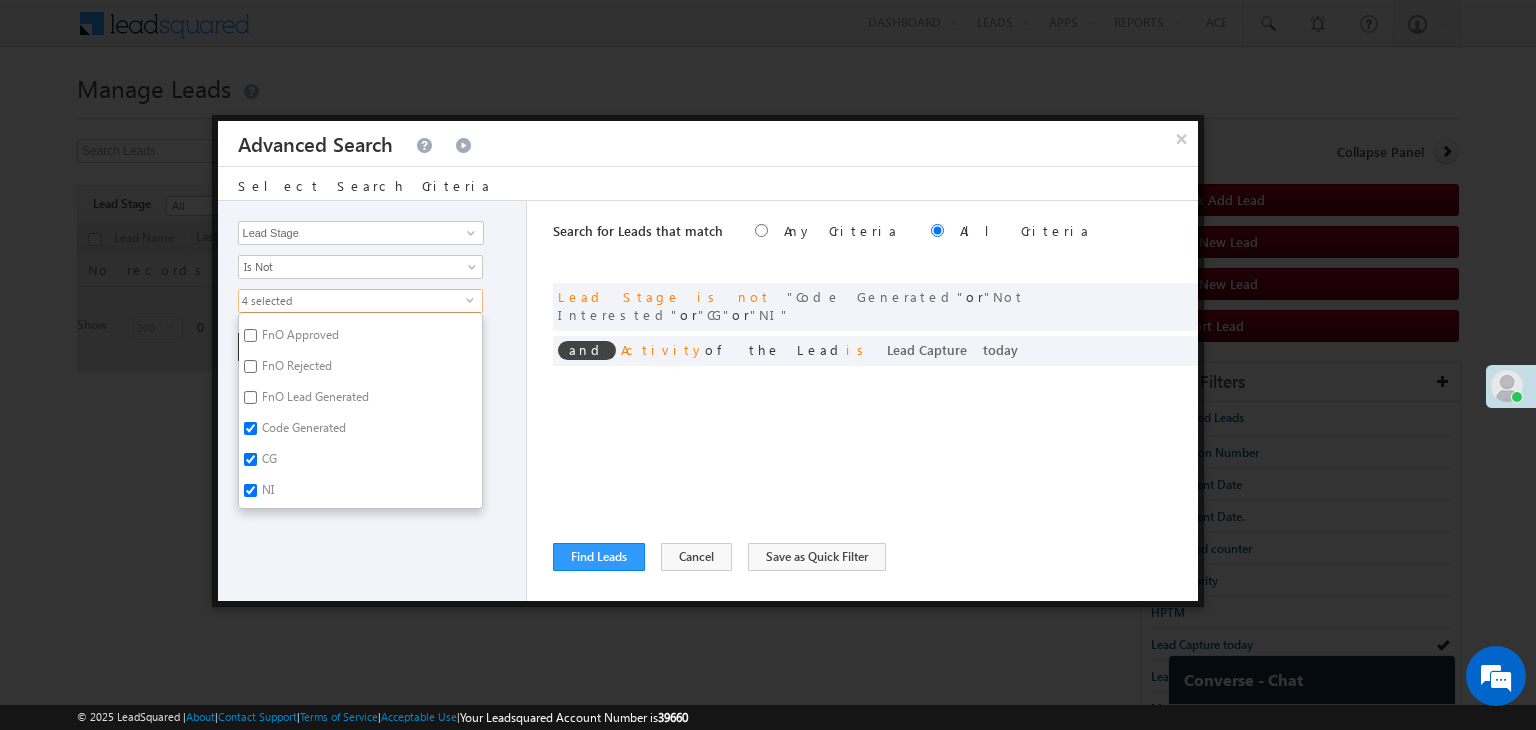 checkbox on "false" 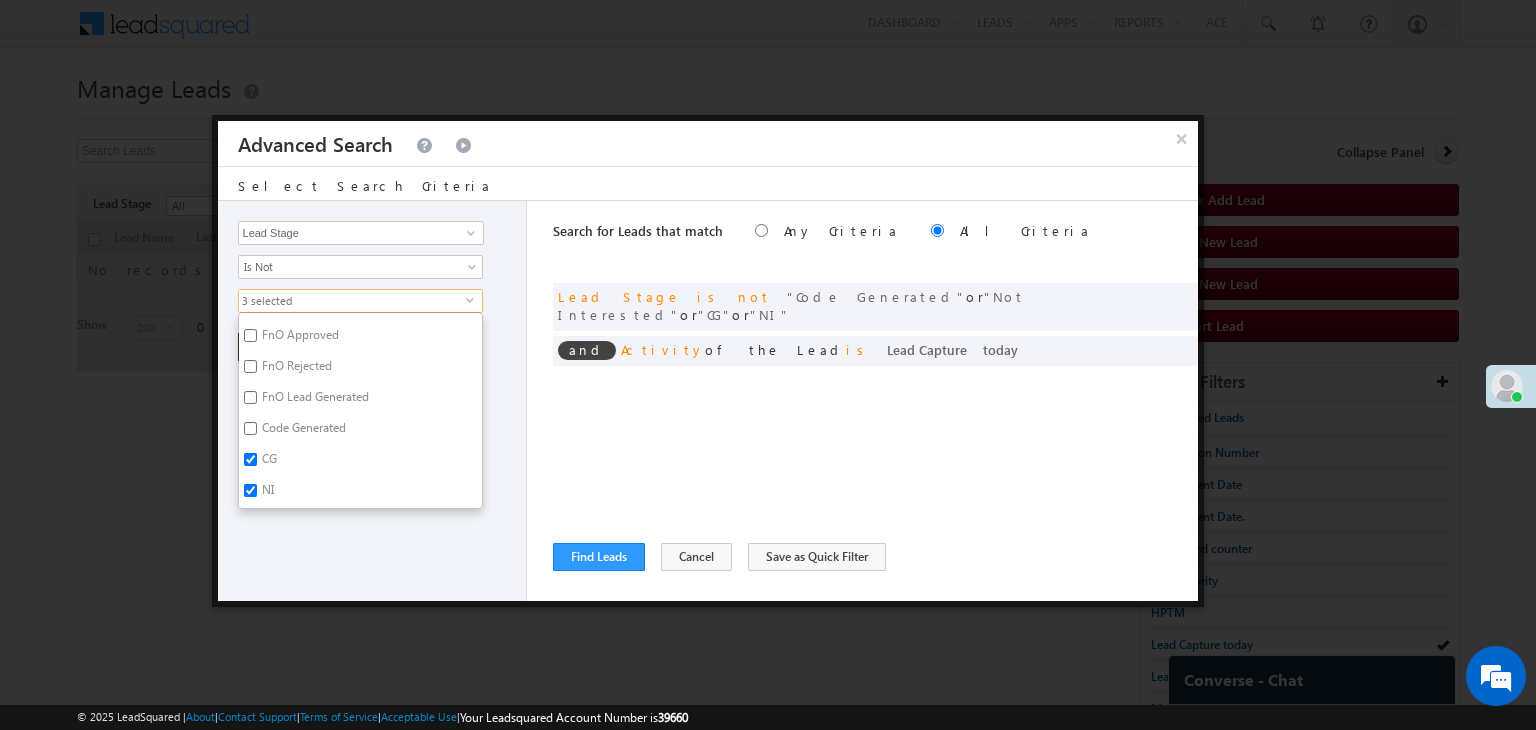 click on "Lead Activity Task Sales Group  Prospect Id  WA Last Message Timestamp 4th Day Disposition Aadhaar_MobileLinked Account Application Status Activation_Score Age Bucket AI_ML AngelCode App Download App Download Date App Status Compare Application Number Application Owner Application Source Application Status  Application Status at Assignment Application Status at Dropoff Application status before assignment  Application Status First time Drop Off  Application Status New Application Step Number Application Submission Flag Application Type Appsflyer Adset Area Manager Name Assignment Date Assignment Quota Assignment Status Attempt counter post coding  BO Branch Browser Call Back Counter Call back Date & Time Call Back Requested Created At Call Back Requested on  Call Back Requested Slot Call Duration Call Later Overall Counter Call Later_Insurance call back date Callid Campaign Call Counter Campaign Date Campaign flag for smart view Campaign Talktime counter Campaign Trade Date Is" at bounding box center [373, 401] 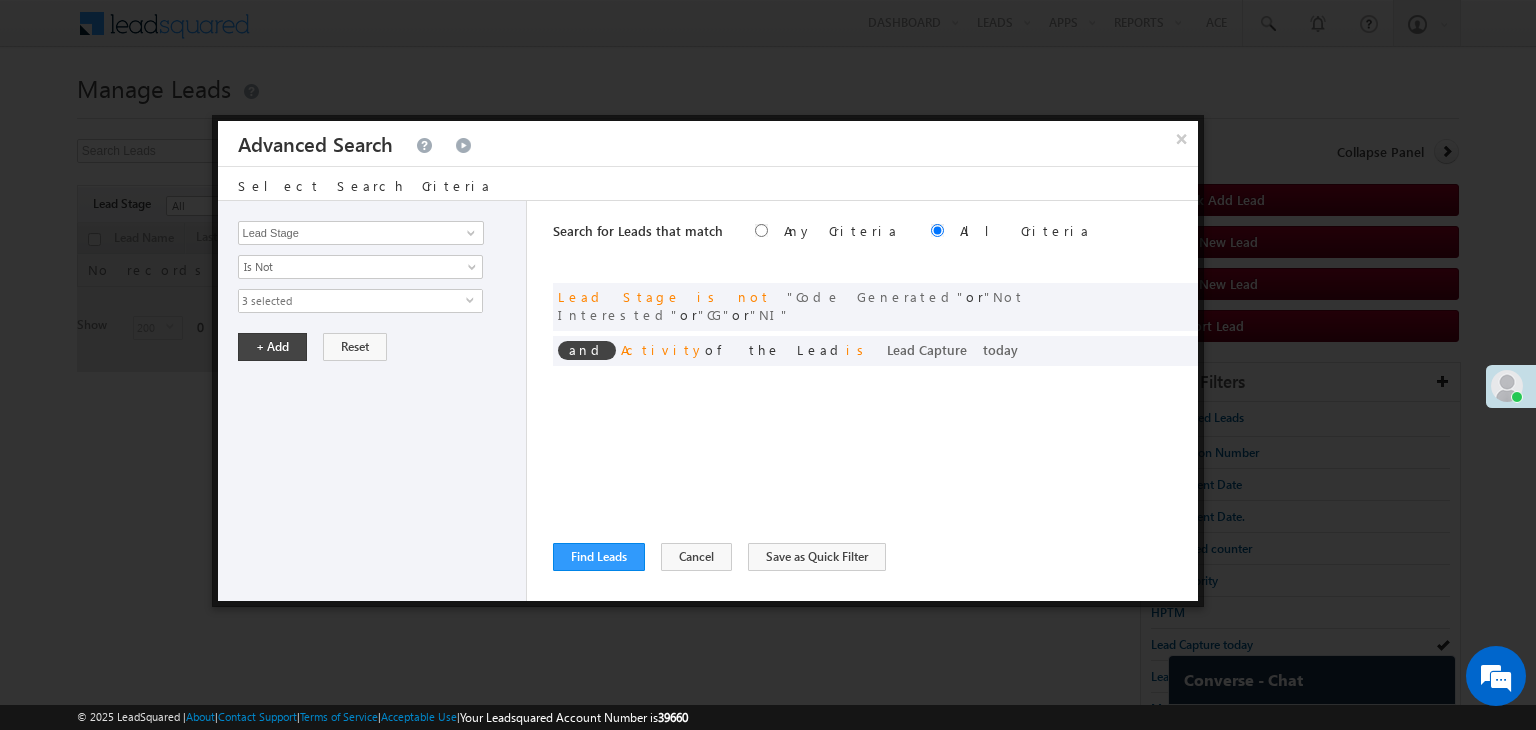 click on "Lead Activity Task Sales Group  Prospect Id  WA Last Message Timestamp 4th Day Disposition Aadhaar_MobileLinked Account Application Status Activation_Score Age Bucket AI_ML AngelCode App Download App Download Date App Status Compare Application Number Application Owner Application Source Application Status  Application Status at Assignment Application Status at Dropoff Application status before assignment  Application Status First time Drop Off  Application Status New Application Step Number Application Submission Flag Application Type Appsflyer Adset Area Manager Name Assignment Date Assignment Quota Assignment Status Attempt counter post coding  BO Branch Browser Call Back Counter Call back Date & Time Call Back Requested Created At Call Back Requested on  Call Back Requested Slot Call Duration Call Later Overall Counter Call Later_Insurance call back date Callid Campaign Call Counter Campaign Date Campaign flag for smart view Campaign Talktime counter Campaign Trade Date Is" at bounding box center (373, 401) 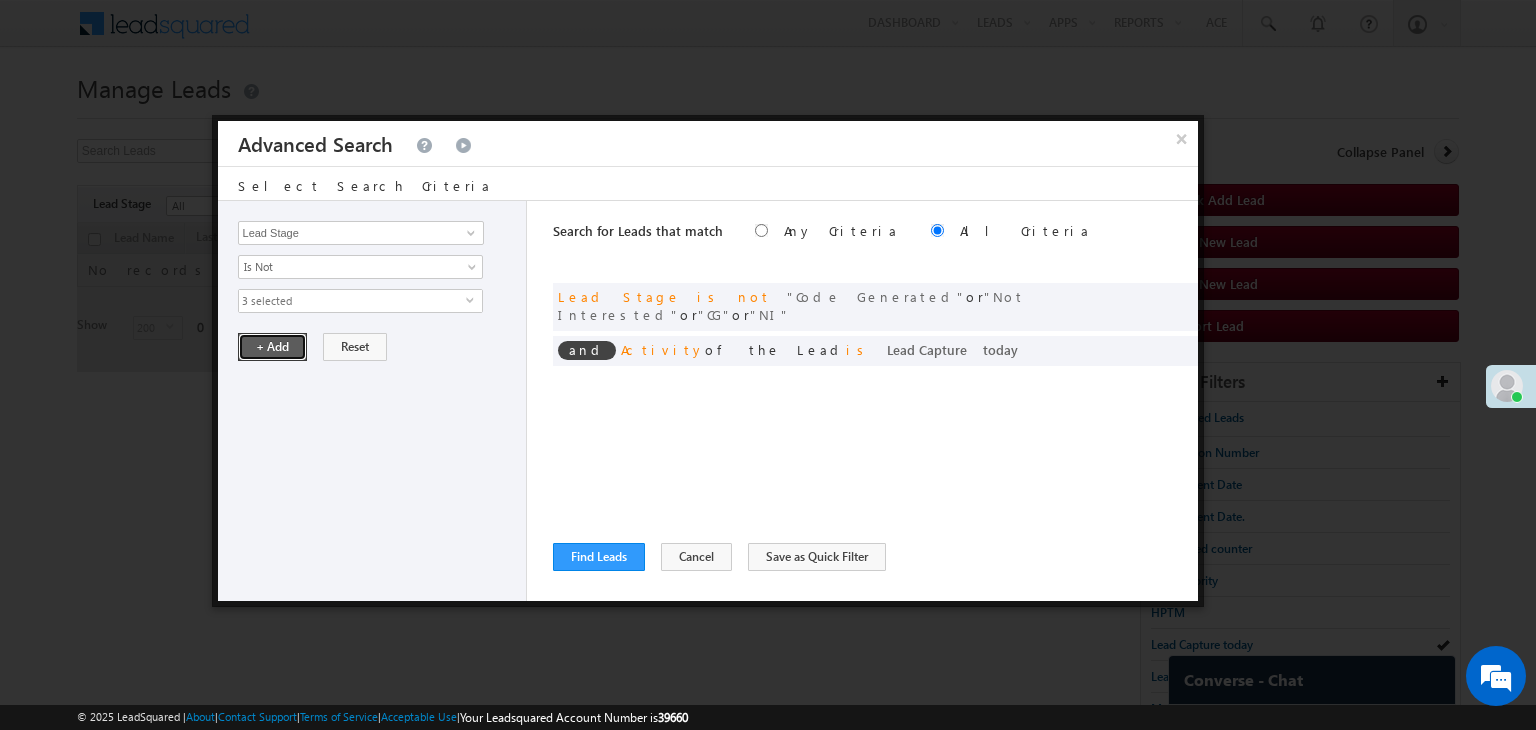 click on "+ Add" at bounding box center [272, 347] 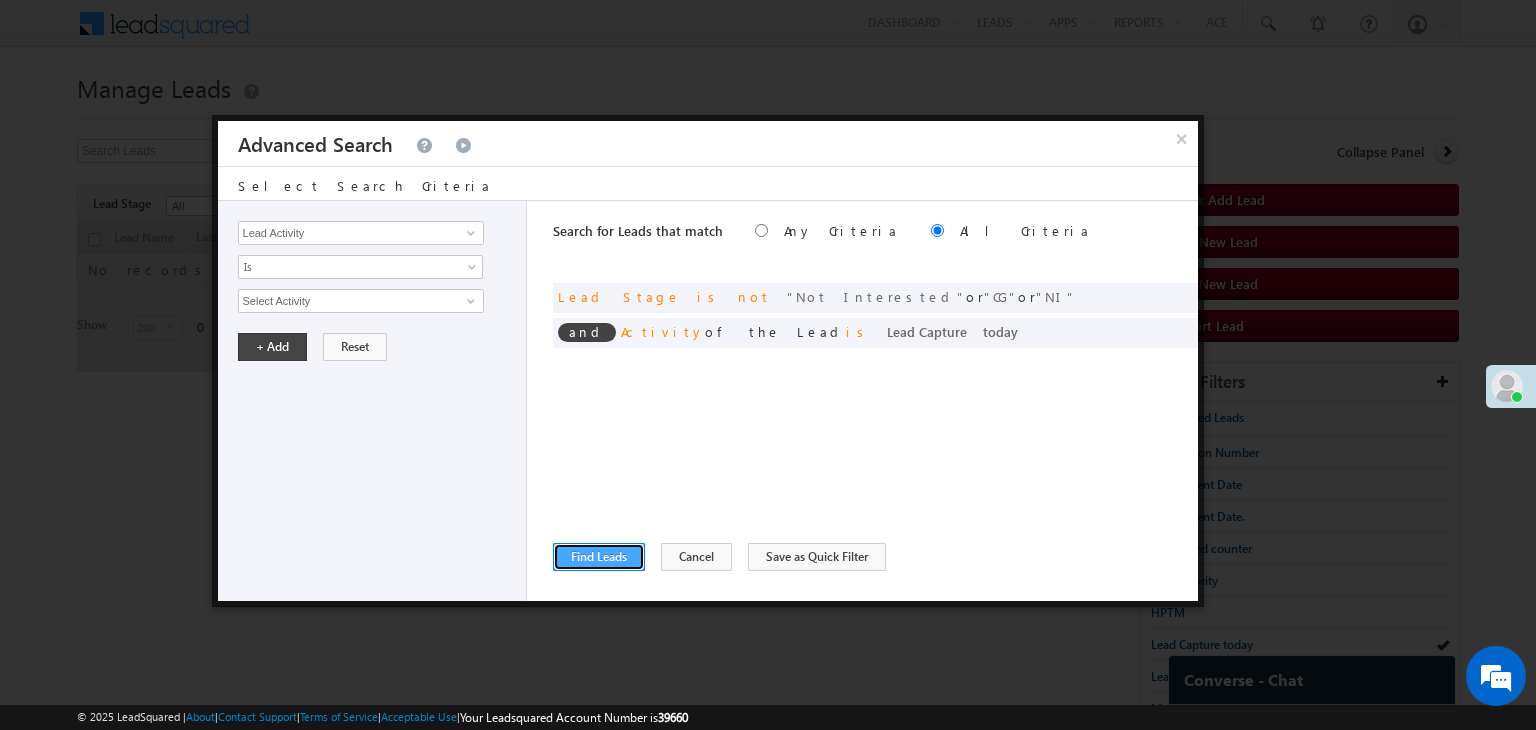 click on "Find Leads" at bounding box center [599, 557] 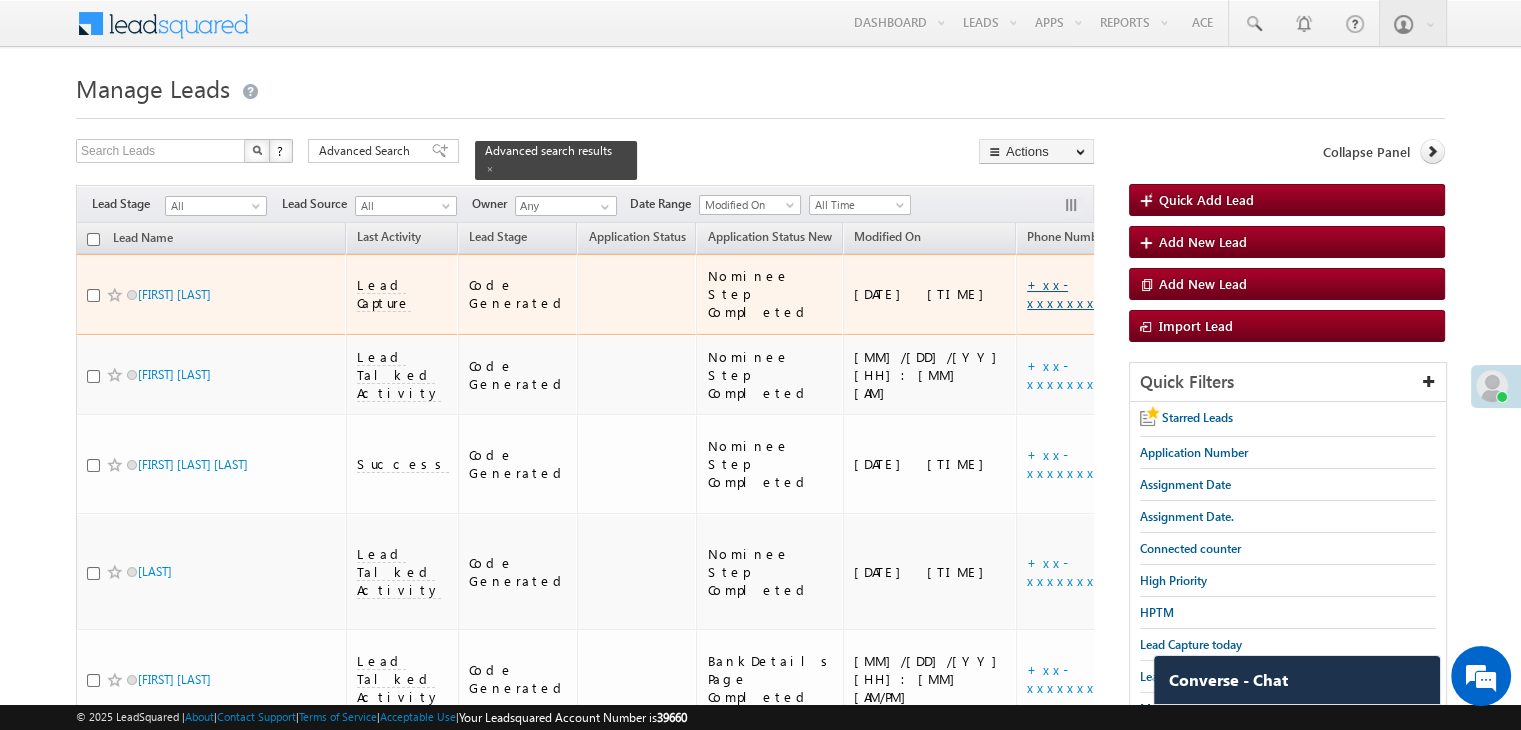 click on "+xx-xxxxxxxx36" at bounding box center [1073, 293] 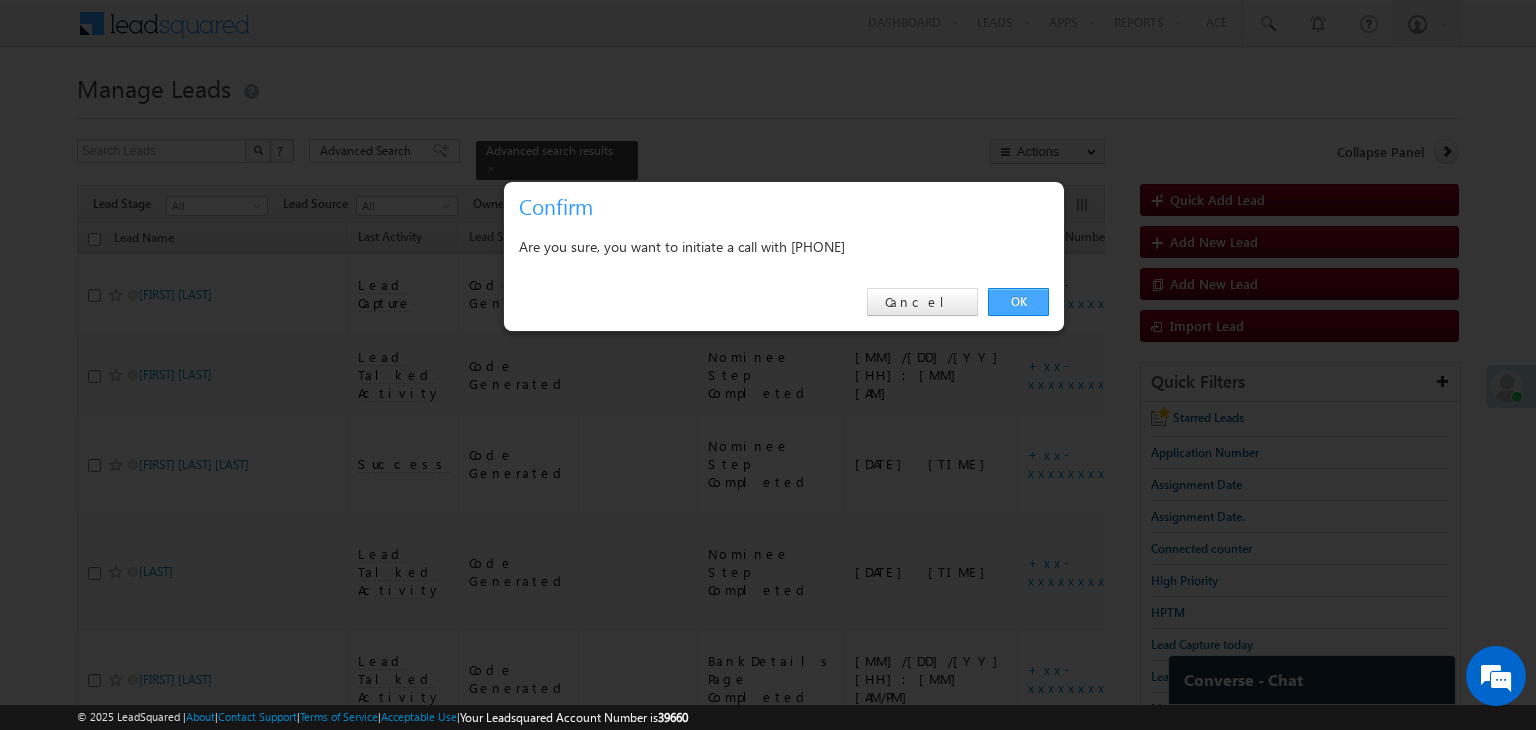 click on "OK" at bounding box center [1018, 302] 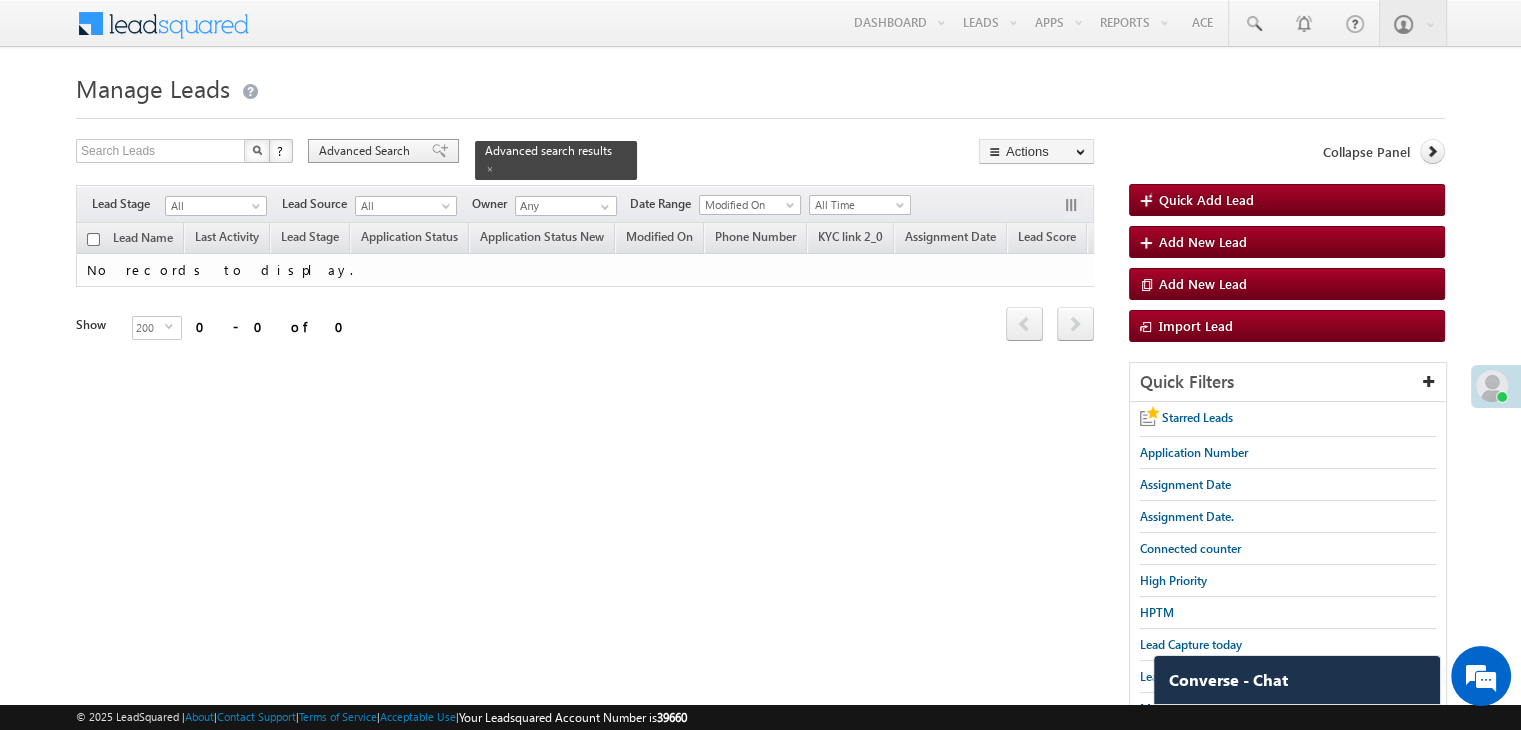 click on "Advanced Search" at bounding box center (383, 151) 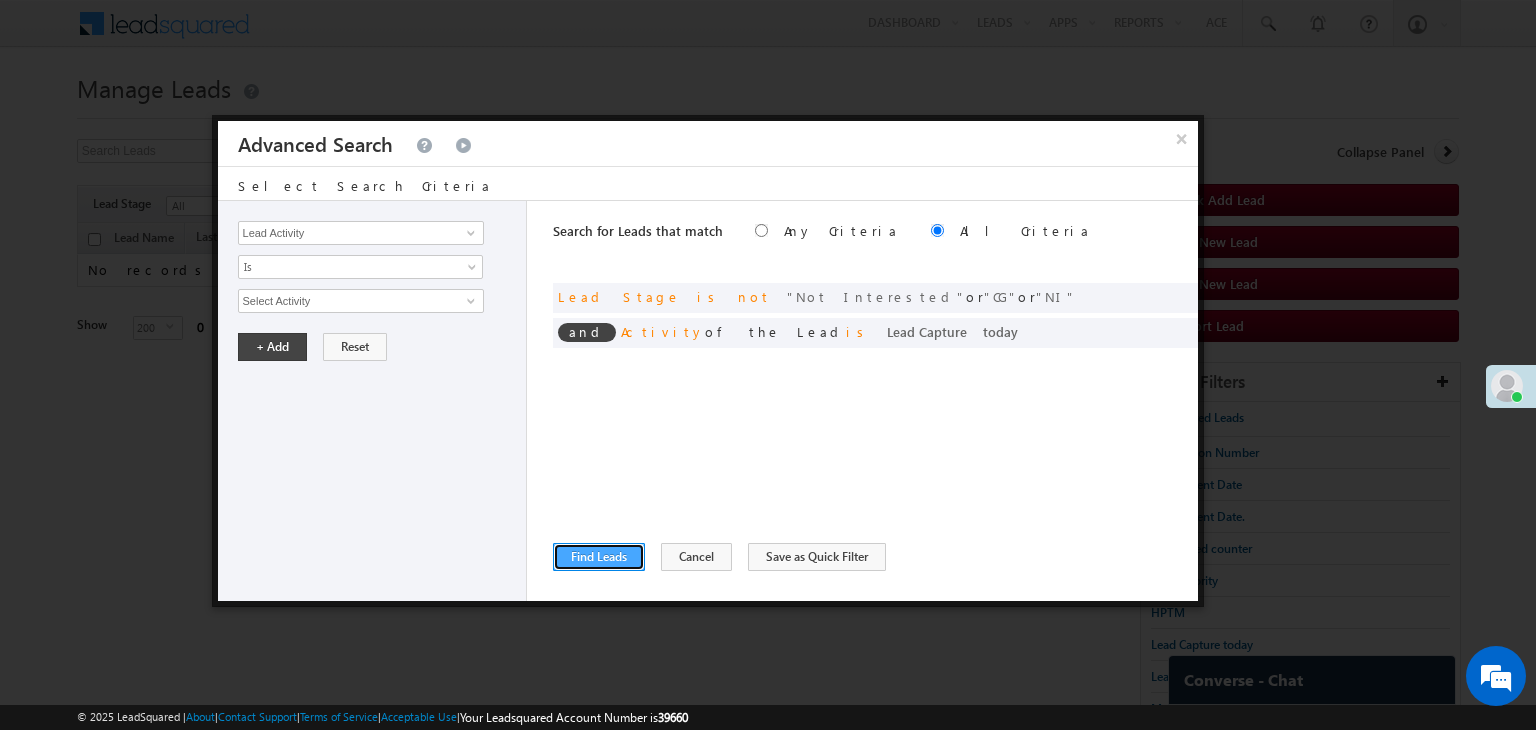 click on "Find Leads" at bounding box center (599, 557) 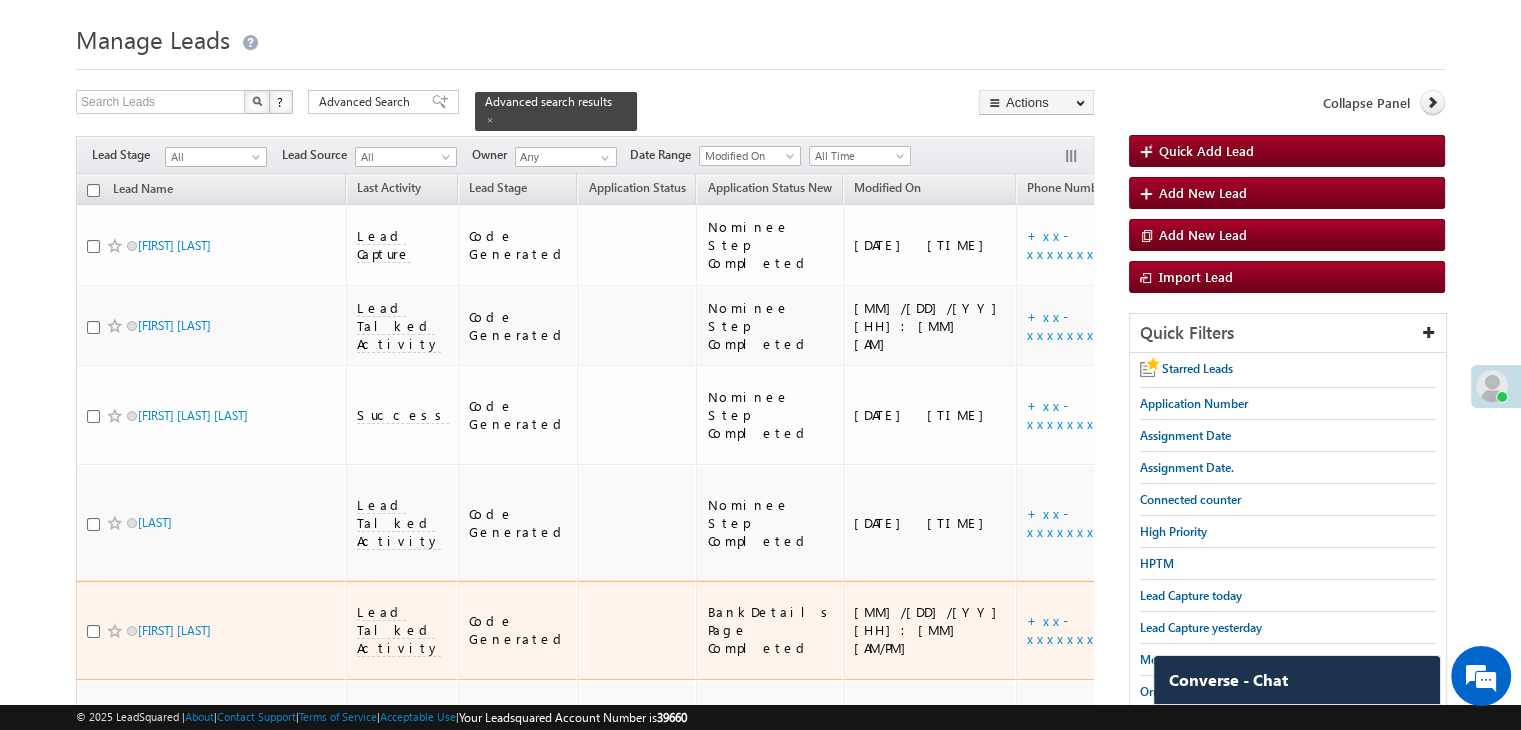 scroll, scrollTop: 0, scrollLeft: 0, axis: both 